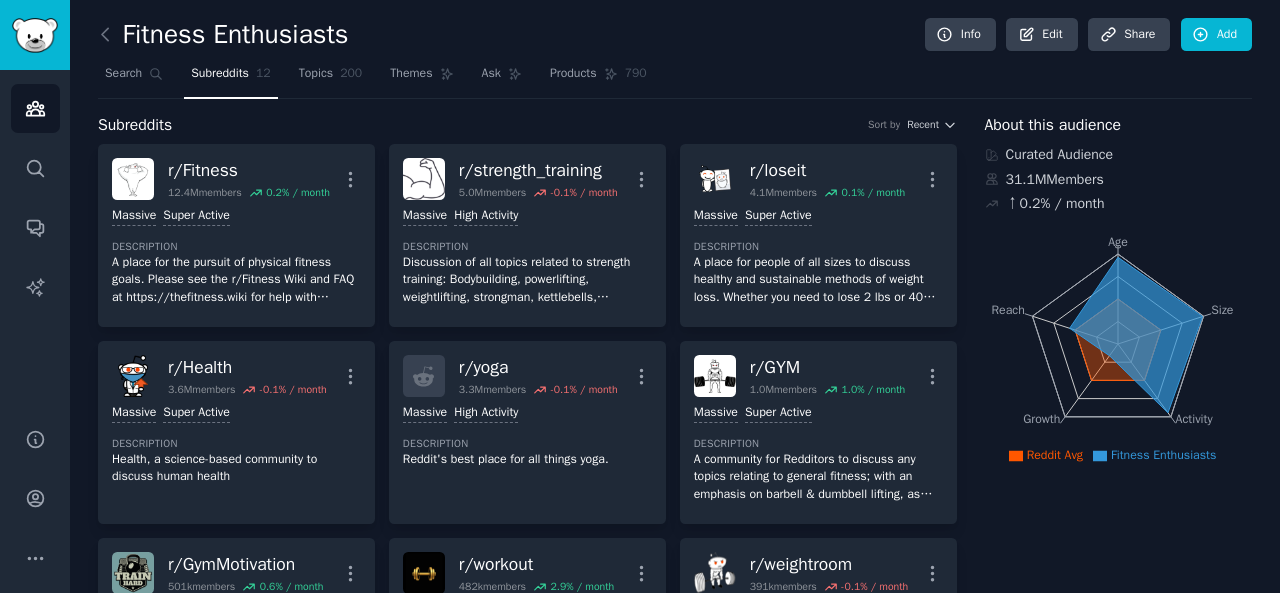 scroll, scrollTop: 0, scrollLeft: 0, axis: both 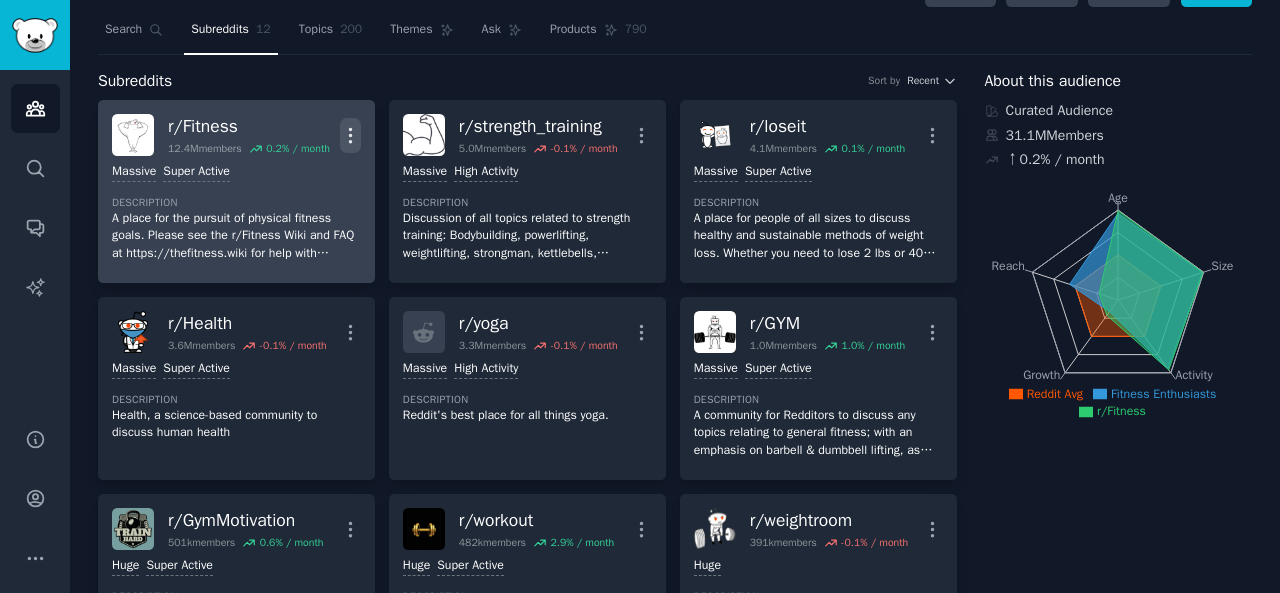 click 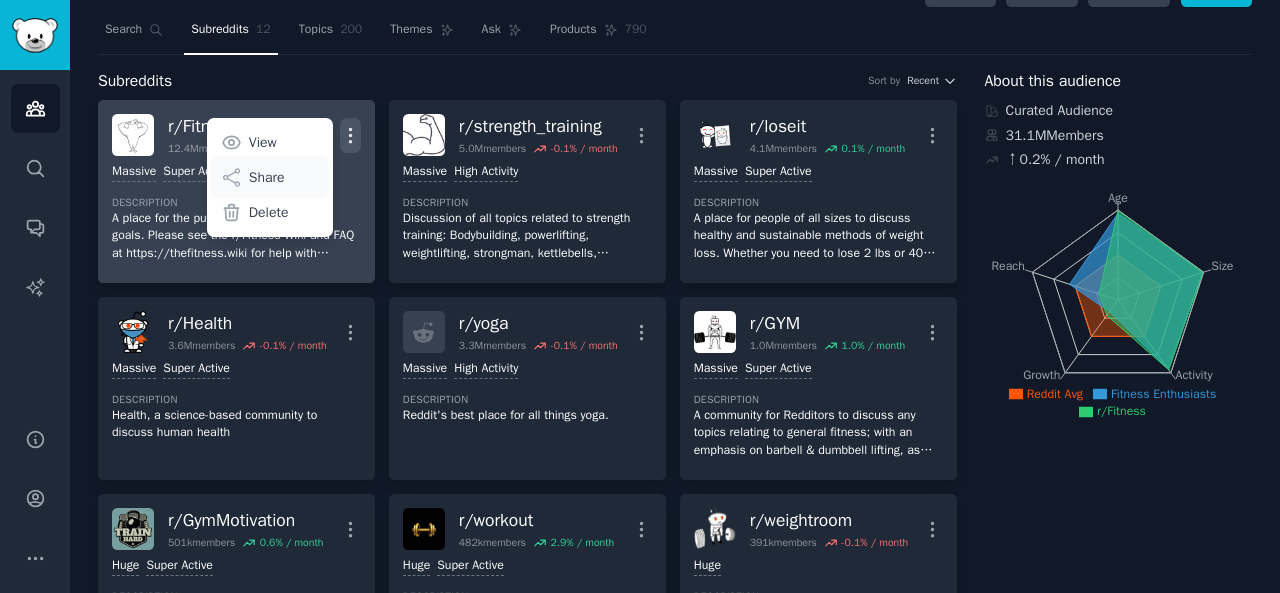 click on "Share" at bounding box center [267, 177] 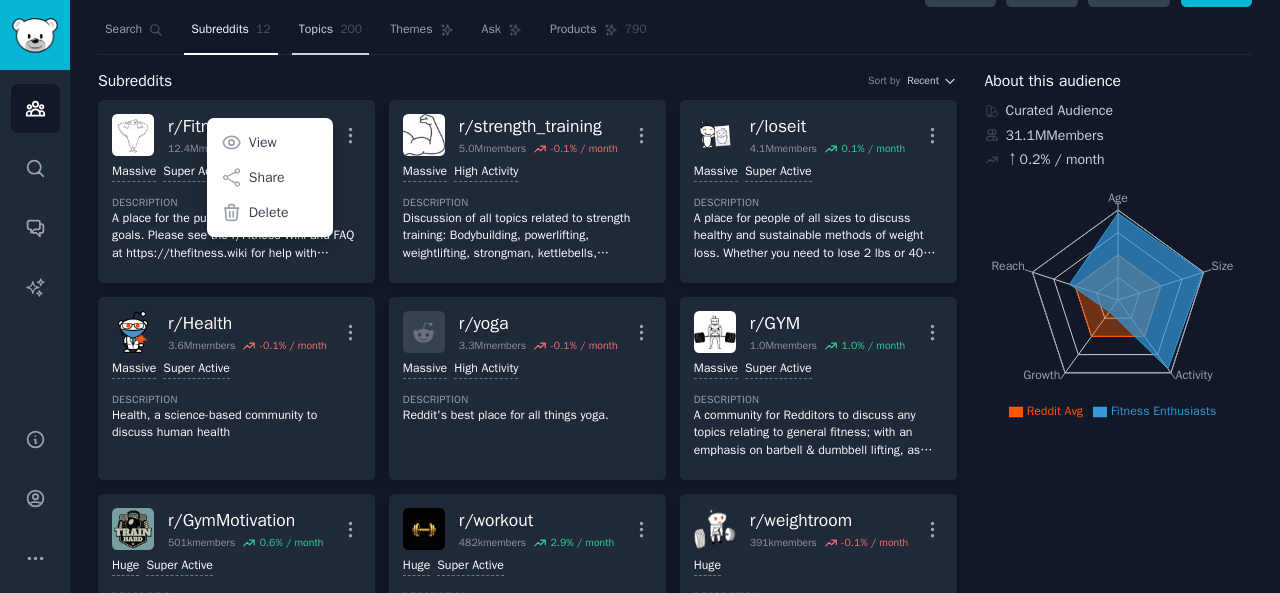 click on "Topics" at bounding box center (316, 30) 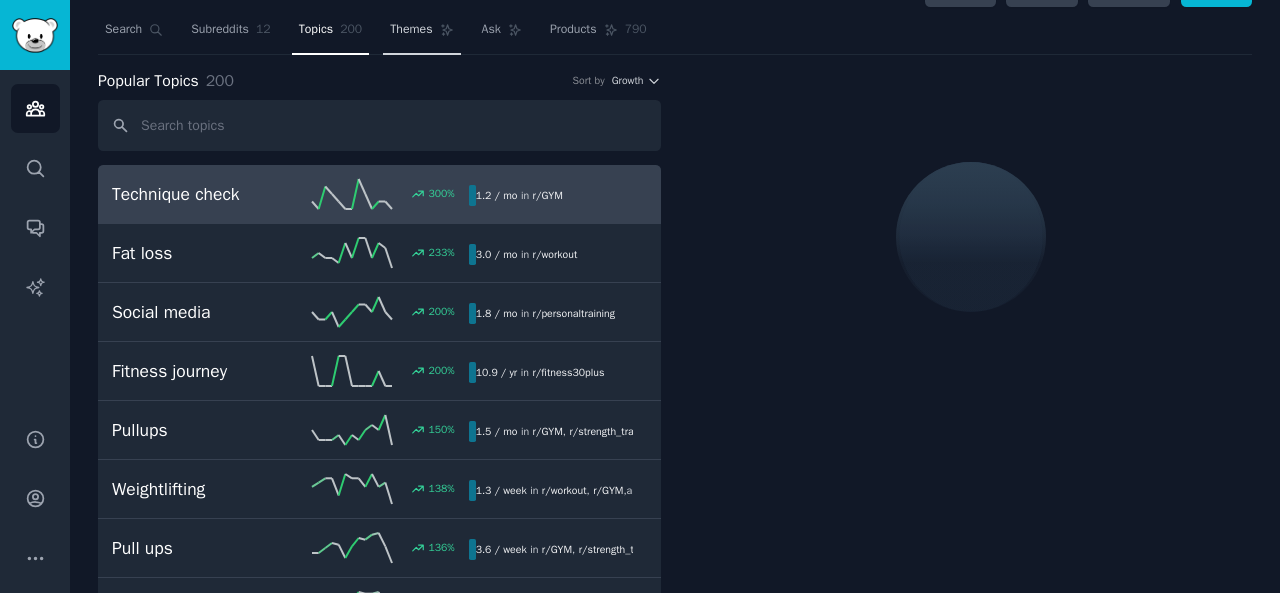 click on "Themes" at bounding box center [411, 30] 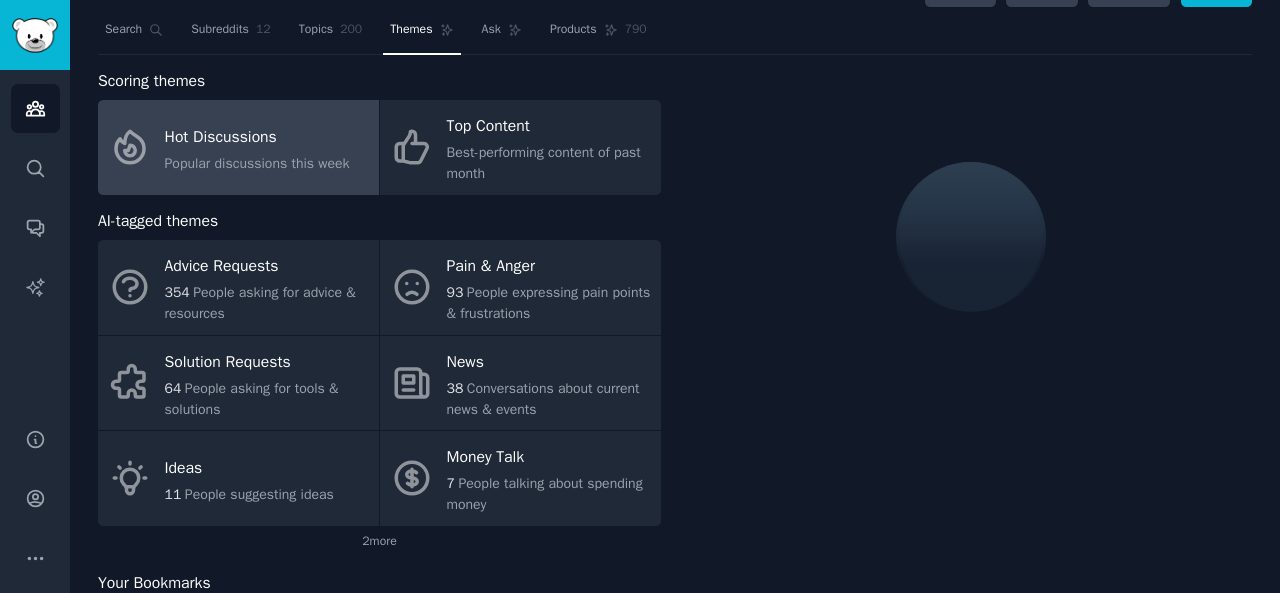 click on "Popular discussions this week" 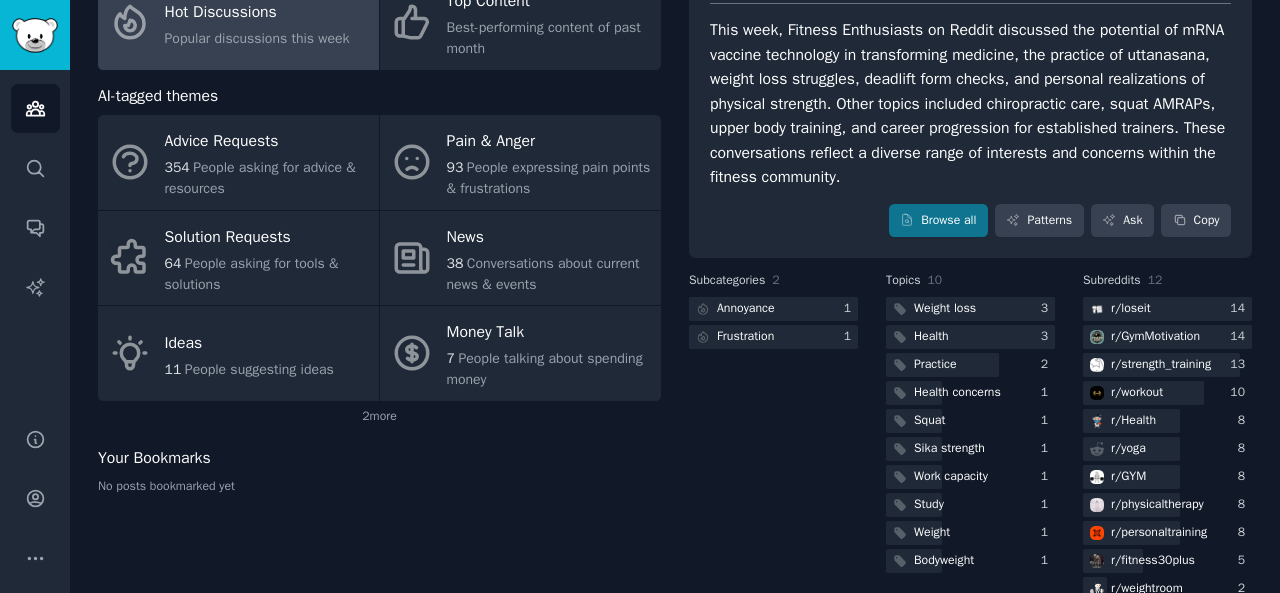 scroll, scrollTop: 170, scrollLeft: 0, axis: vertical 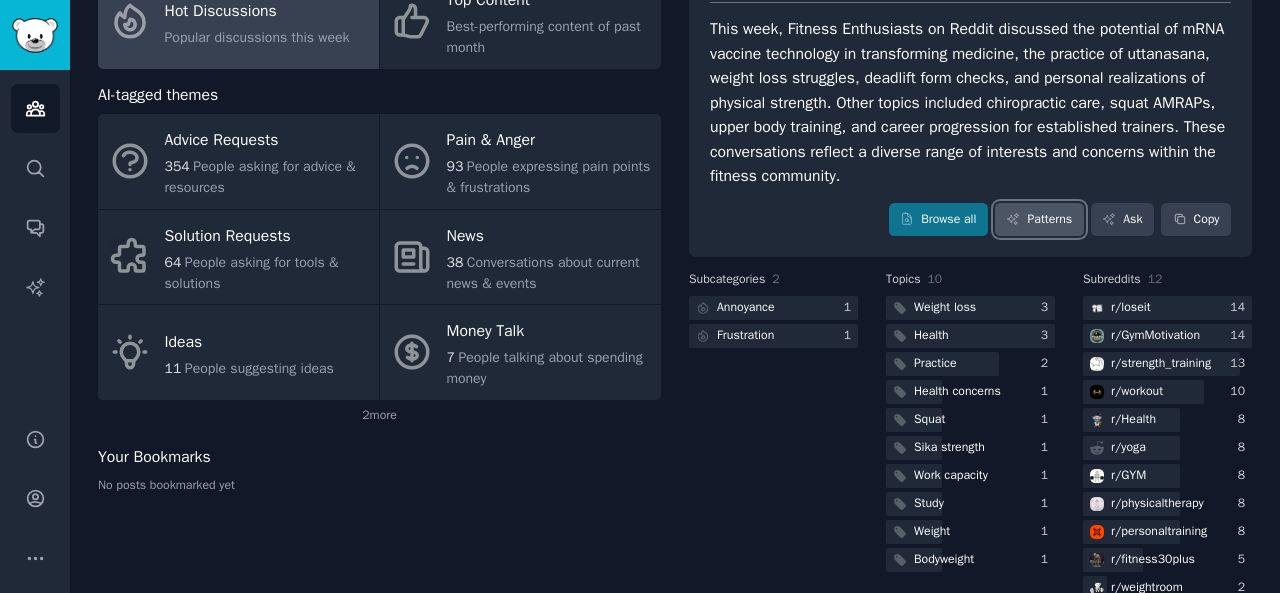 click 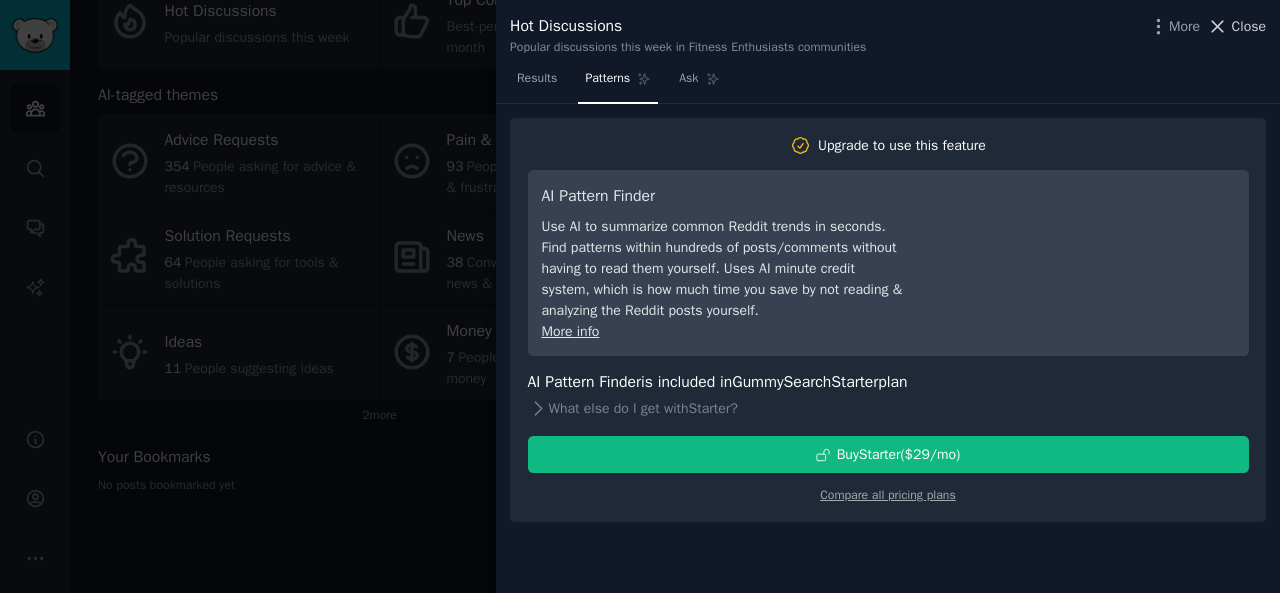 click on "Close" at bounding box center (1249, 26) 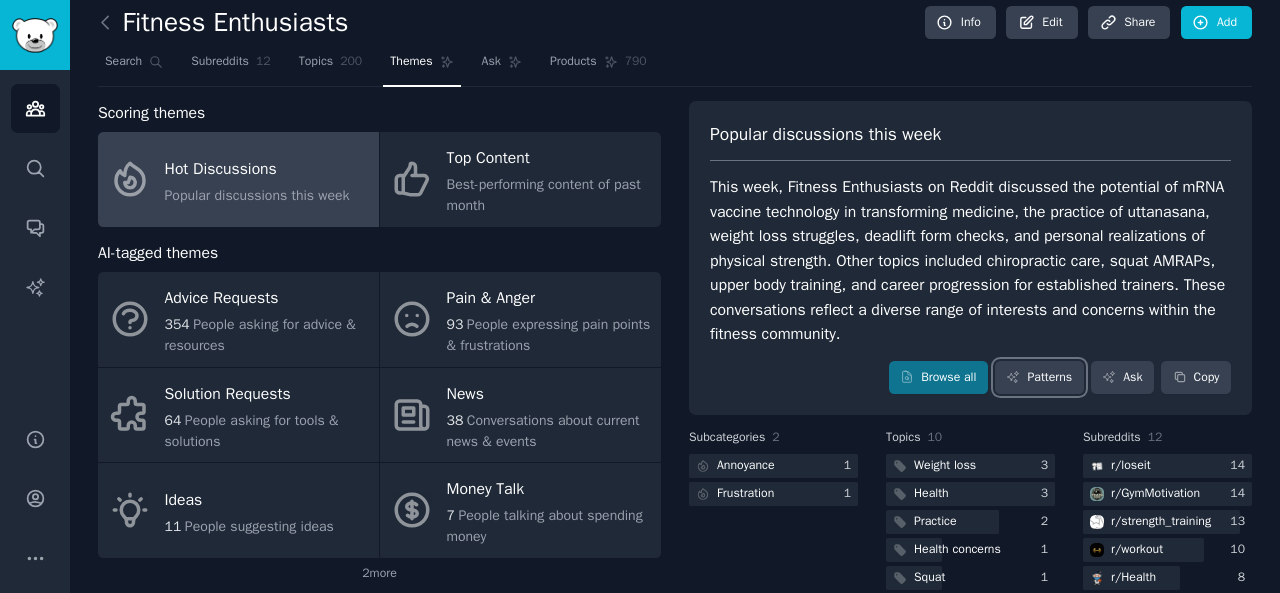 scroll, scrollTop: 0, scrollLeft: 0, axis: both 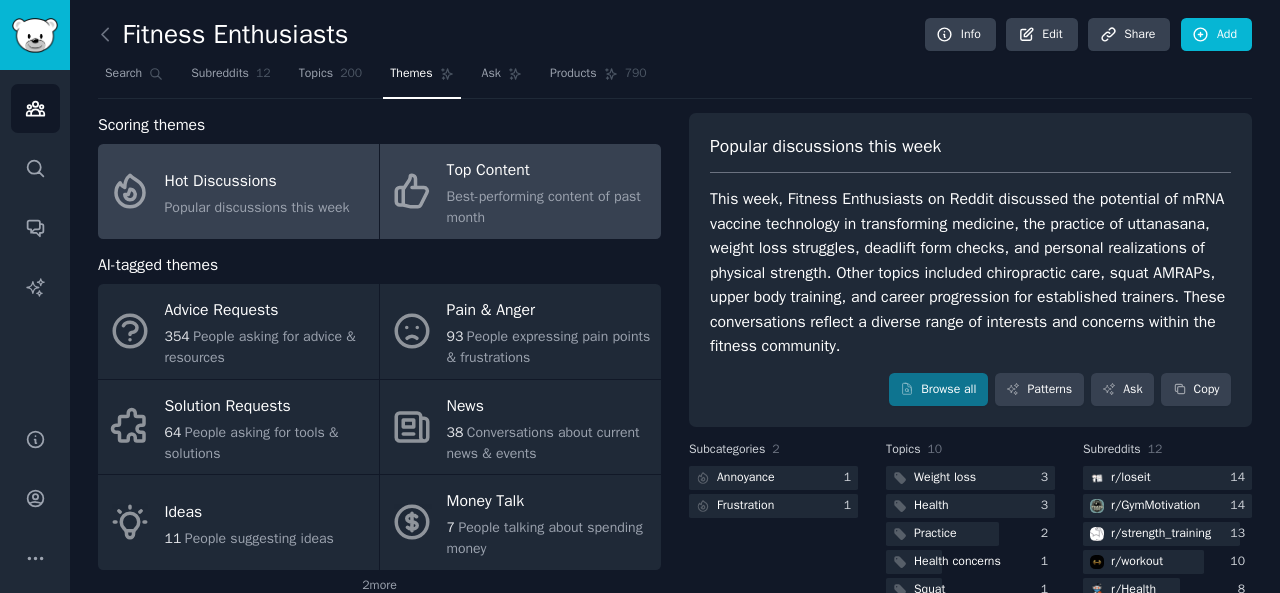 click on "Best-performing content of past month" 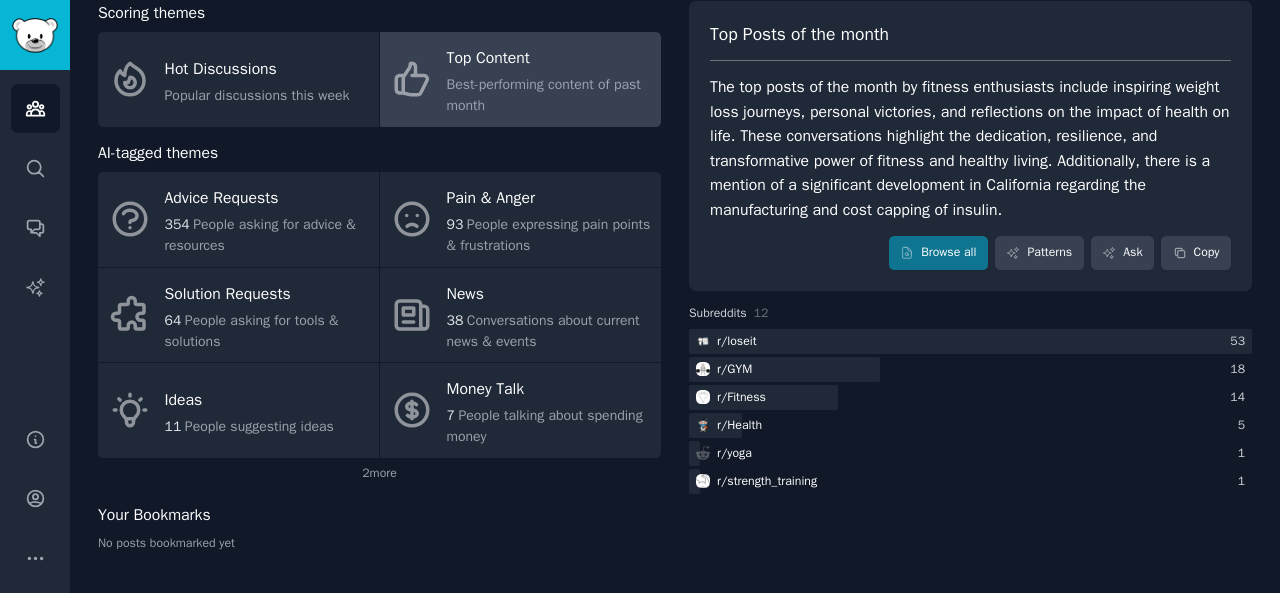 scroll, scrollTop: 0, scrollLeft: 0, axis: both 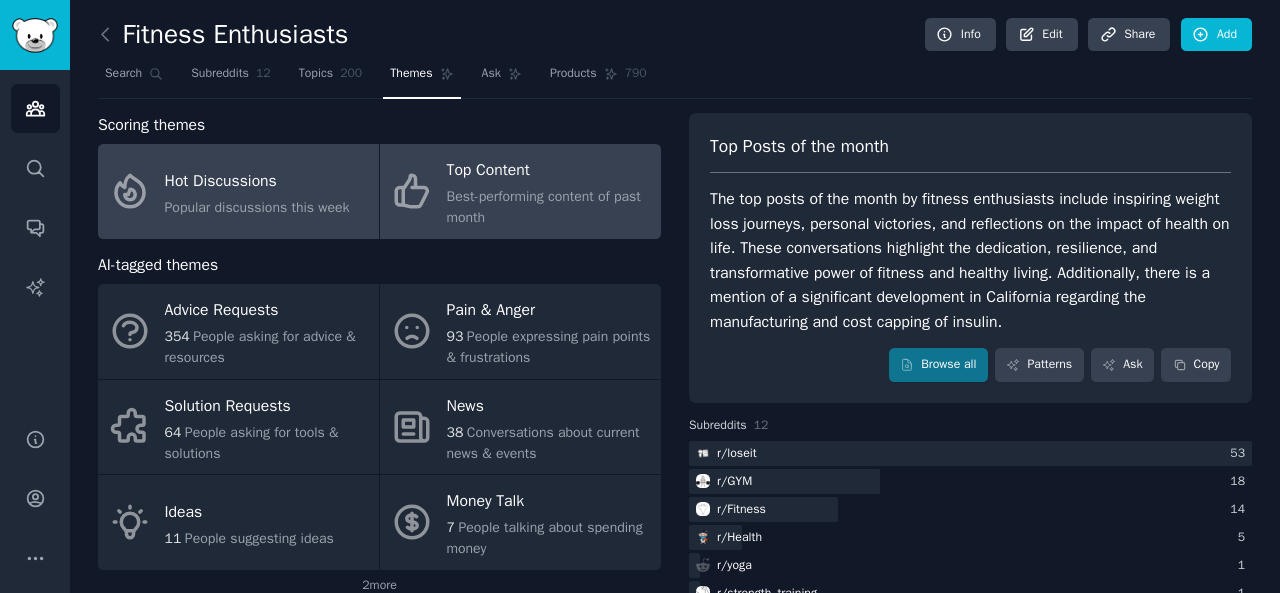 click on "Popular discussions this week" 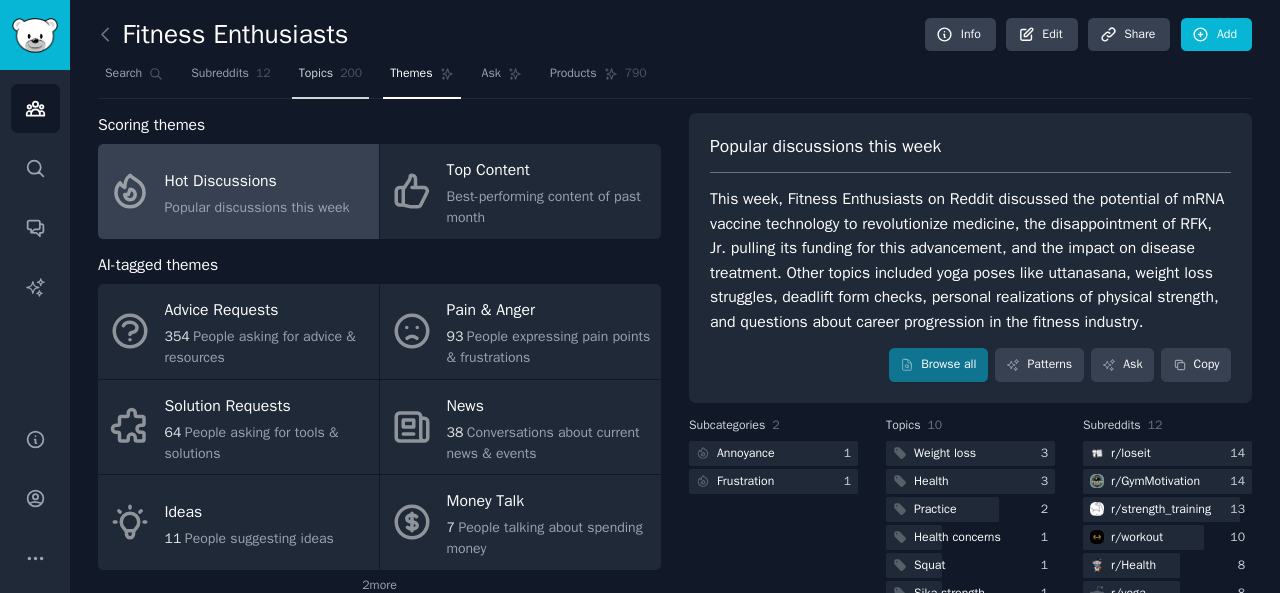 click on "Topics" at bounding box center [316, 74] 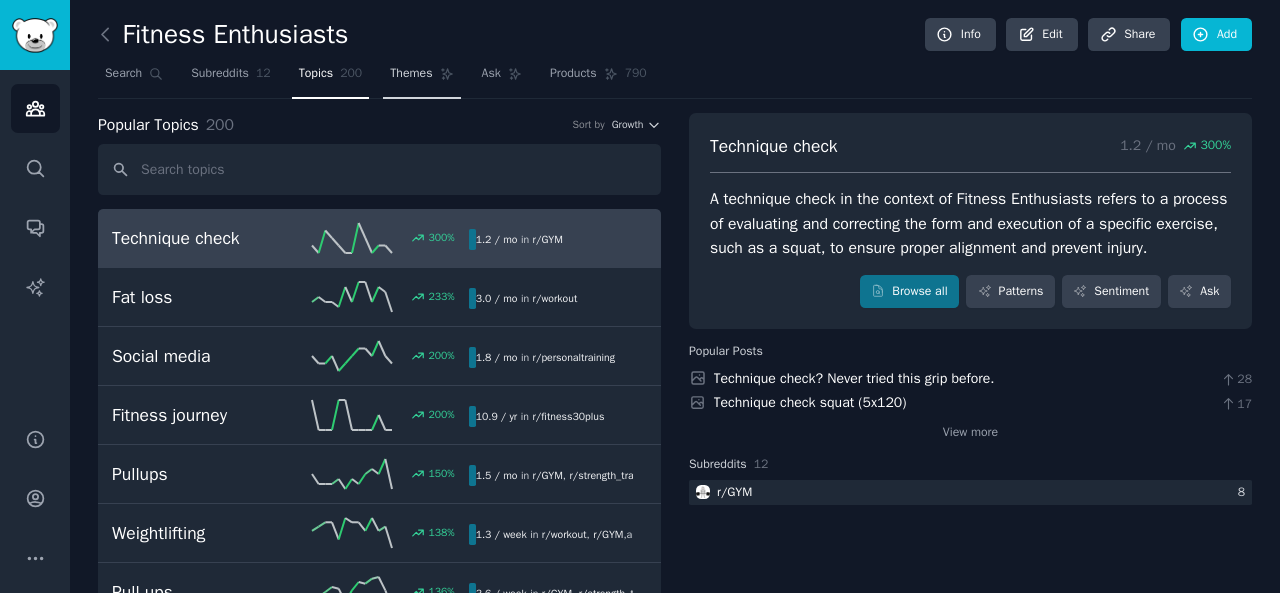 click on "Themes" at bounding box center [411, 74] 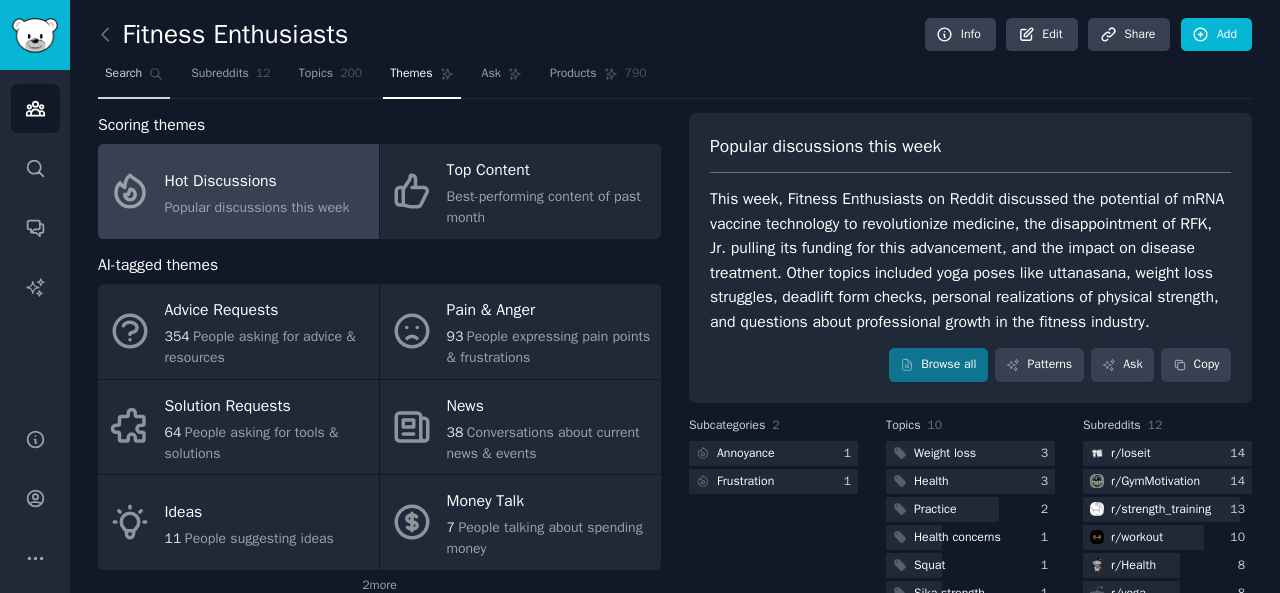 click on "Search" at bounding box center (134, 78) 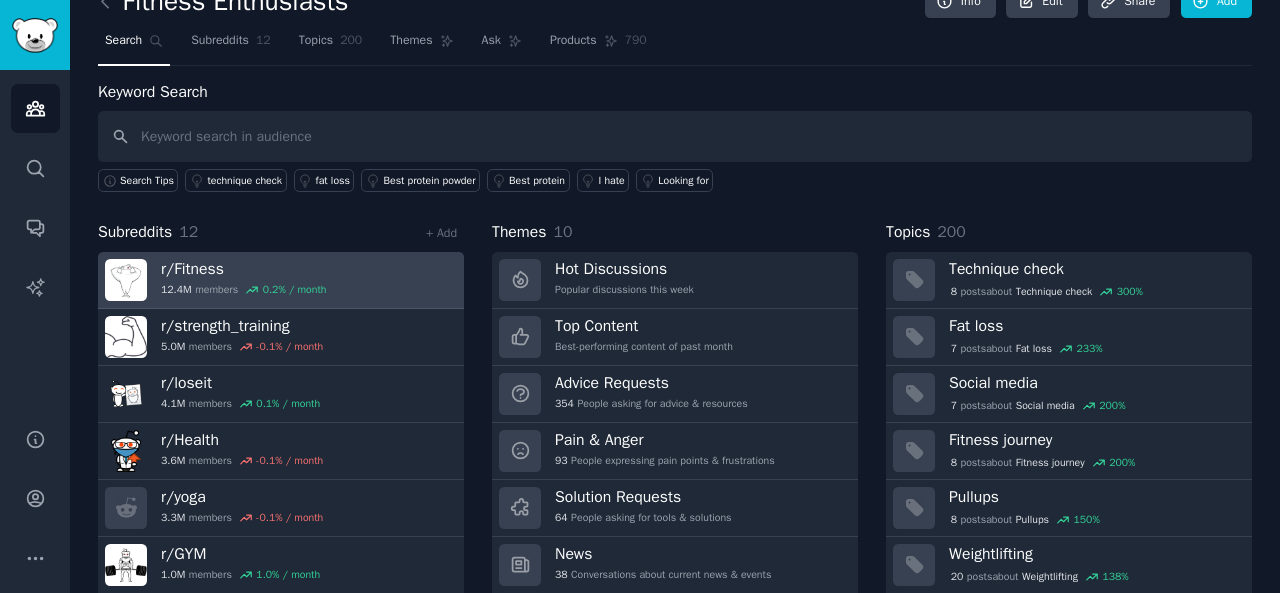 scroll, scrollTop: 30, scrollLeft: 0, axis: vertical 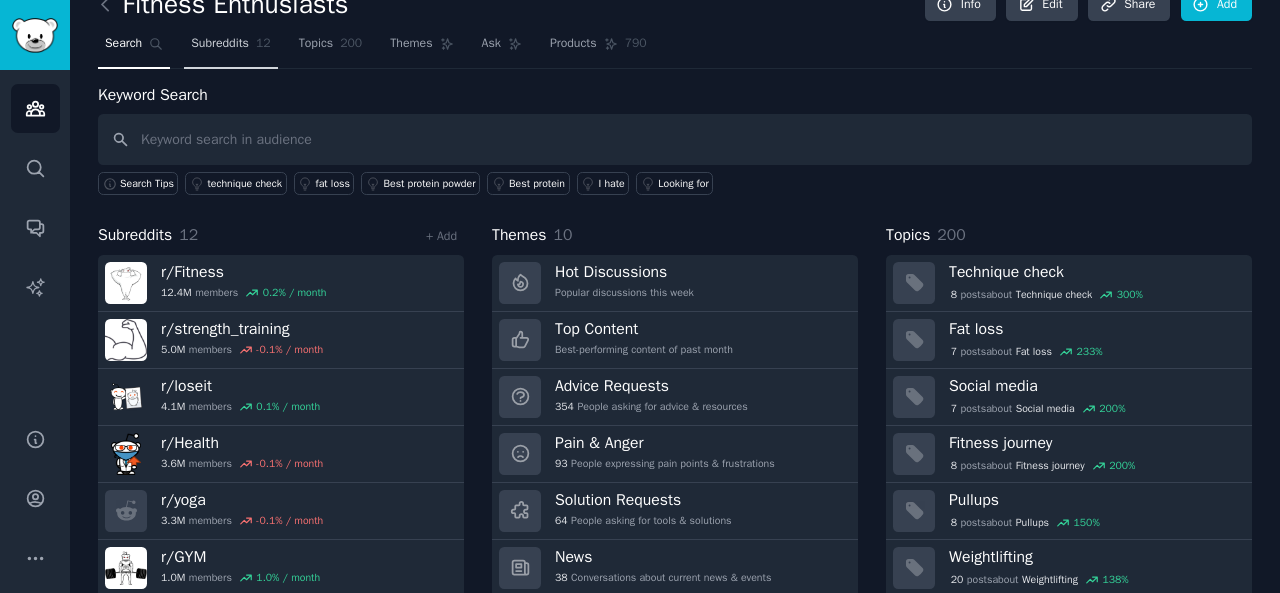 click on "Subreddits" at bounding box center (220, 44) 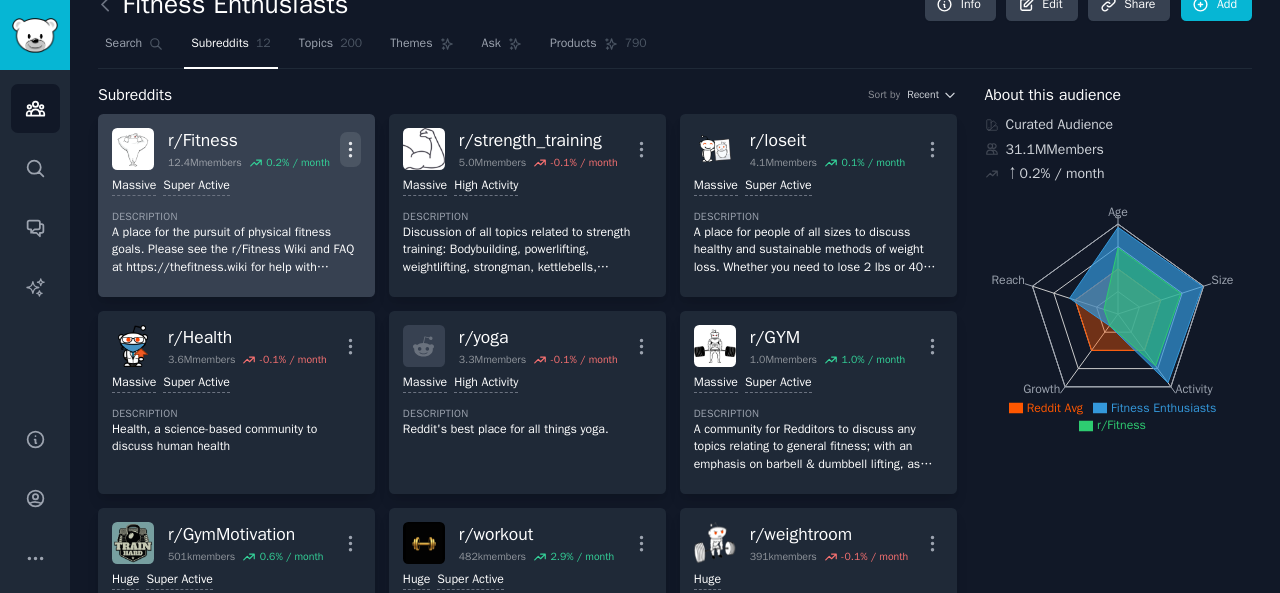 click 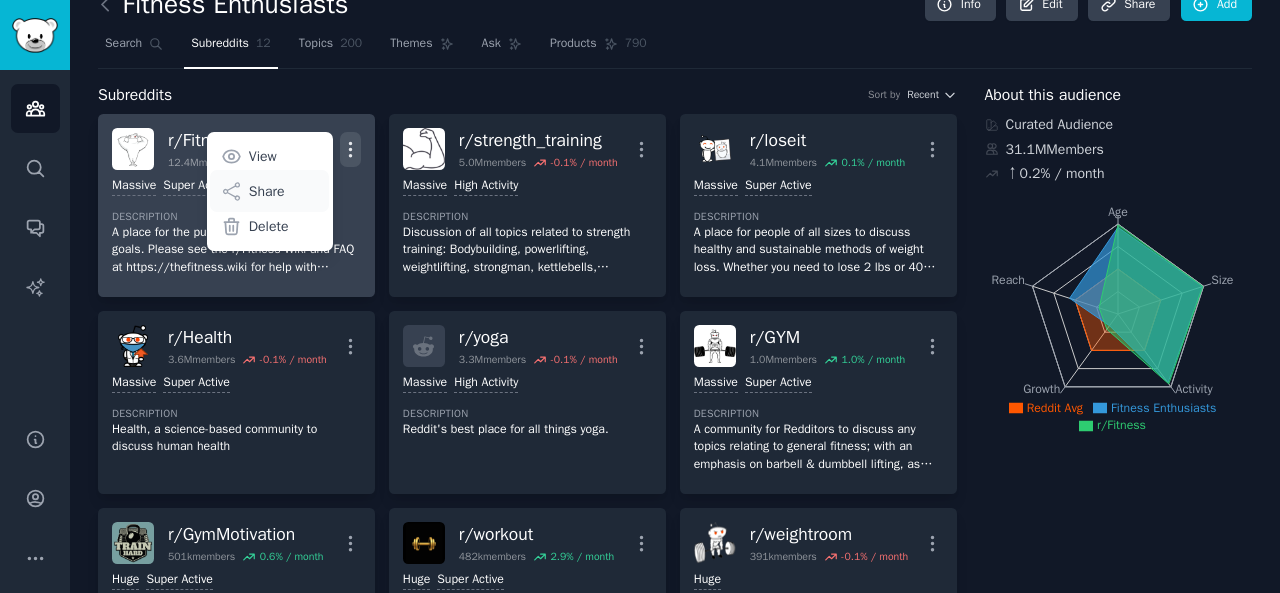 click on "Share" at bounding box center [267, 191] 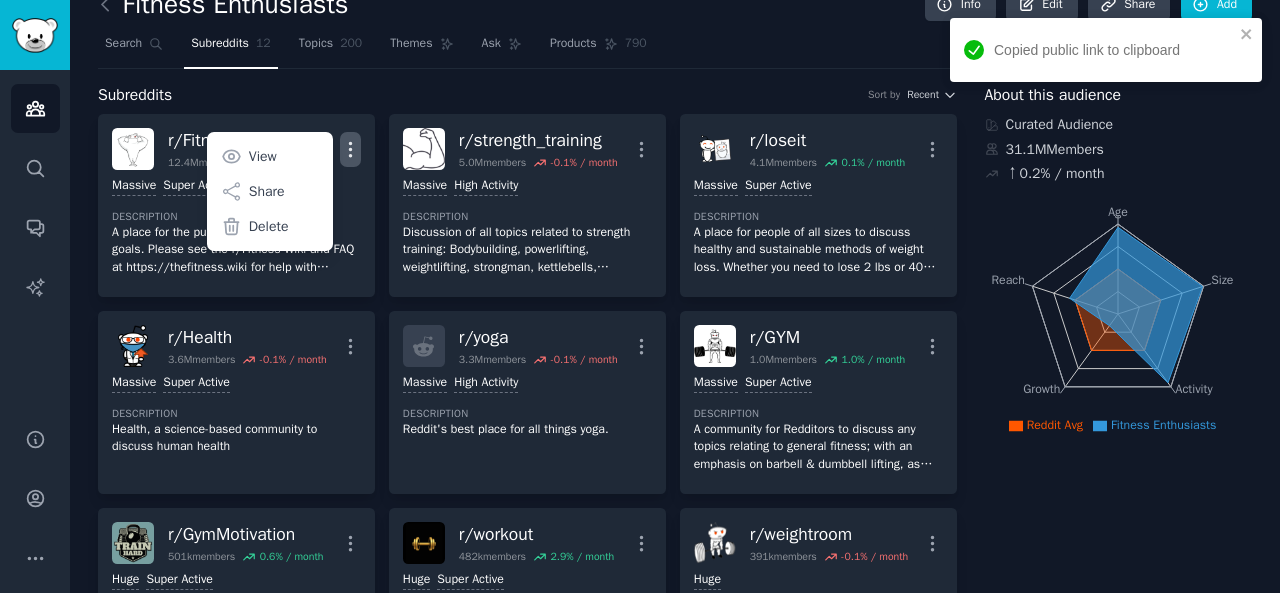 click on "Subreddits Sort by Recent" at bounding box center [527, 95] 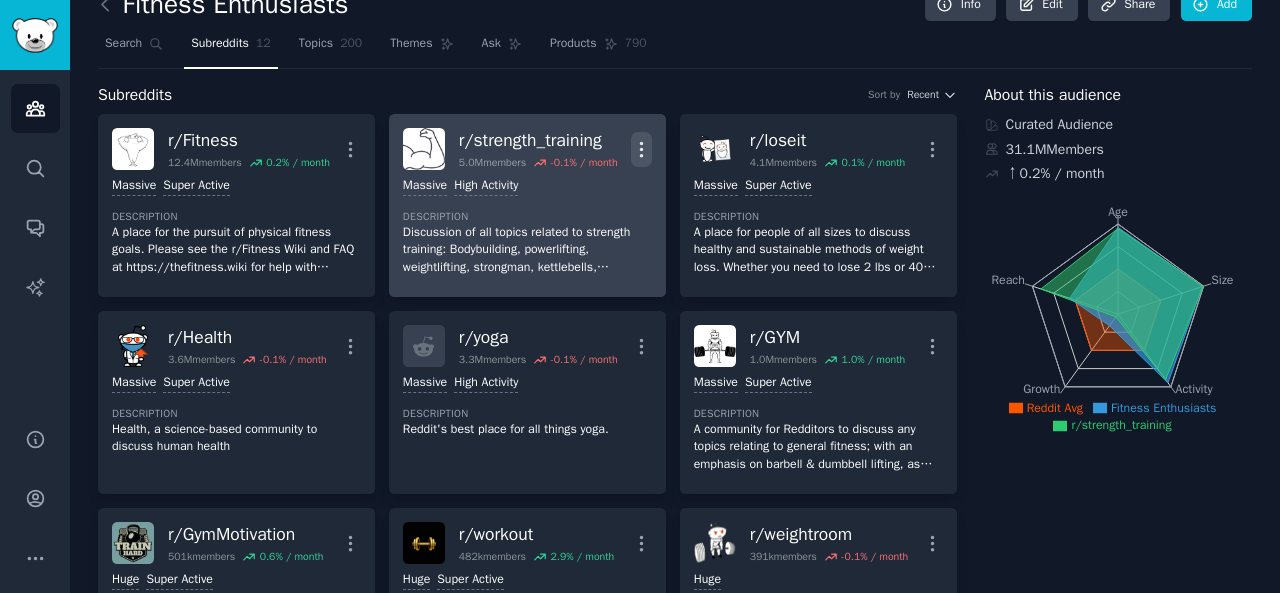 click 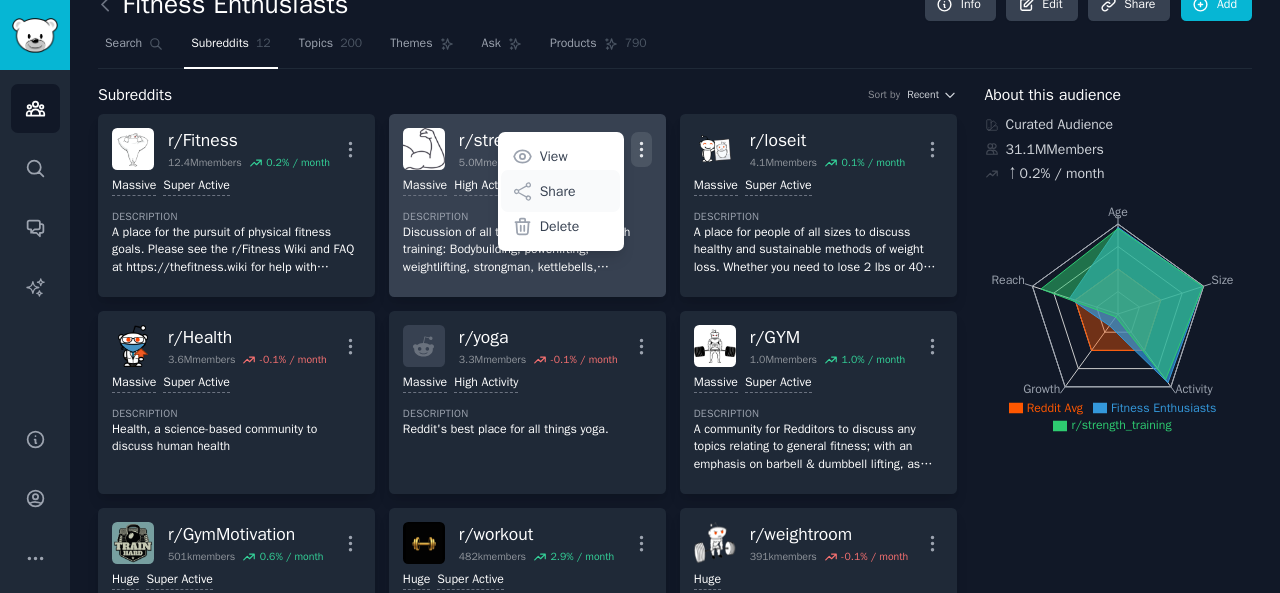 click on "Share" at bounding box center [558, 191] 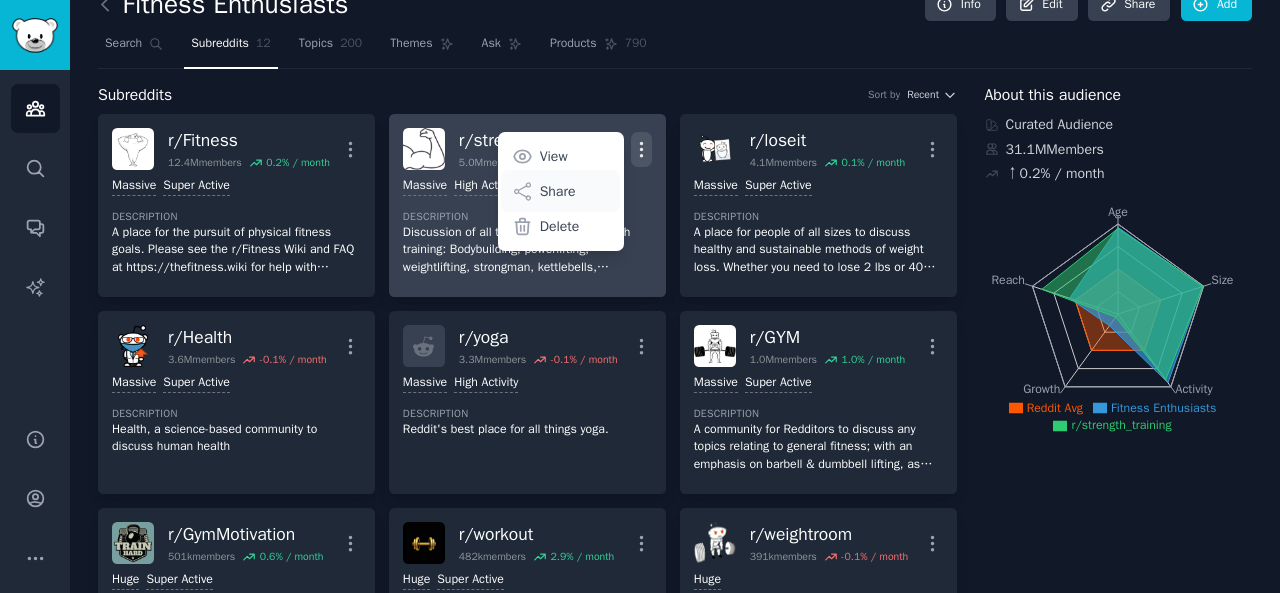 click on "Share" at bounding box center [558, 191] 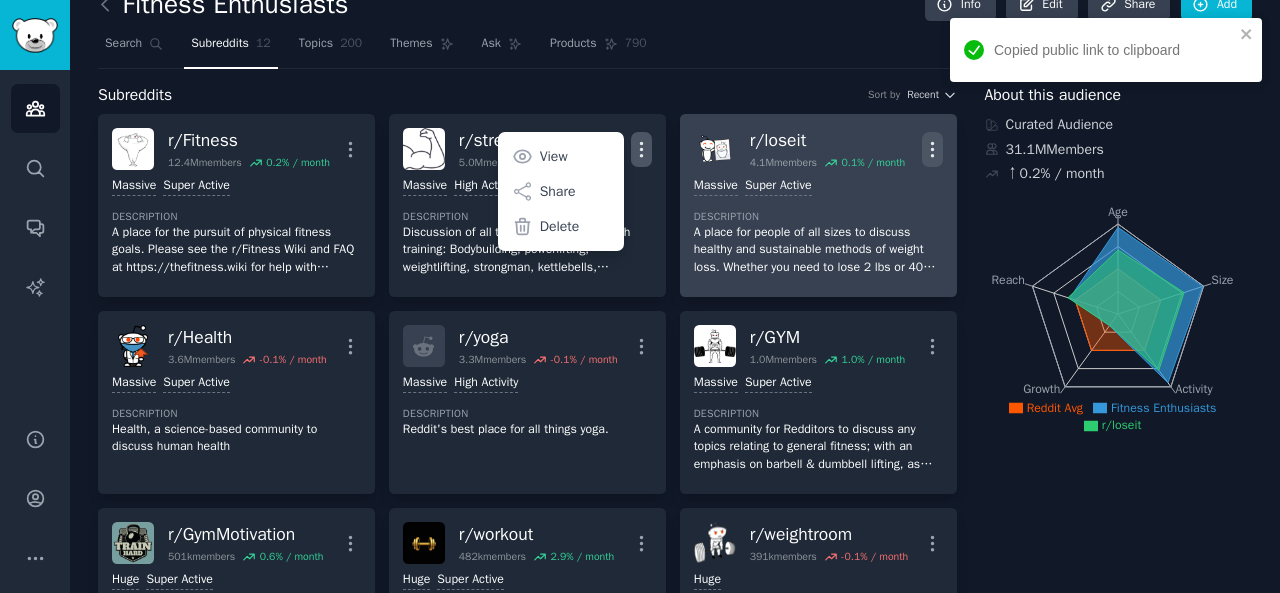 click 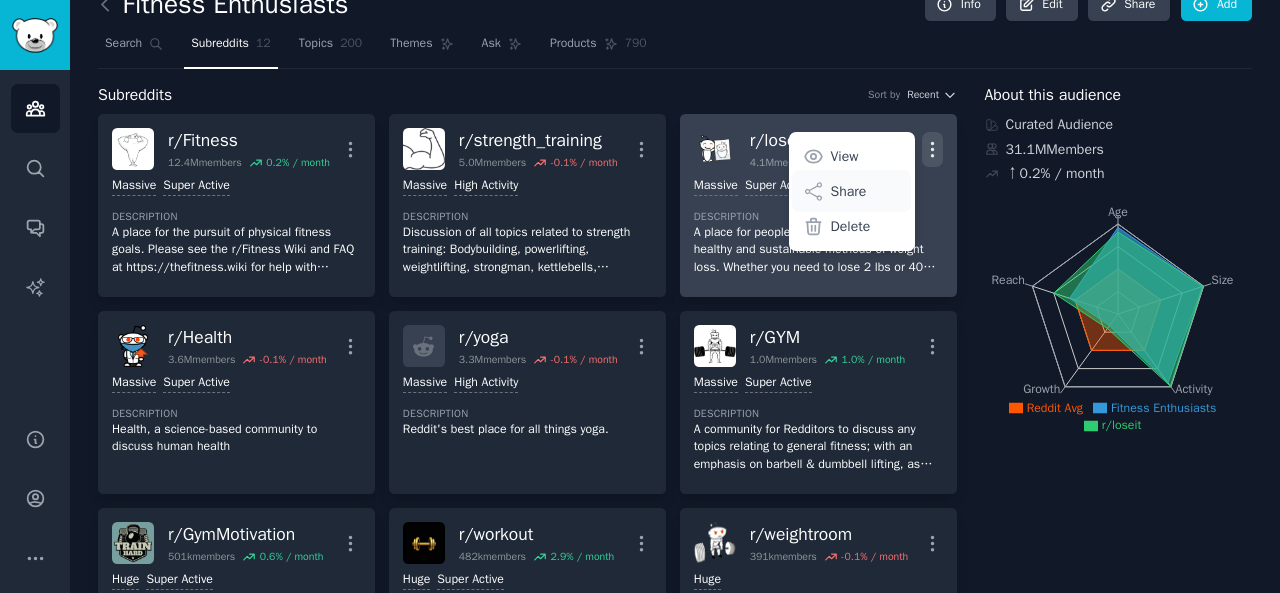 click on "Share" at bounding box center (849, 191) 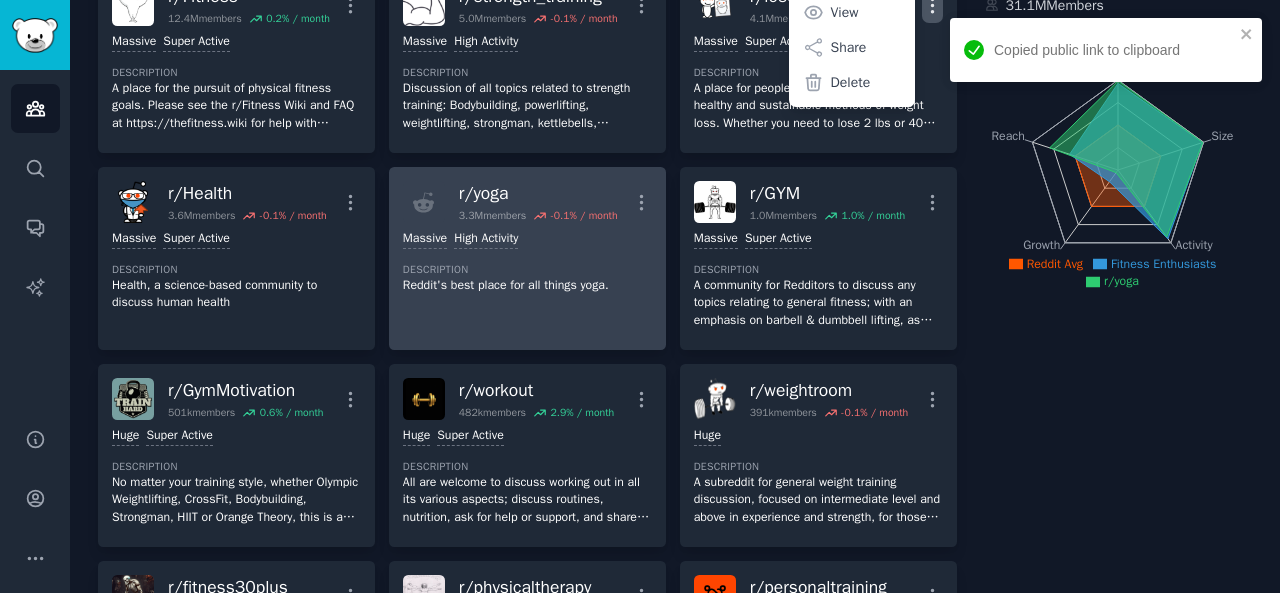 scroll, scrollTop: 176, scrollLeft: 0, axis: vertical 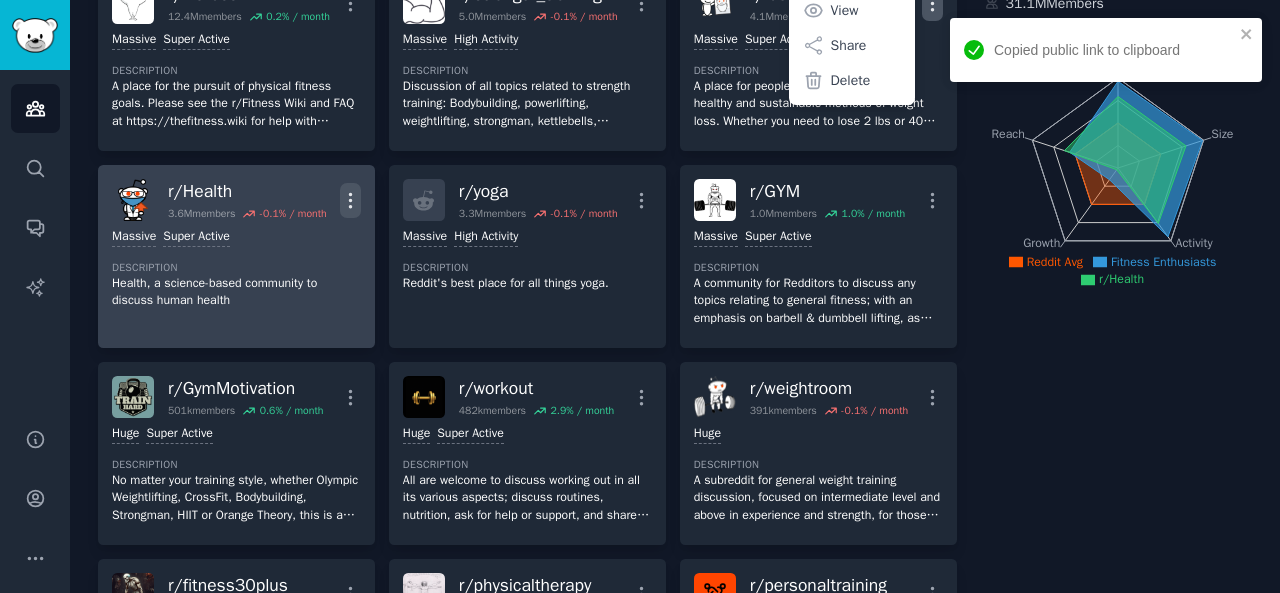 click 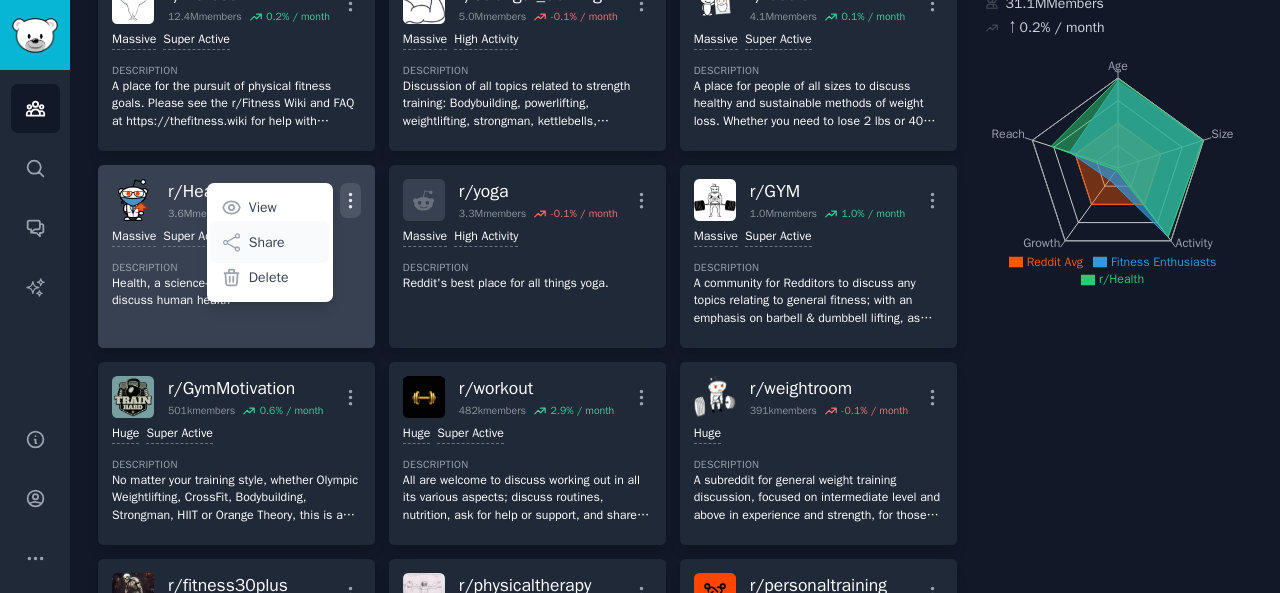 click on "Share" at bounding box center [267, 242] 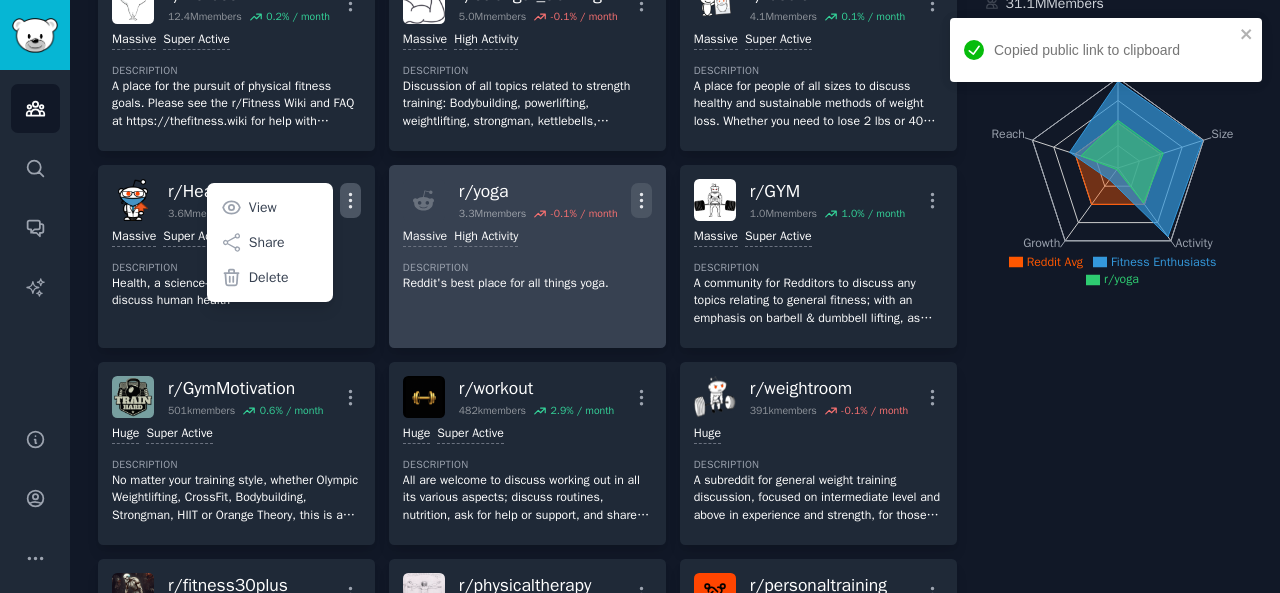 click 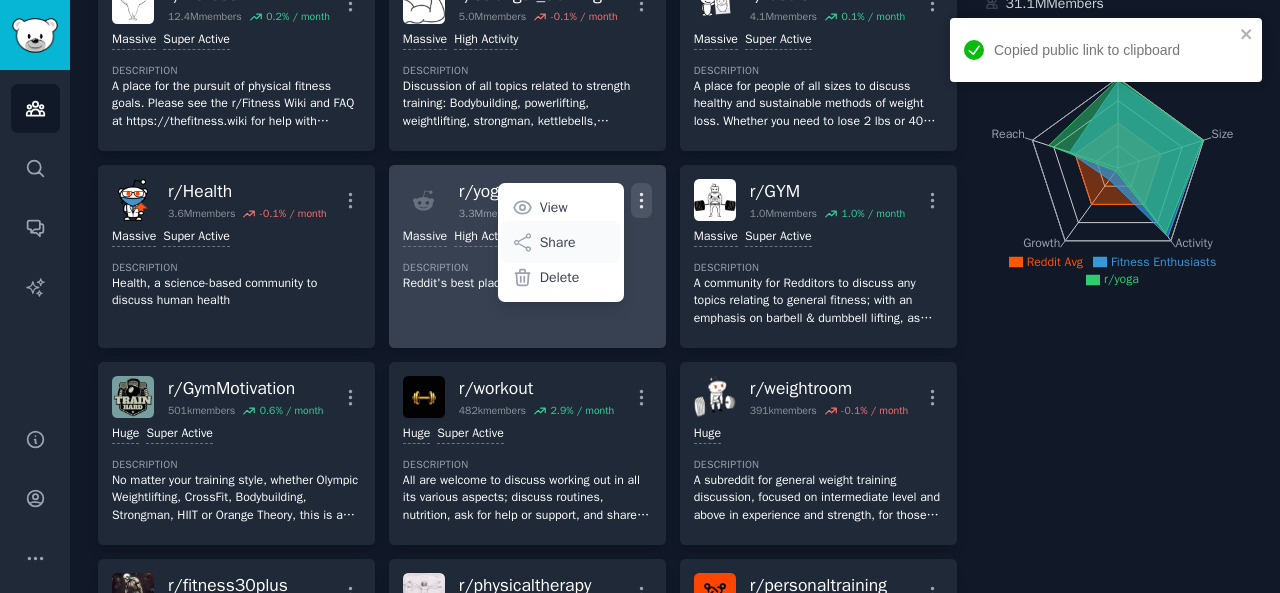 click on "Share" at bounding box center [560, 242] 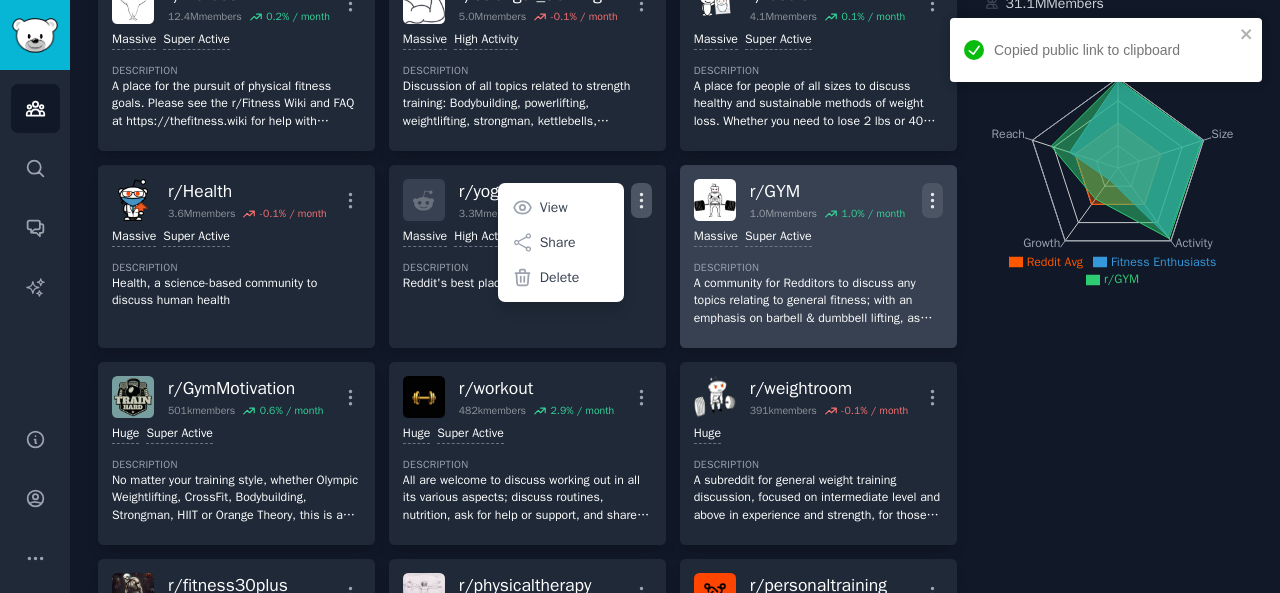 click 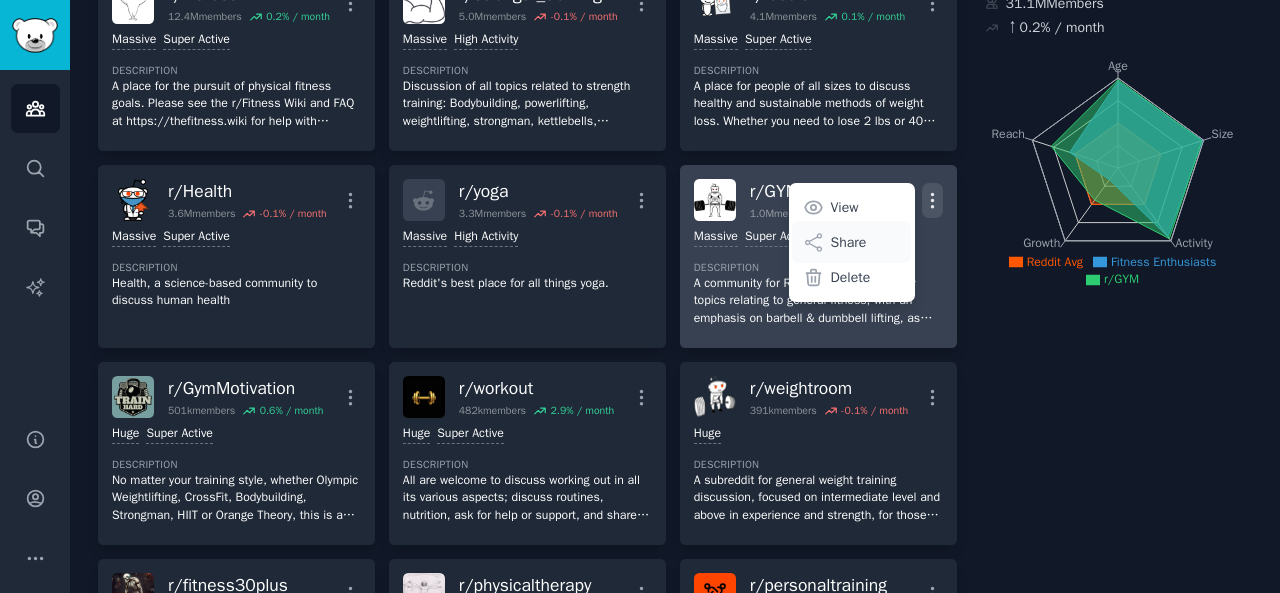 click on "Share" at bounding box center [851, 242] 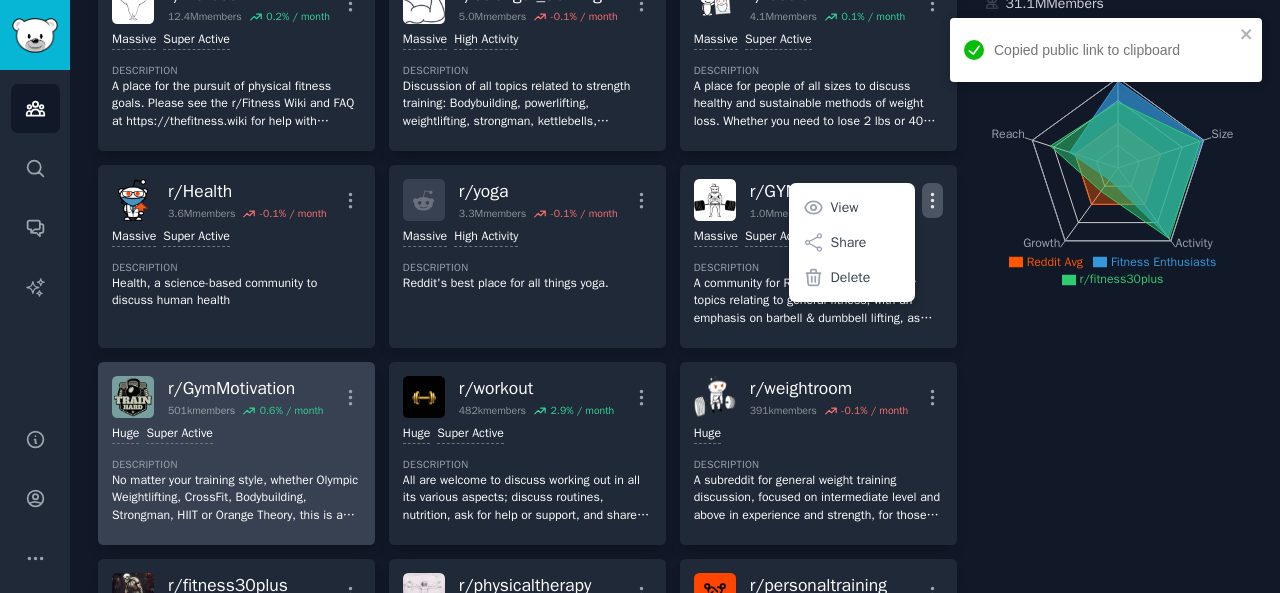 scroll, scrollTop: 363, scrollLeft: 0, axis: vertical 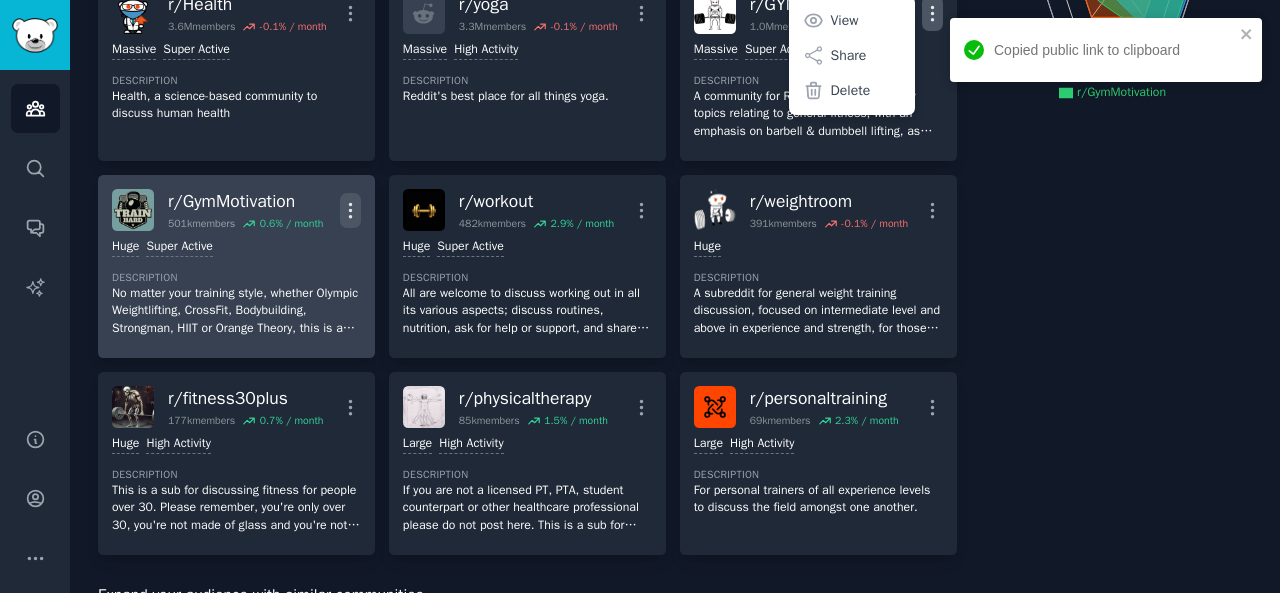click 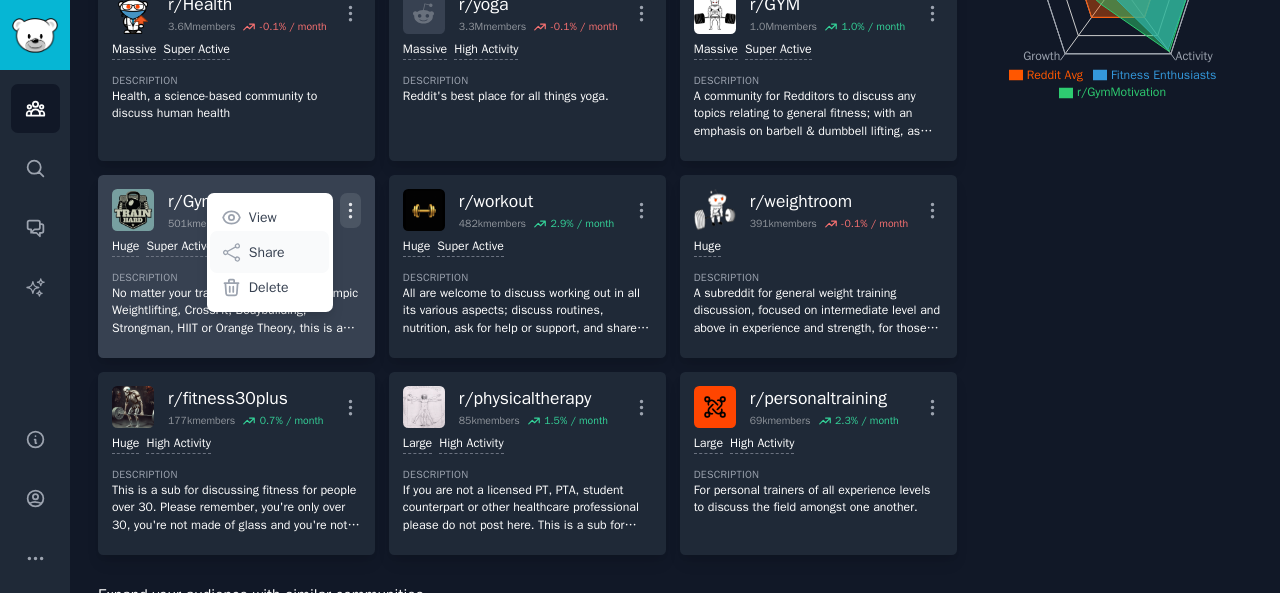 click on "Share" at bounding box center [267, 252] 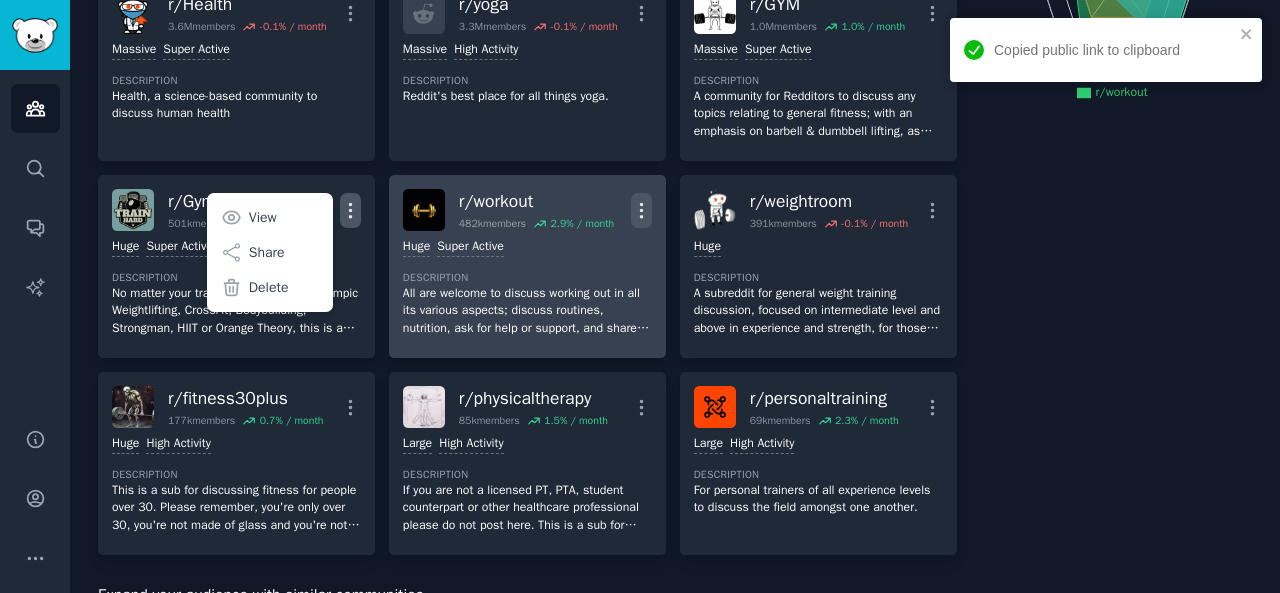 click 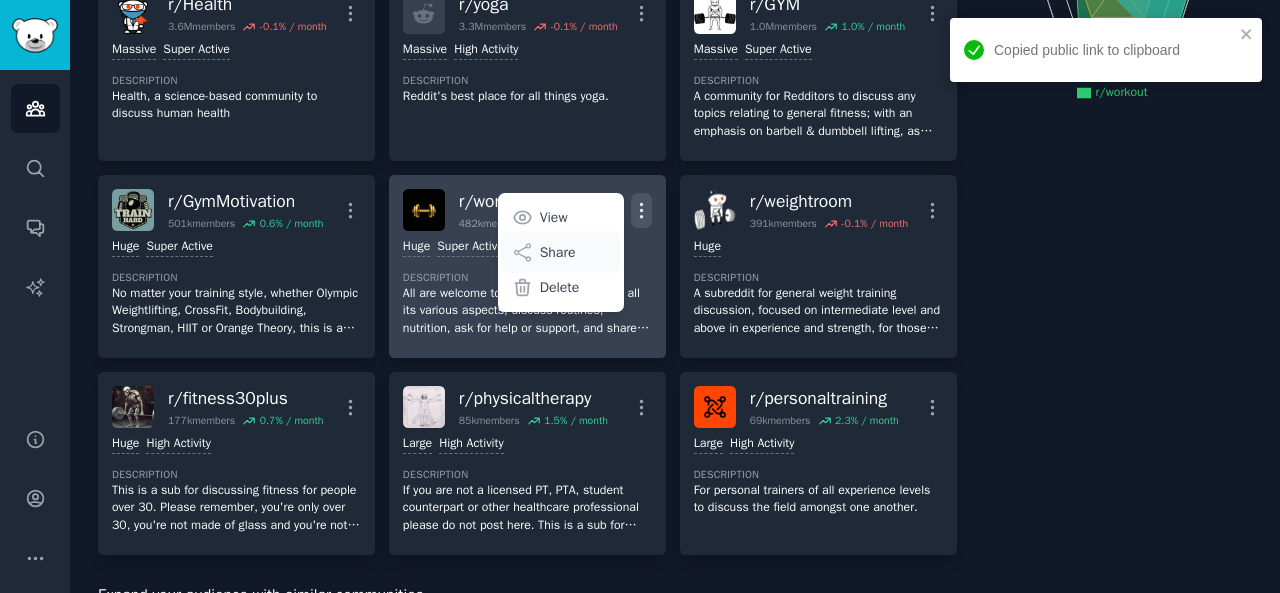 click on "Share" at bounding box center [560, 252] 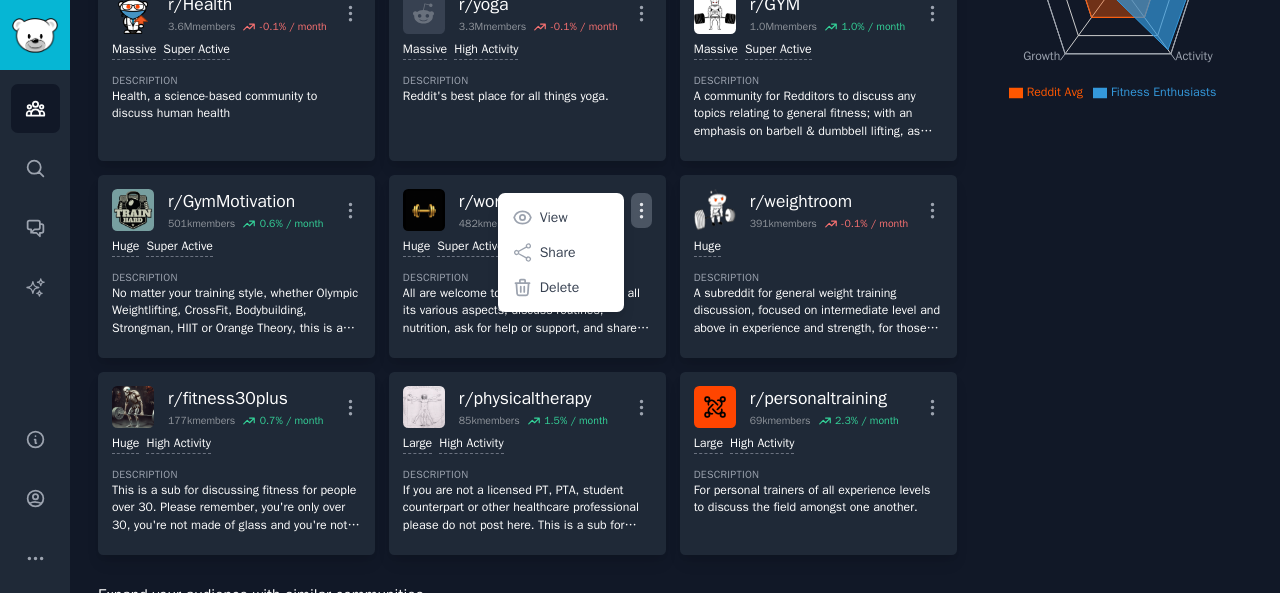 click on "About this audience Curated Audience 31.1M  Members ↑ 0.2 % / month Age Size Activity Growth Reach Reddit Avg Fitness Enthusiasts" at bounding box center [1119, 651] 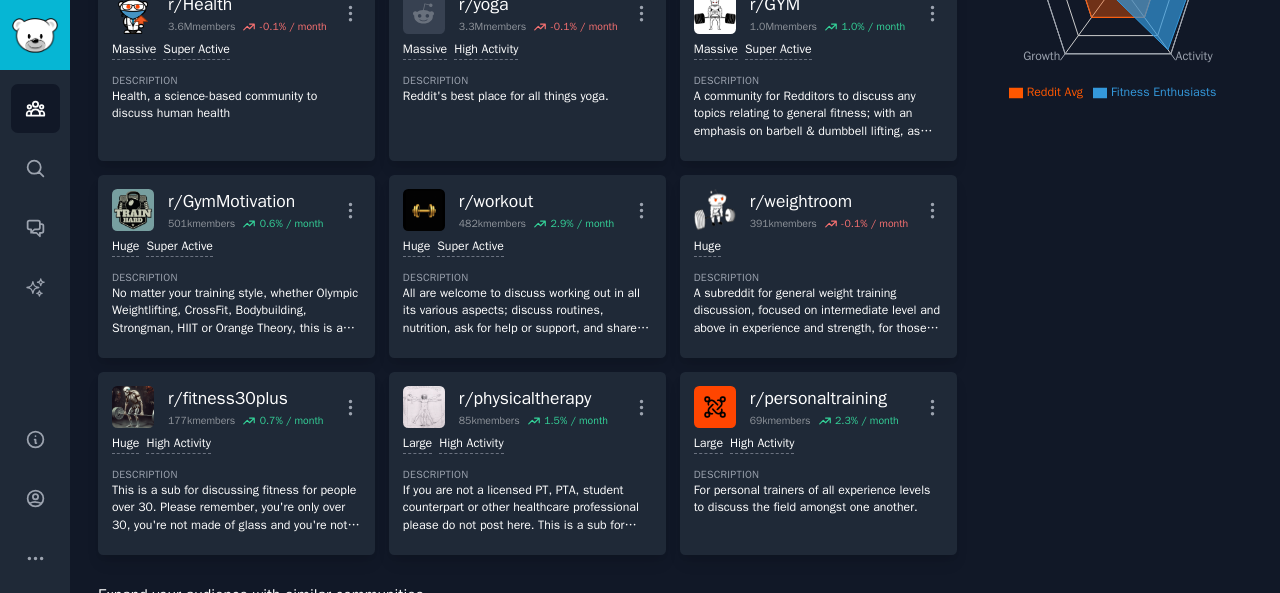 type 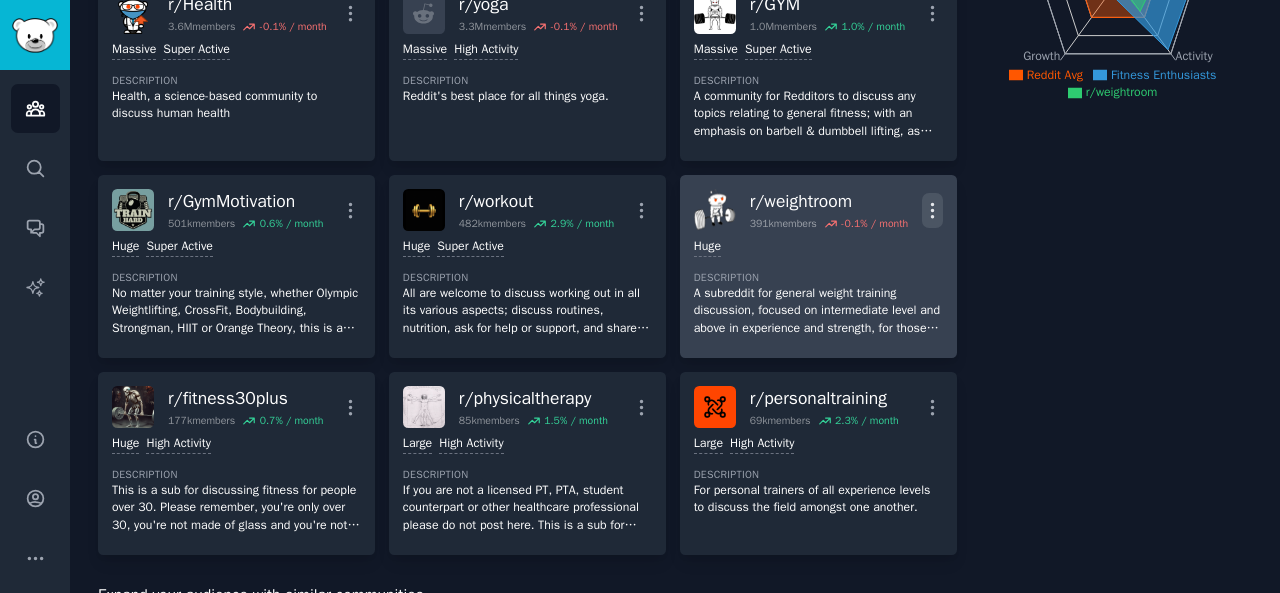 click 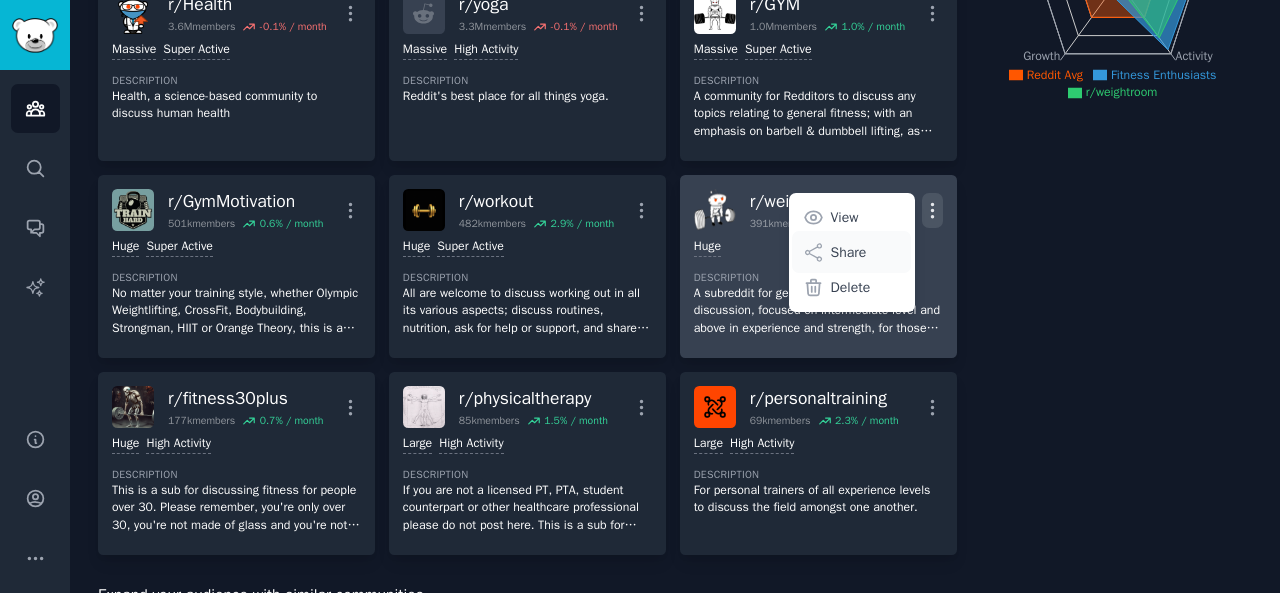 click on "Share" at bounding box center (849, 252) 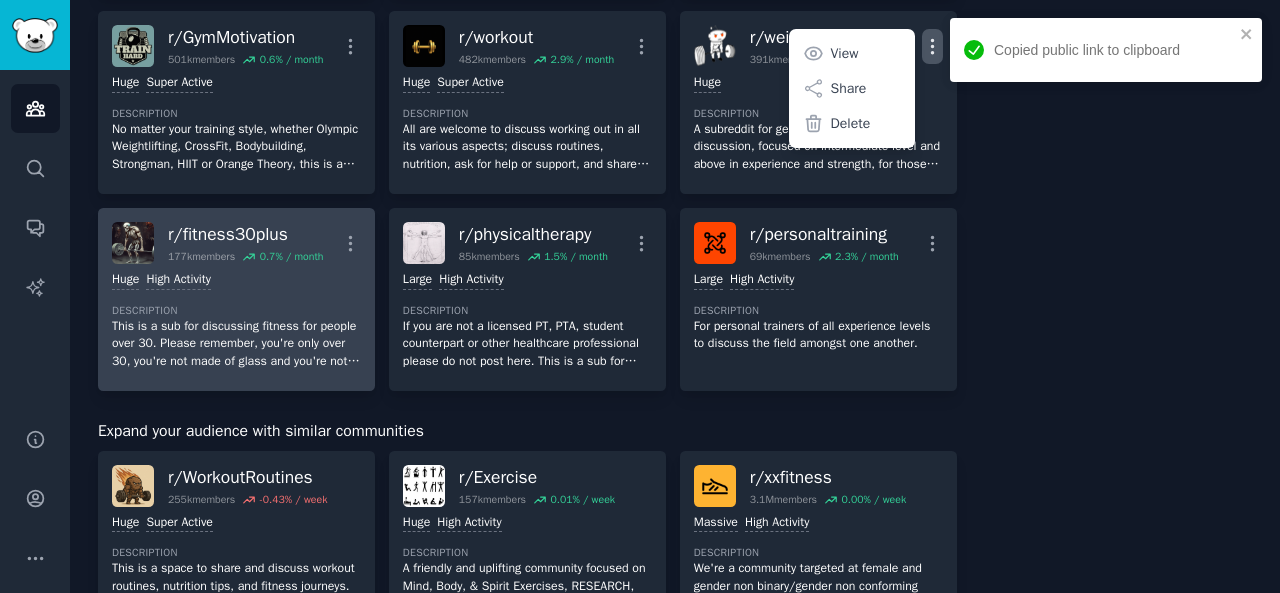 scroll, scrollTop: 530, scrollLeft: 0, axis: vertical 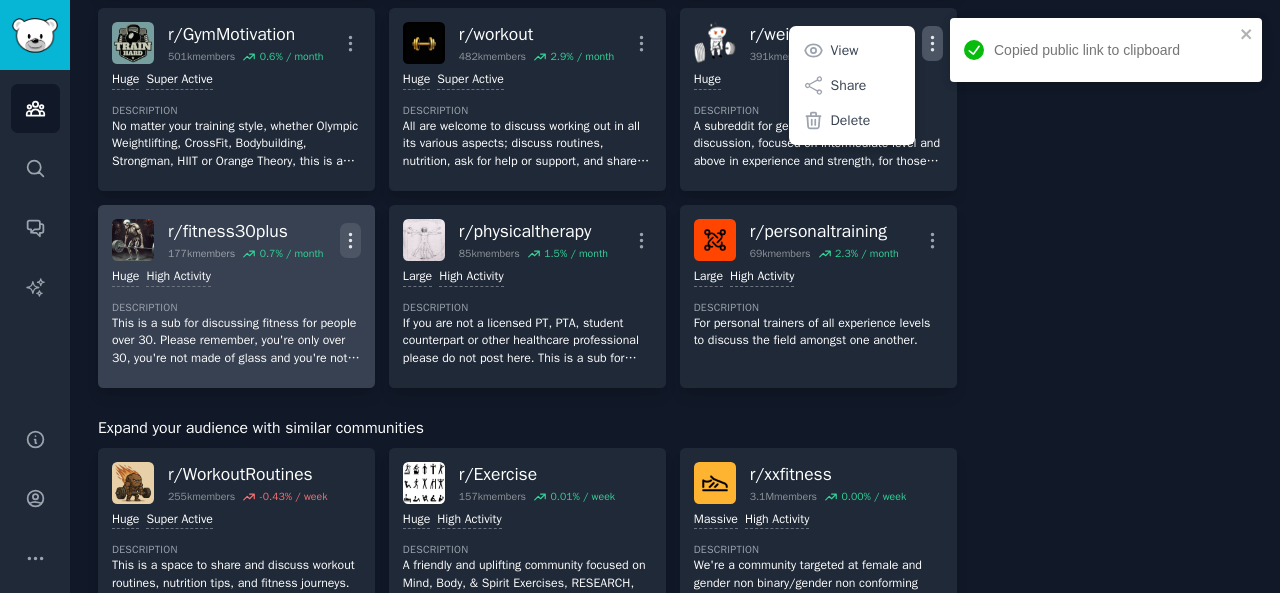 click 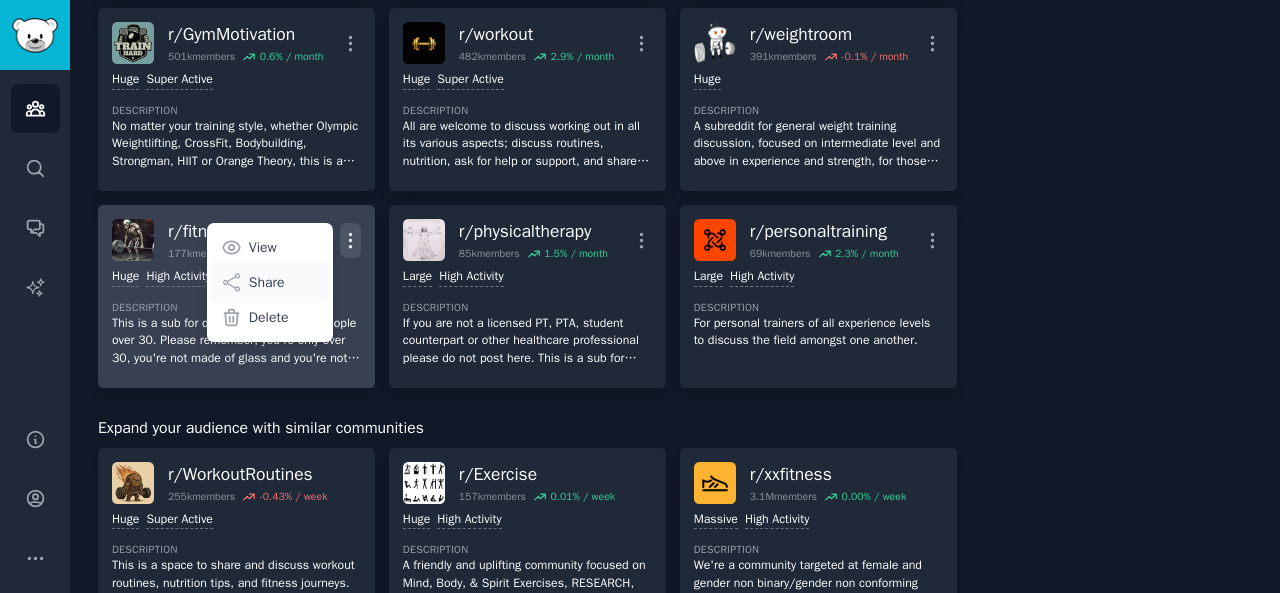 click on "Share" at bounding box center (269, 282) 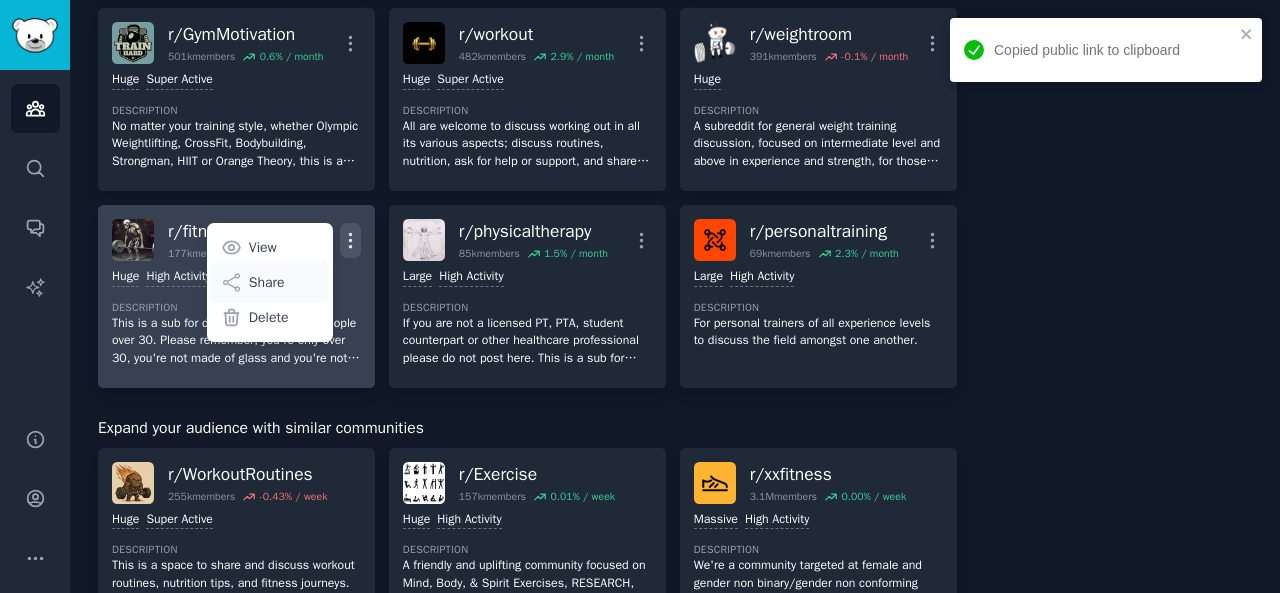 click on "Share" at bounding box center [267, 282] 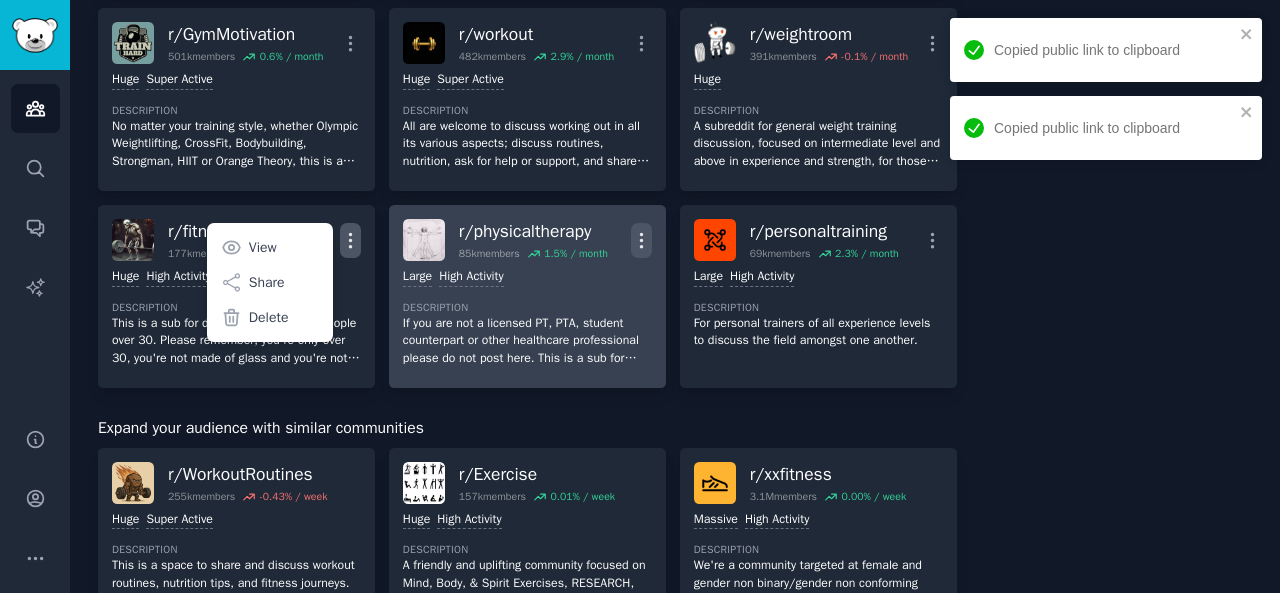 click 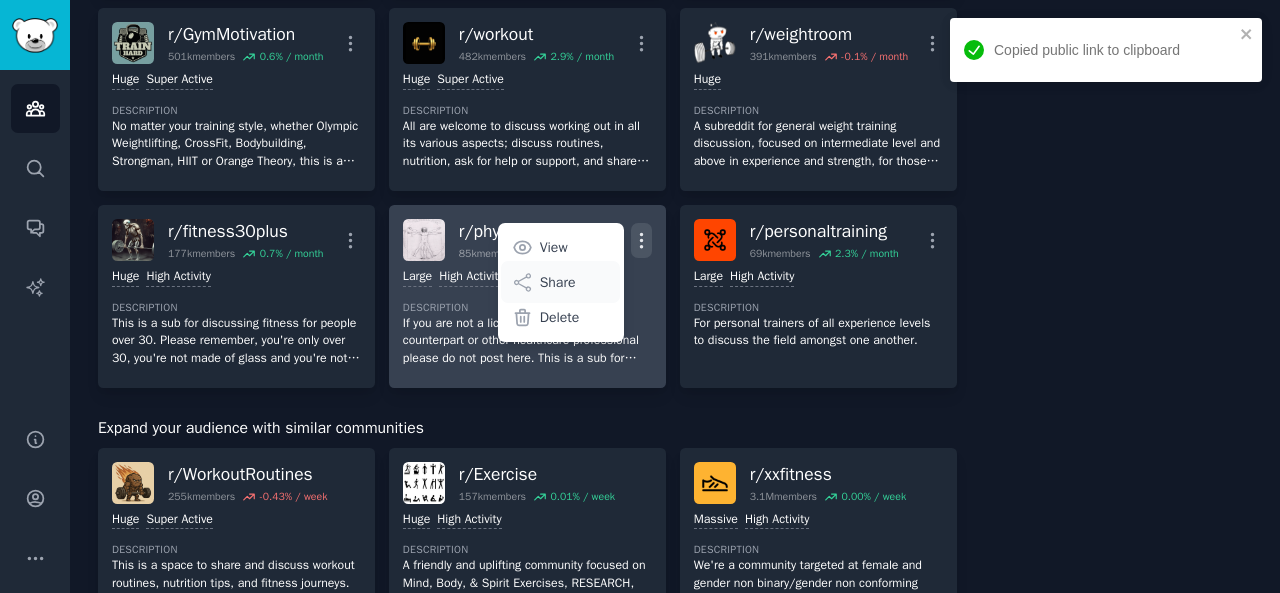 click on "Share" at bounding box center [558, 282] 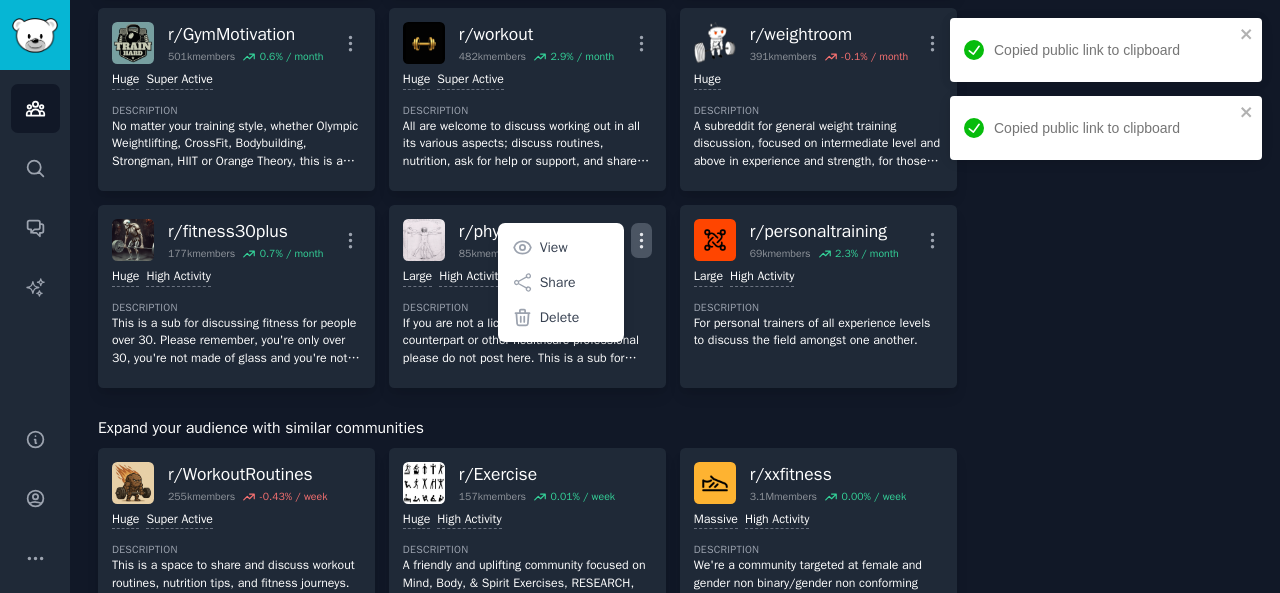 click on "About this audience Curated Audience 31.1M  Members ↑ 0.2 % / month Age Size Activity Growth Reach Reddit Avg Fitness Enthusiasts" at bounding box center (1119, 484) 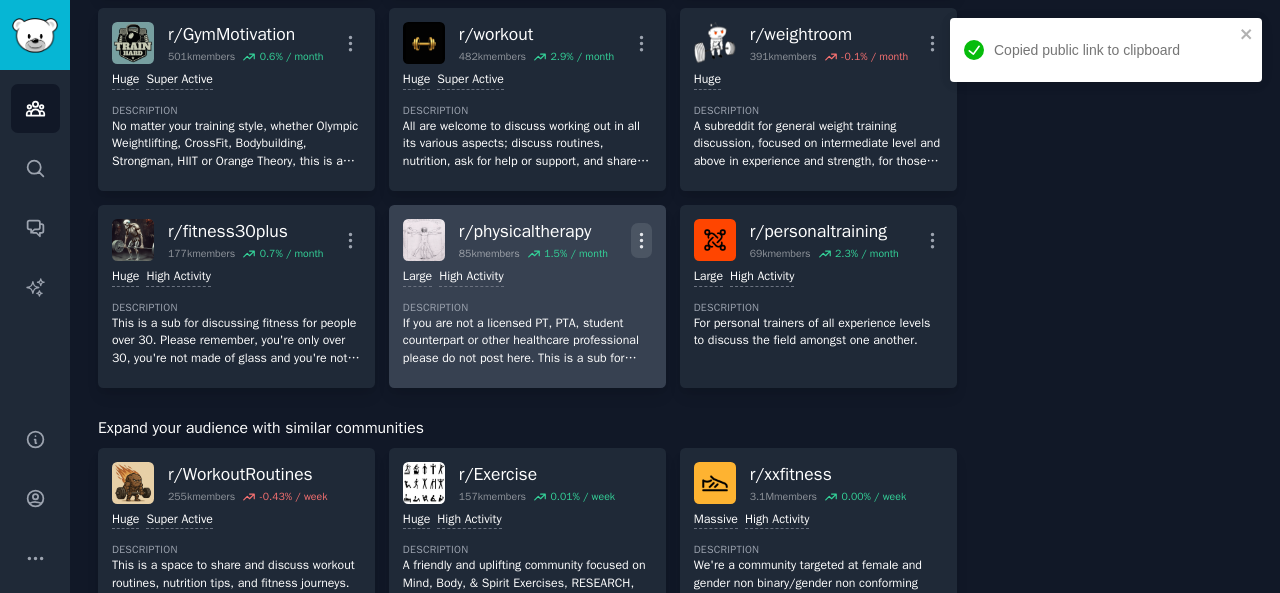 click 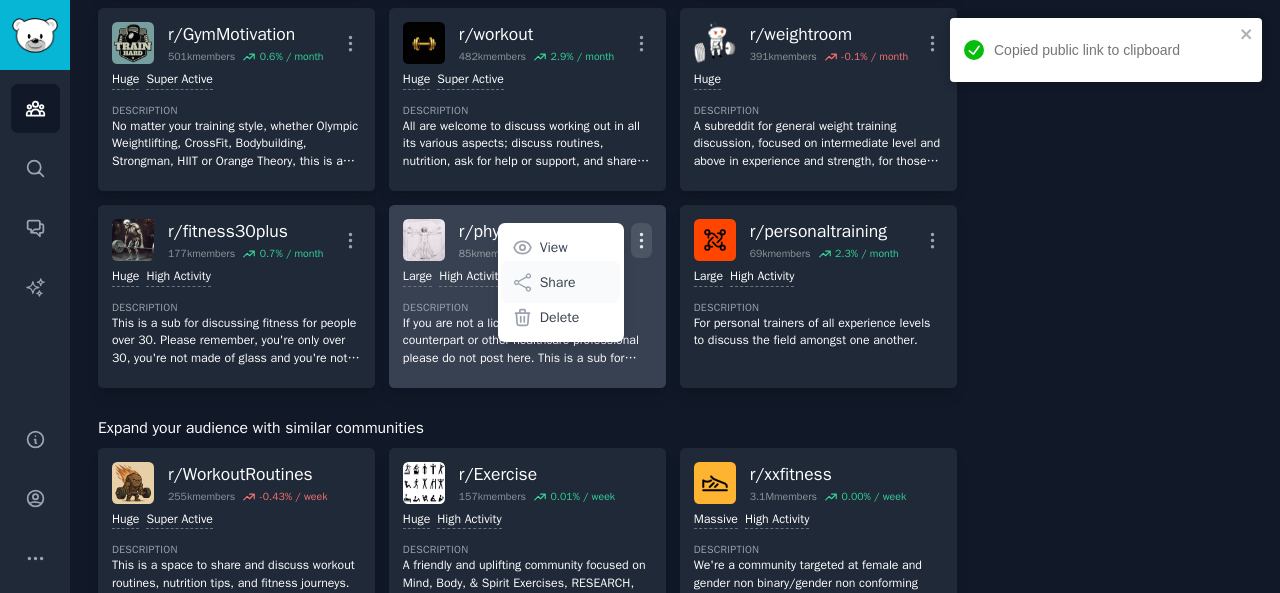 click on "Share" at bounding box center (558, 282) 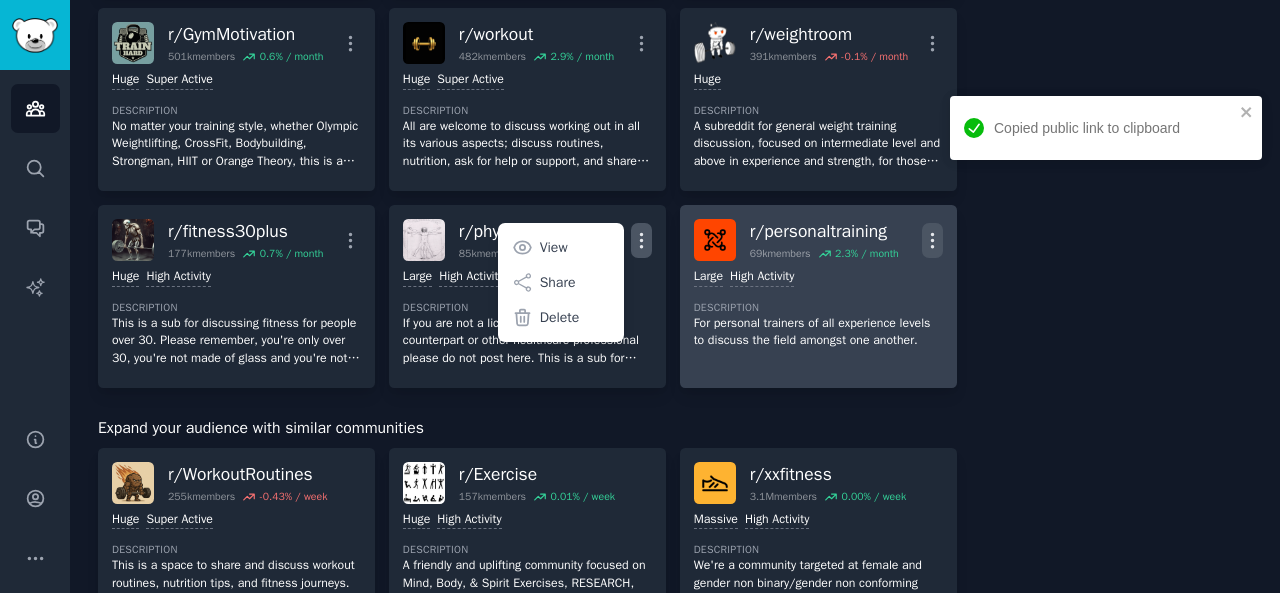 click 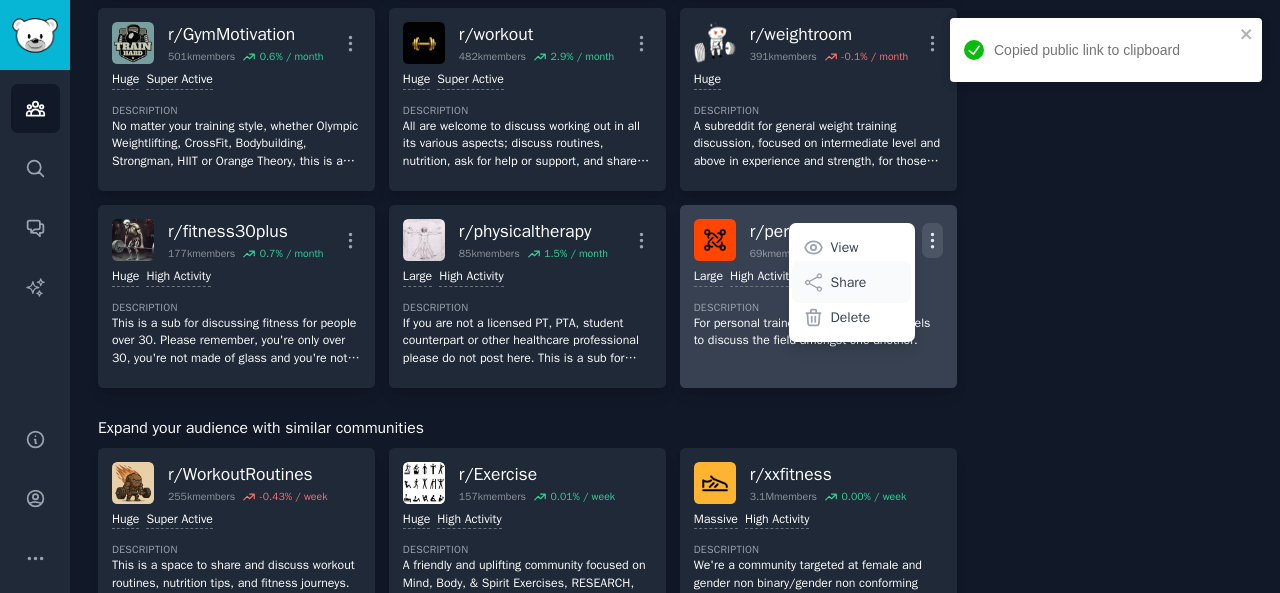 click on "Share" at bounding box center [851, 282] 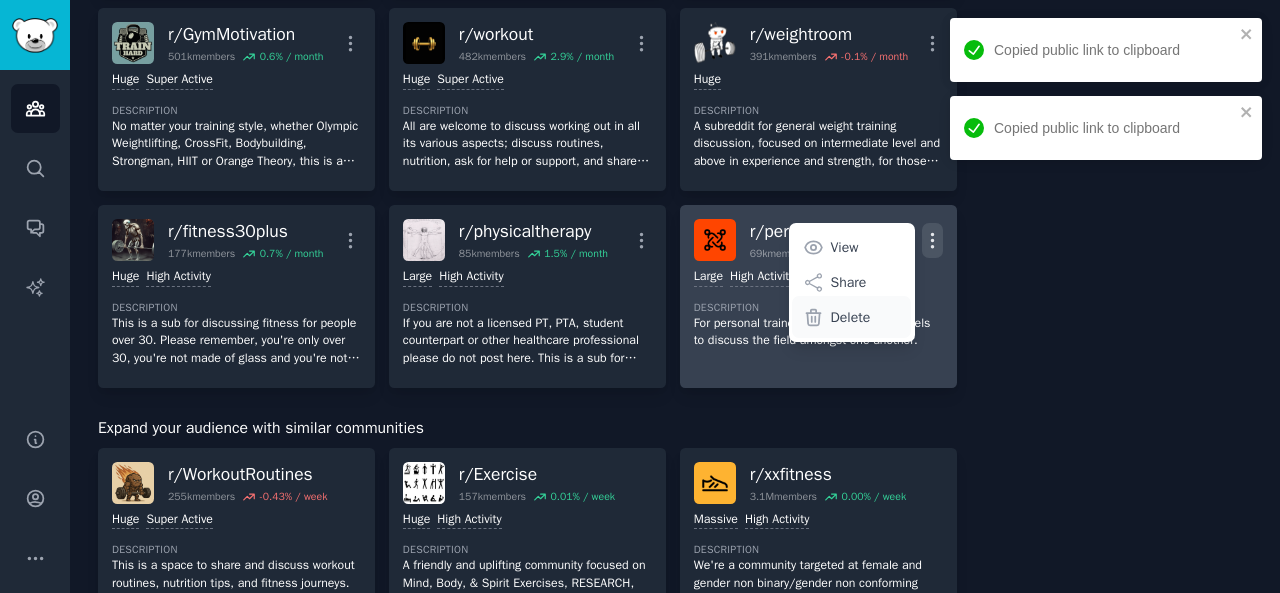 scroll, scrollTop: 0, scrollLeft: 0, axis: both 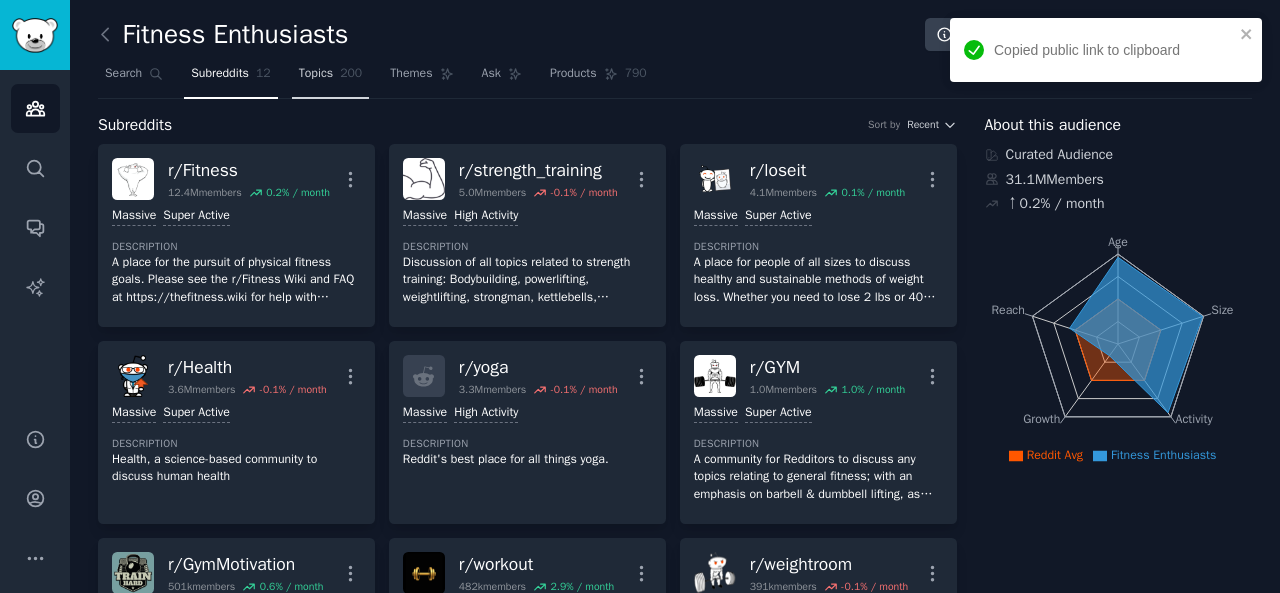 click on "Topics" at bounding box center (316, 74) 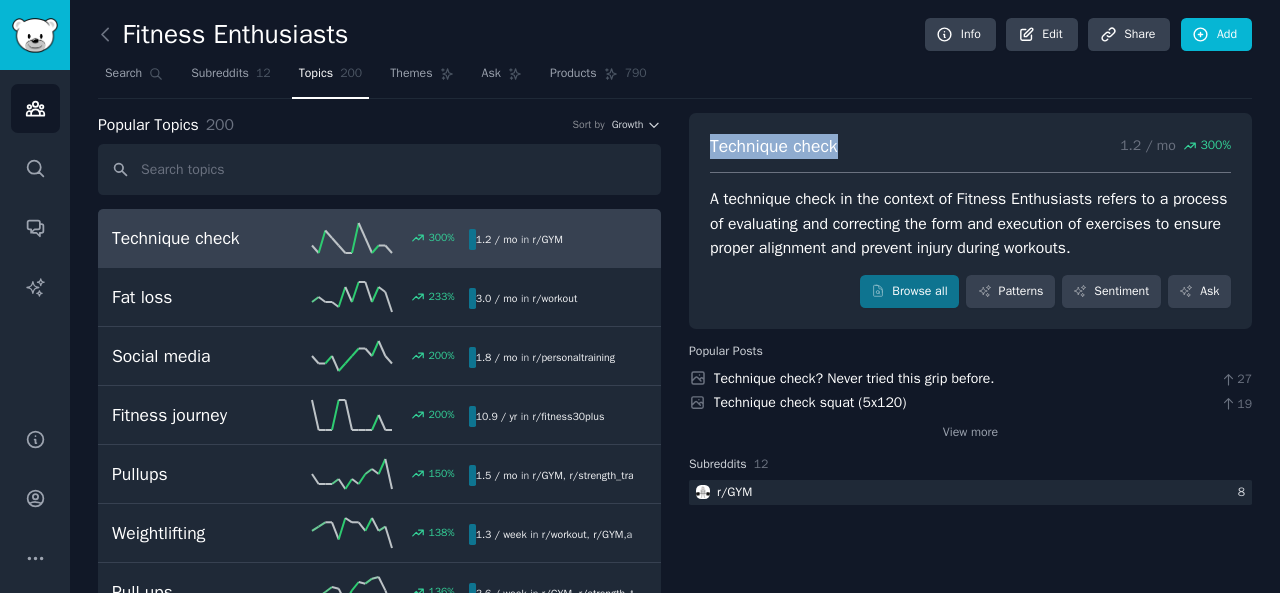 drag, startPoint x: 711, startPoint y: 143, endPoint x: 841, endPoint y: 139, distance: 130.06152 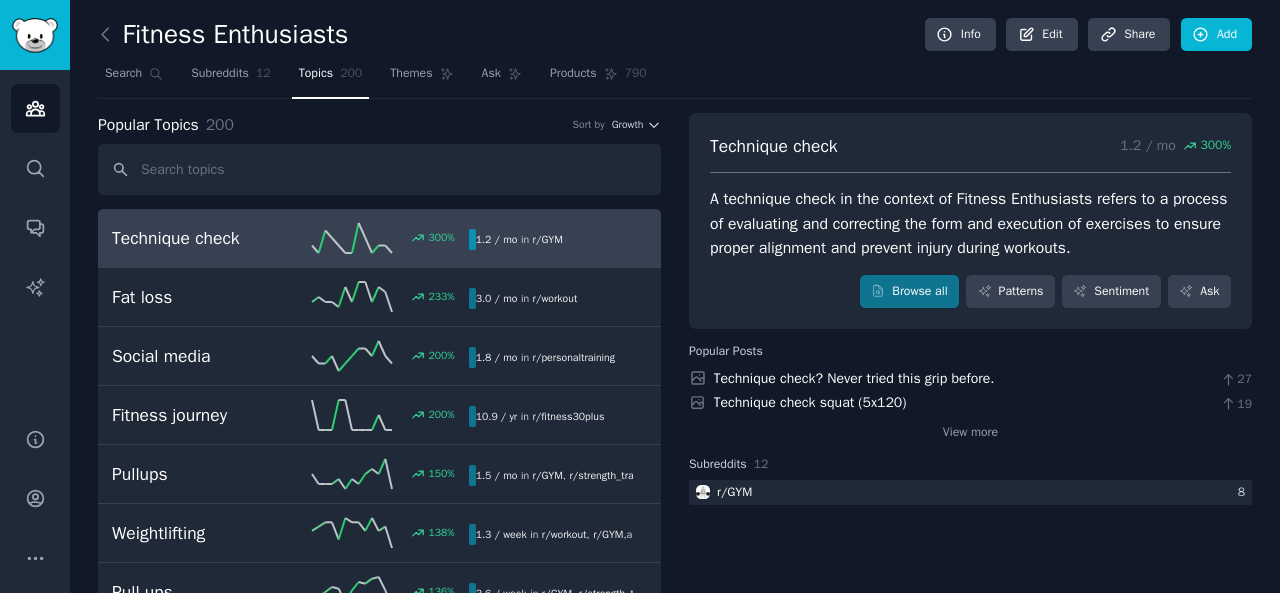 click on "Technique check" at bounding box center (201, 238) 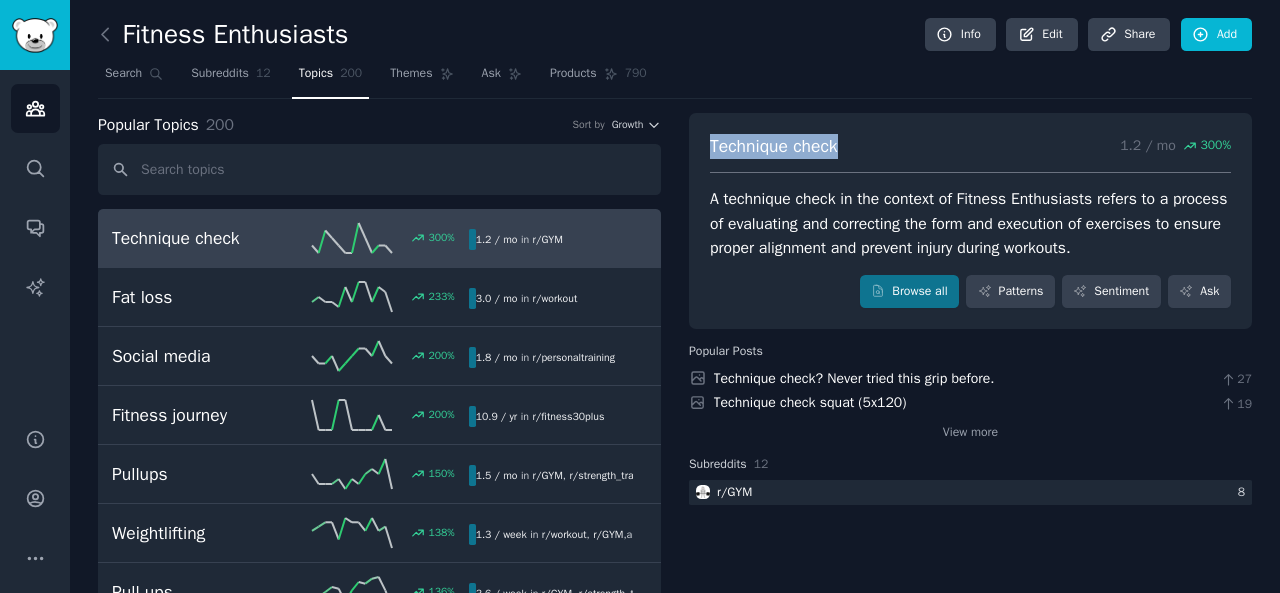 drag, startPoint x: 709, startPoint y: 143, endPoint x: 836, endPoint y: 144, distance: 127.00394 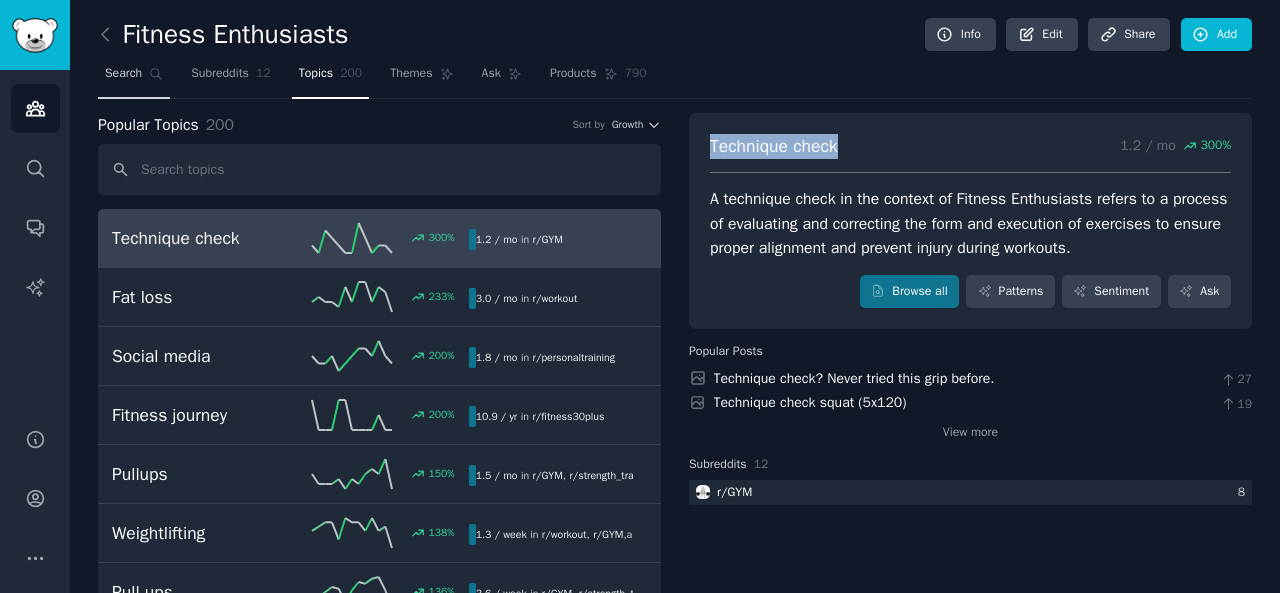 click on "Search" at bounding box center (134, 78) 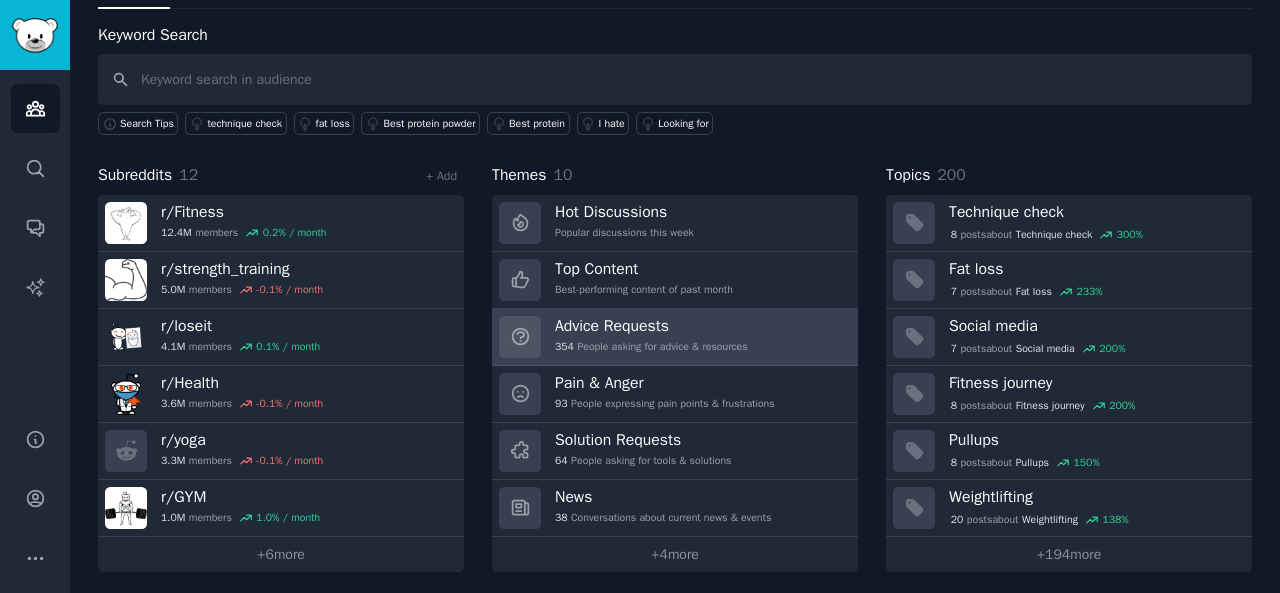 scroll, scrollTop: 0, scrollLeft: 0, axis: both 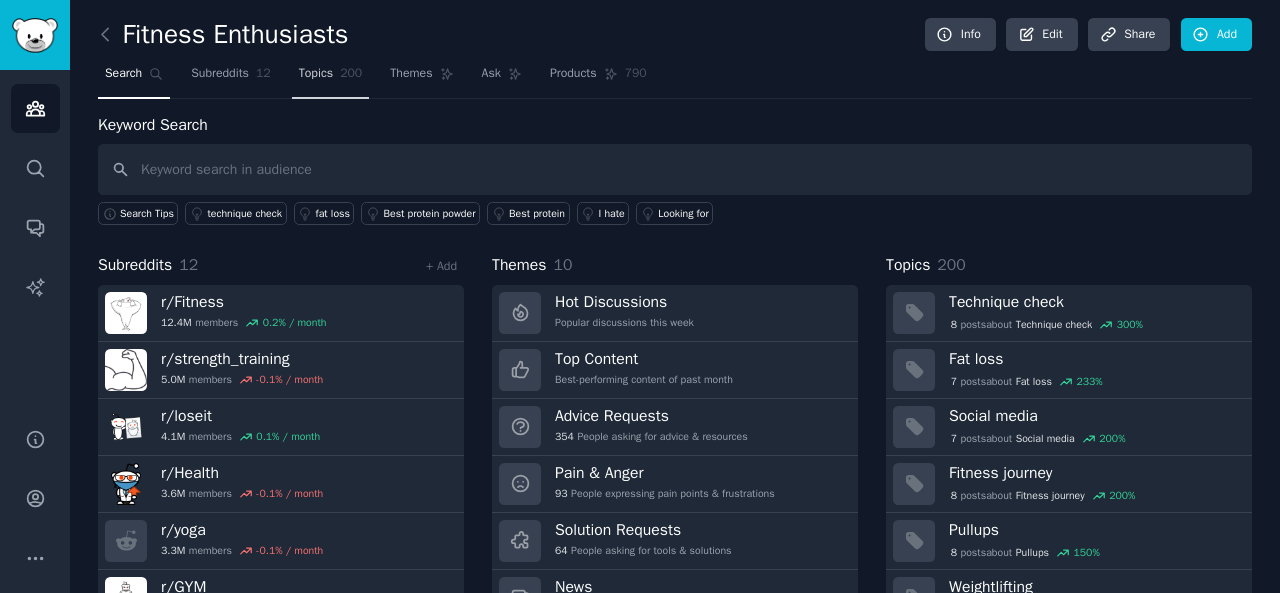 click on "Topics" at bounding box center [316, 74] 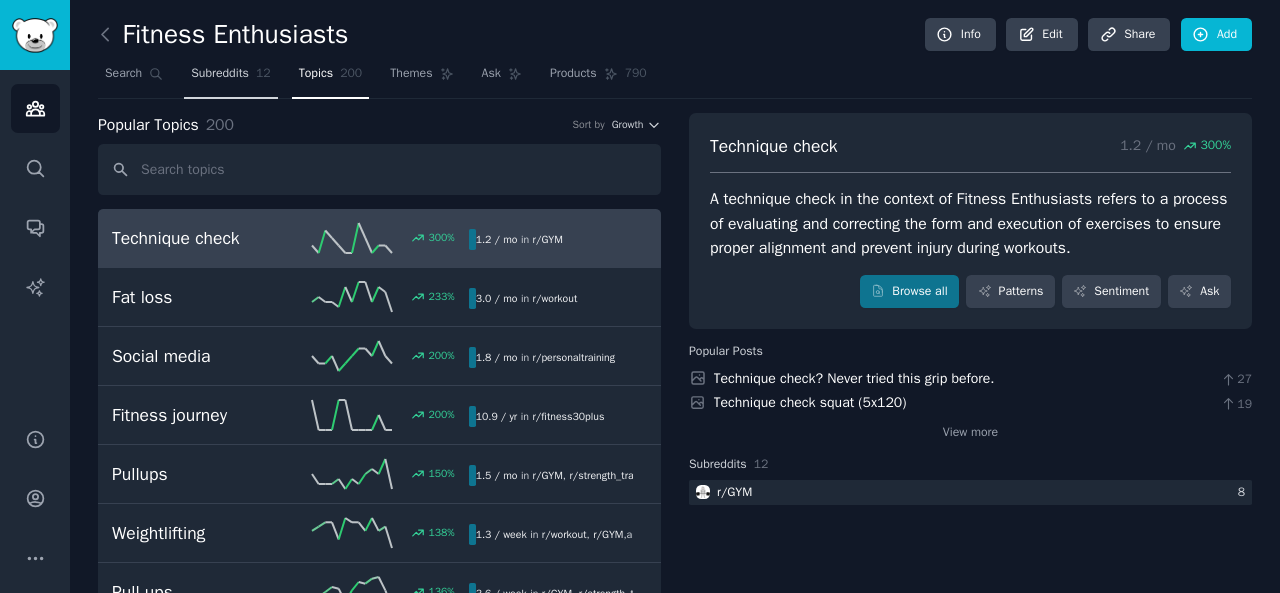 click on "Subreddits" at bounding box center [220, 74] 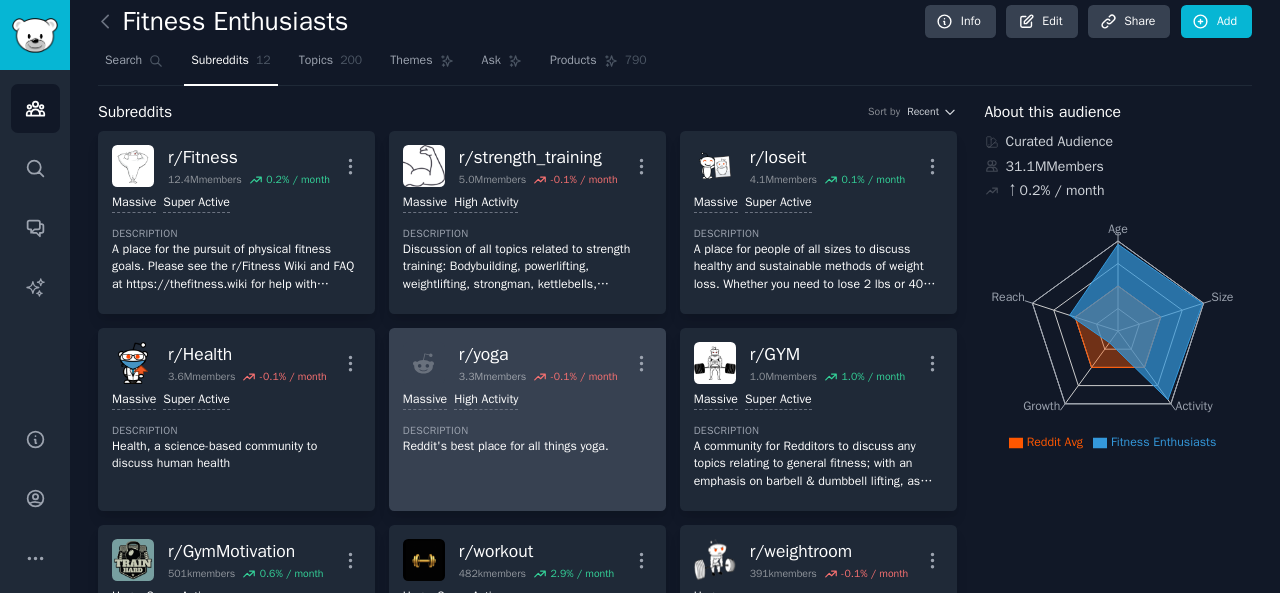 scroll, scrollTop: 0, scrollLeft: 0, axis: both 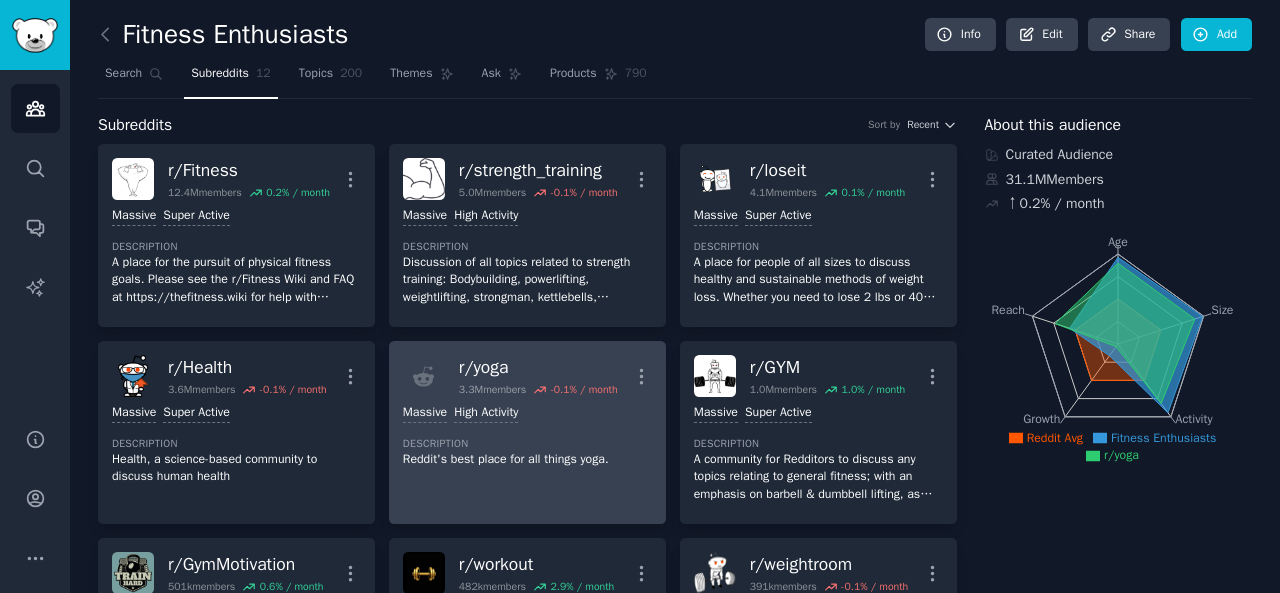 click on ">= 80th percentile for submissions / day Massive High Activity Description Reddit's best place for all things yoga." at bounding box center [527, 436] 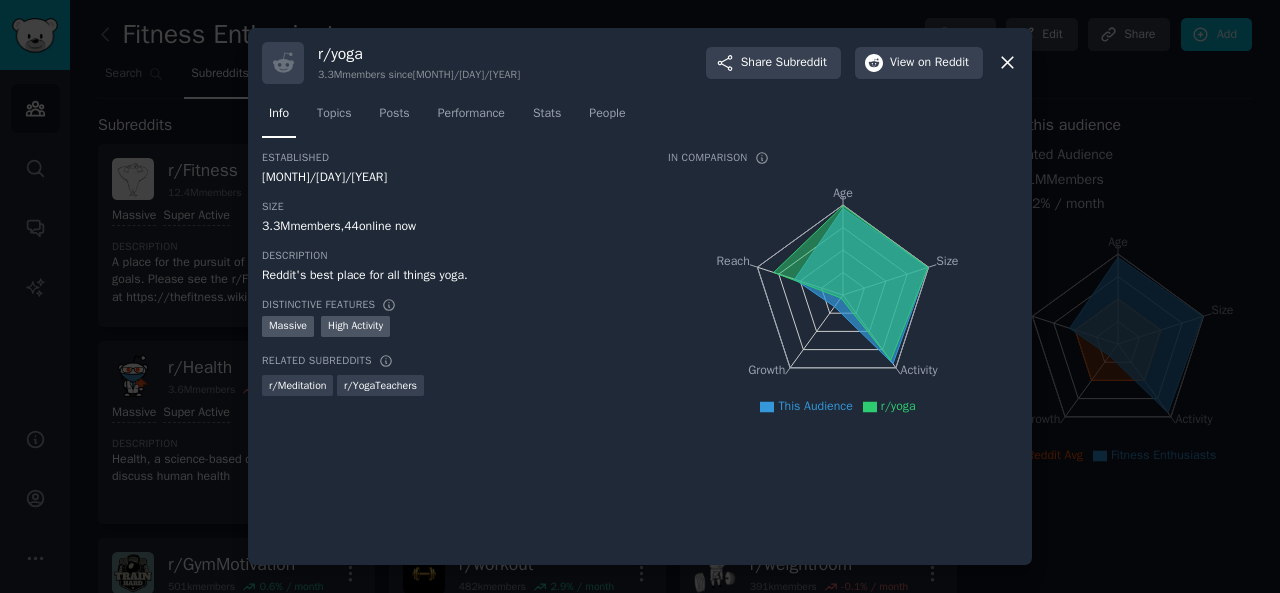 click 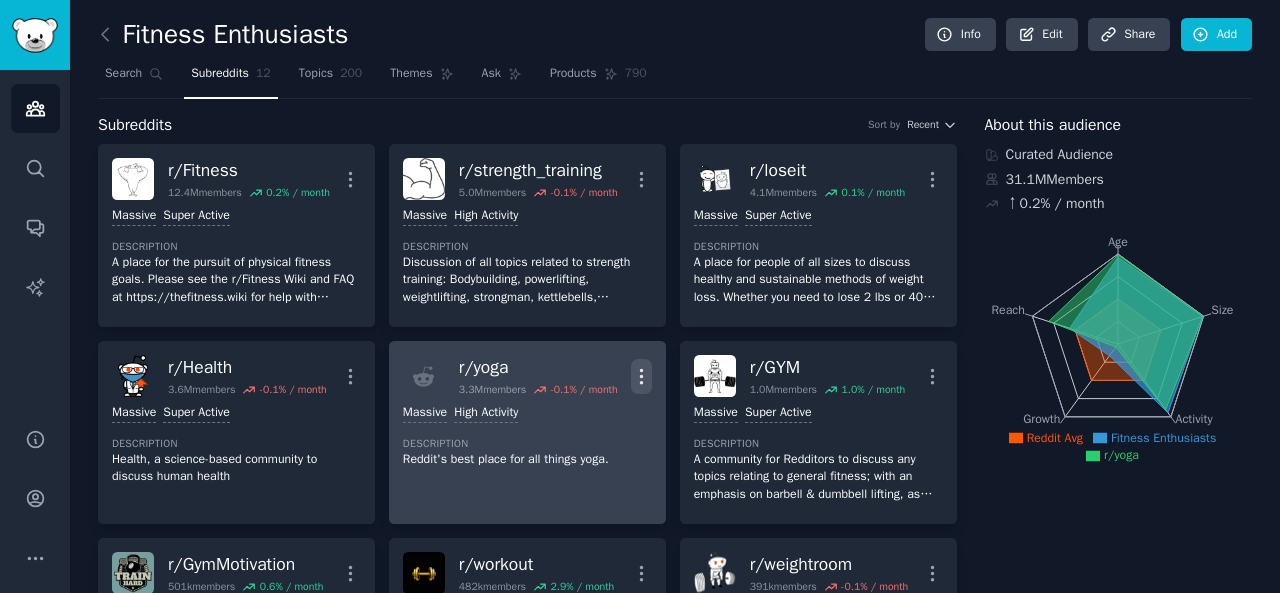 click 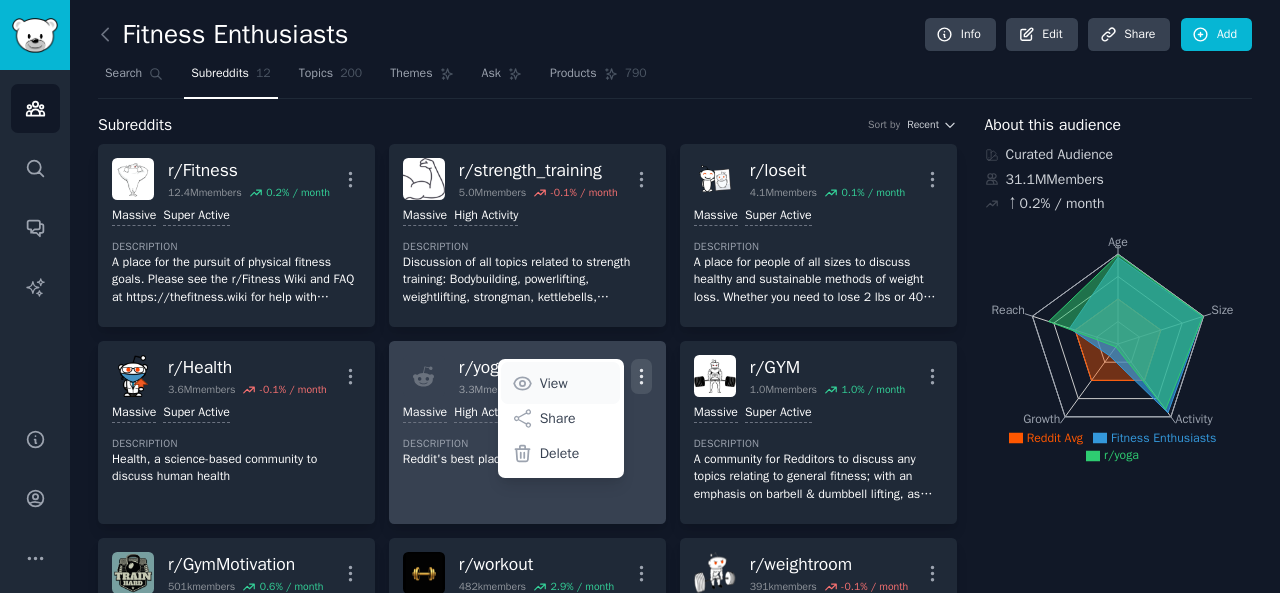 click on "View" at bounding box center [554, 383] 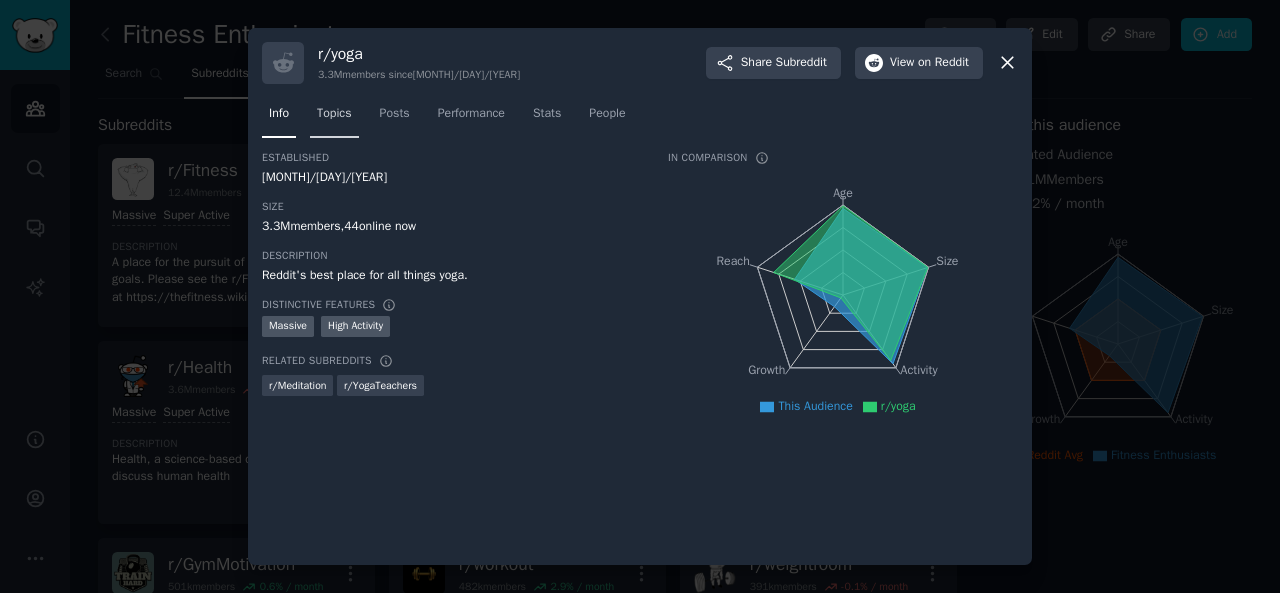 click on "Topics" at bounding box center (334, 114) 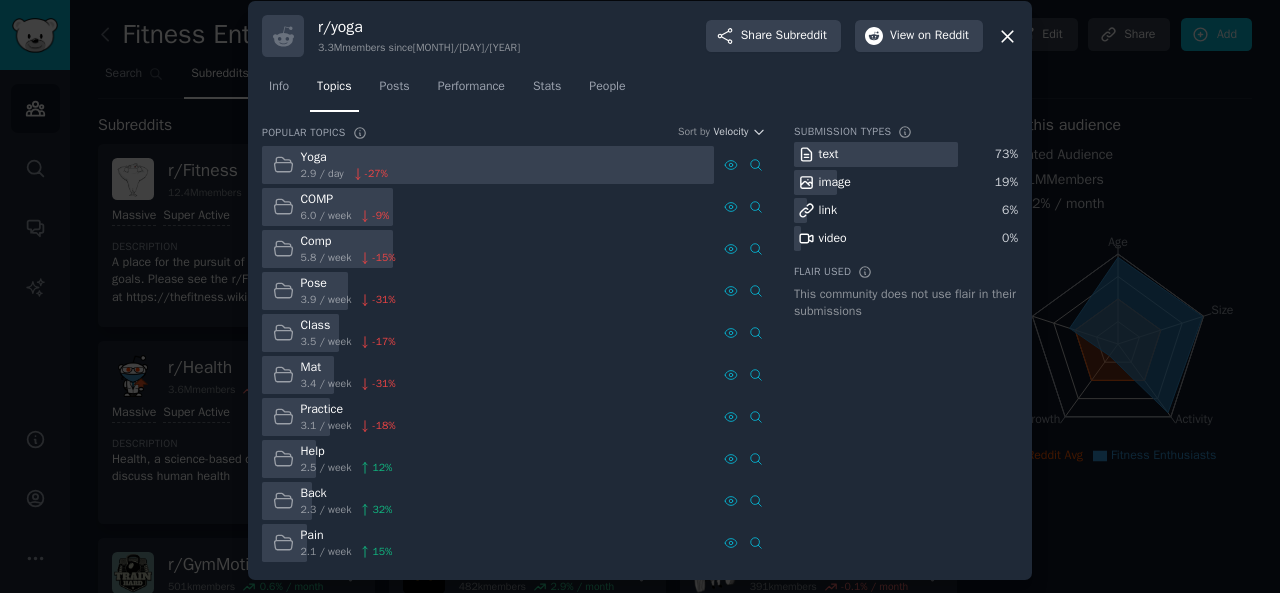 scroll, scrollTop: 0, scrollLeft: 0, axis: both 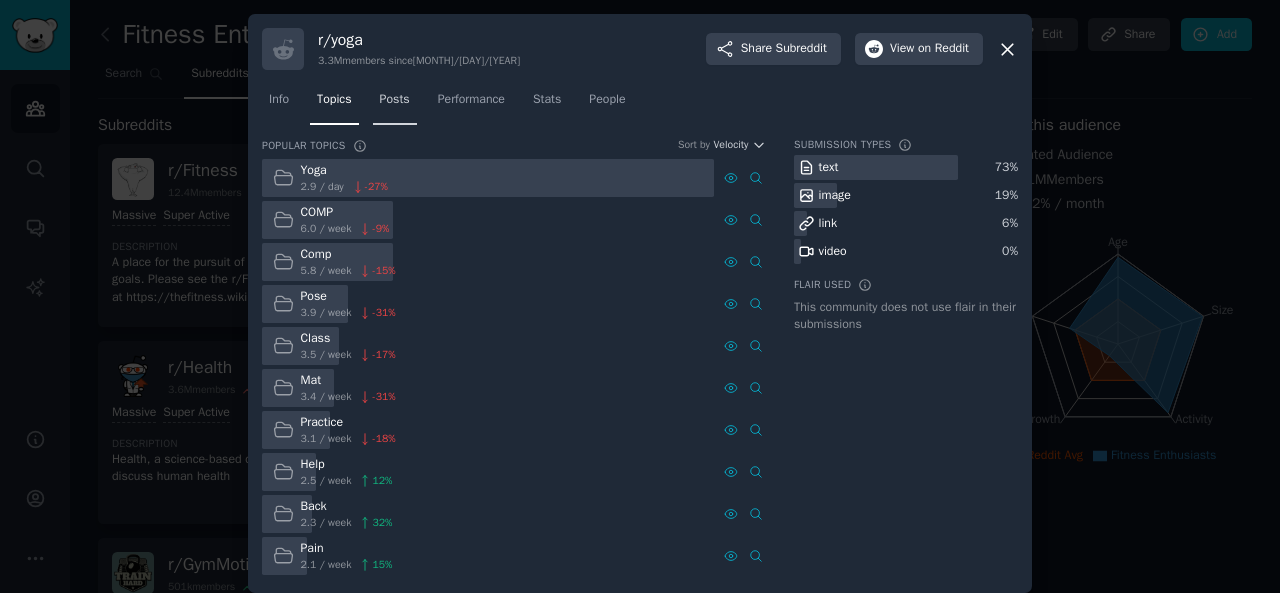 click on "Posts" at bounding box center (395, 100) 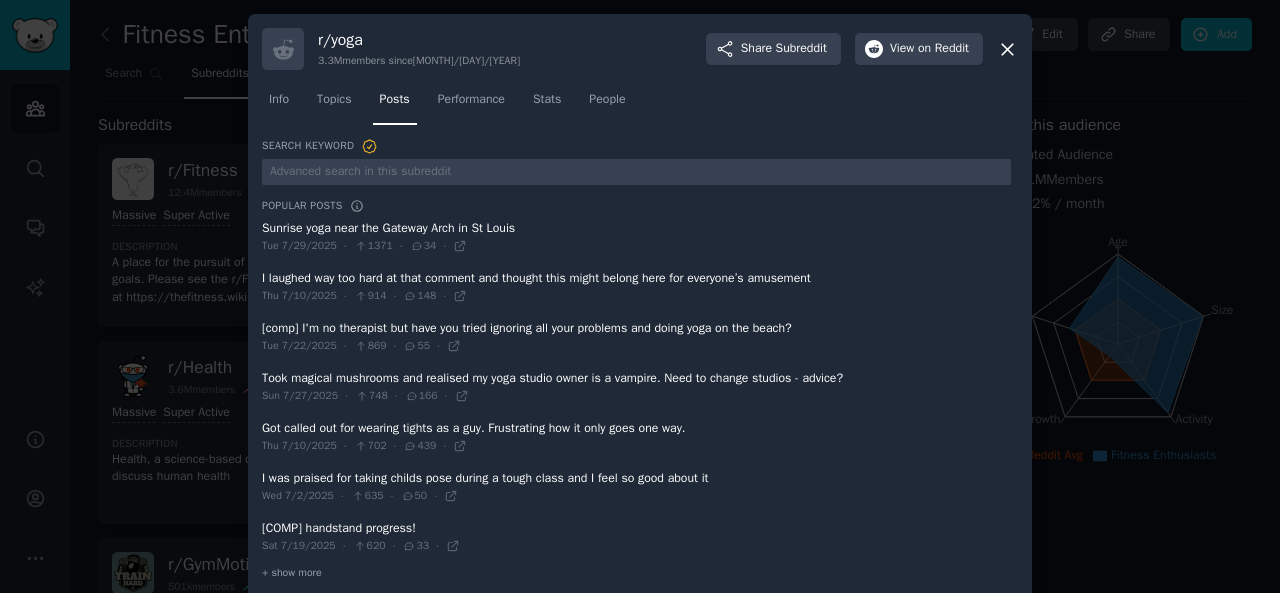 scroll, scrollTop: 22, scrollLeft: 0, axis: vertical 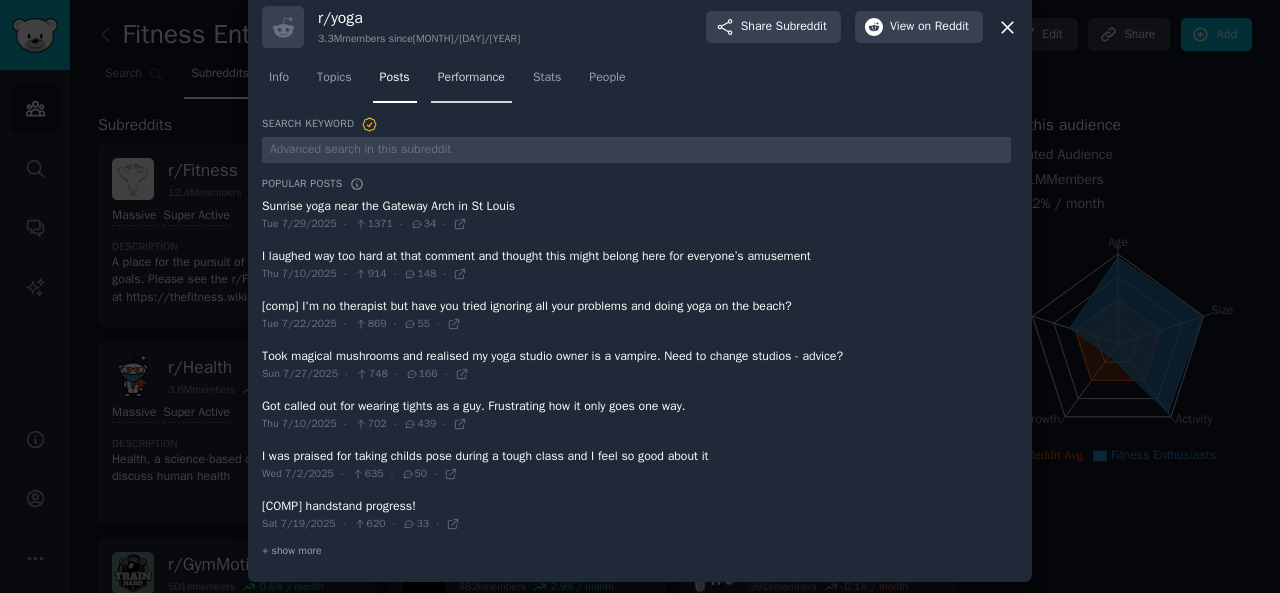 click on "Performance" at bounding box center [471, 78] 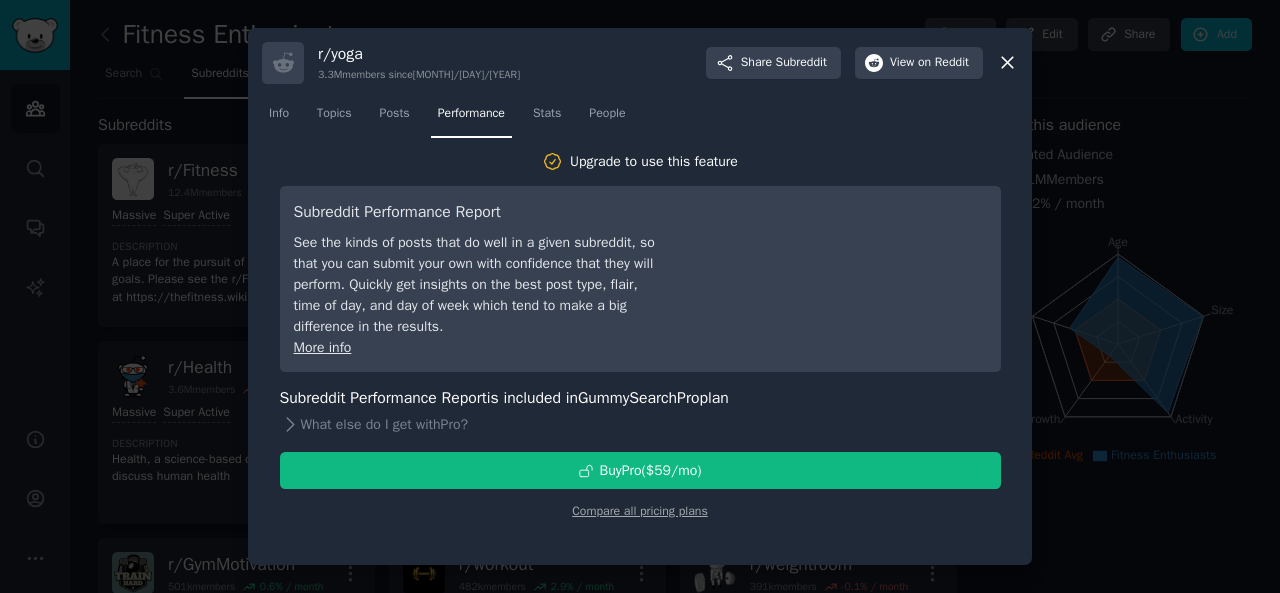 scroll, scrollTop: 0, scrollLeft: 0, axis: both 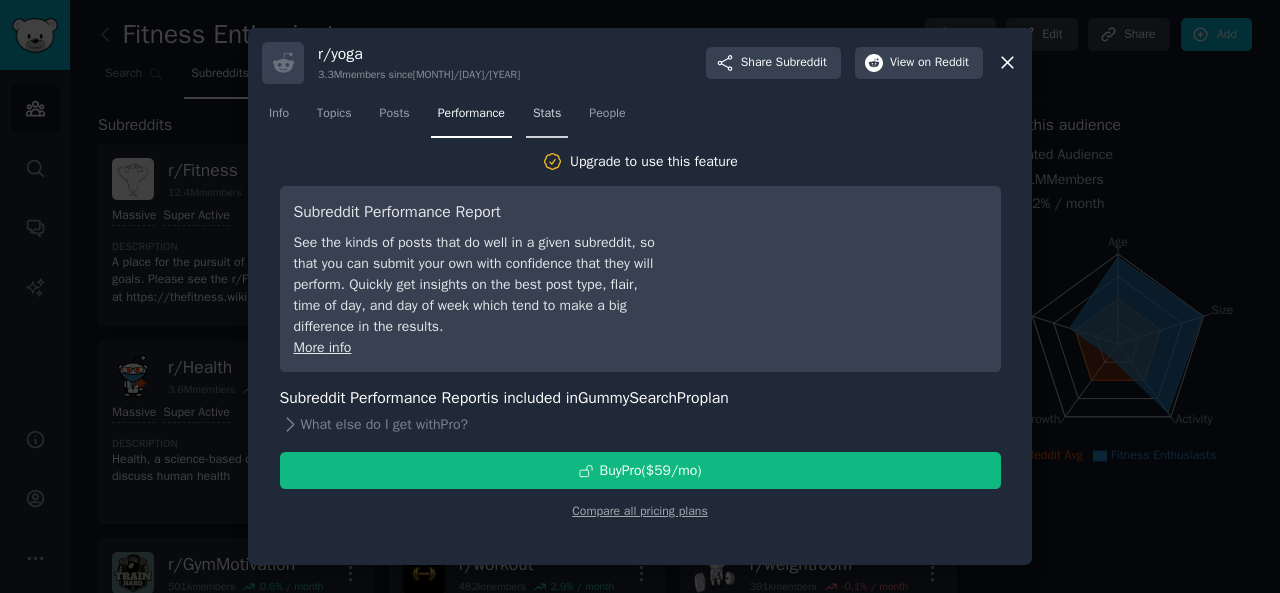 click on "Stats" at bounding box center (547, 114) 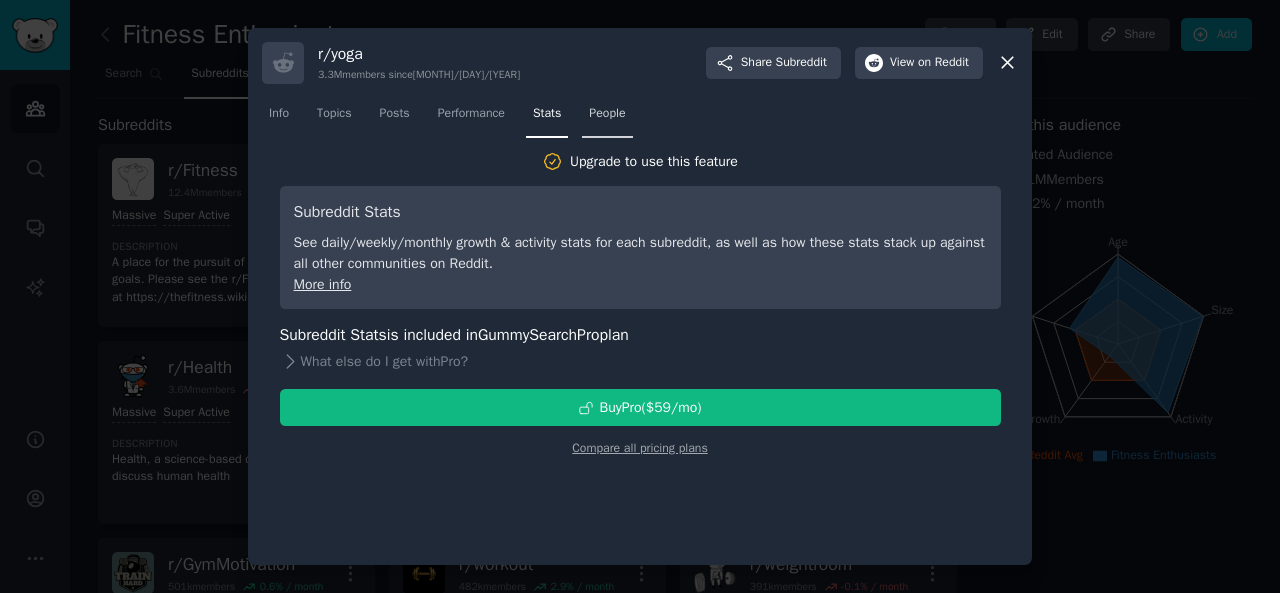 click on "People" at bounding box center (607, 114) 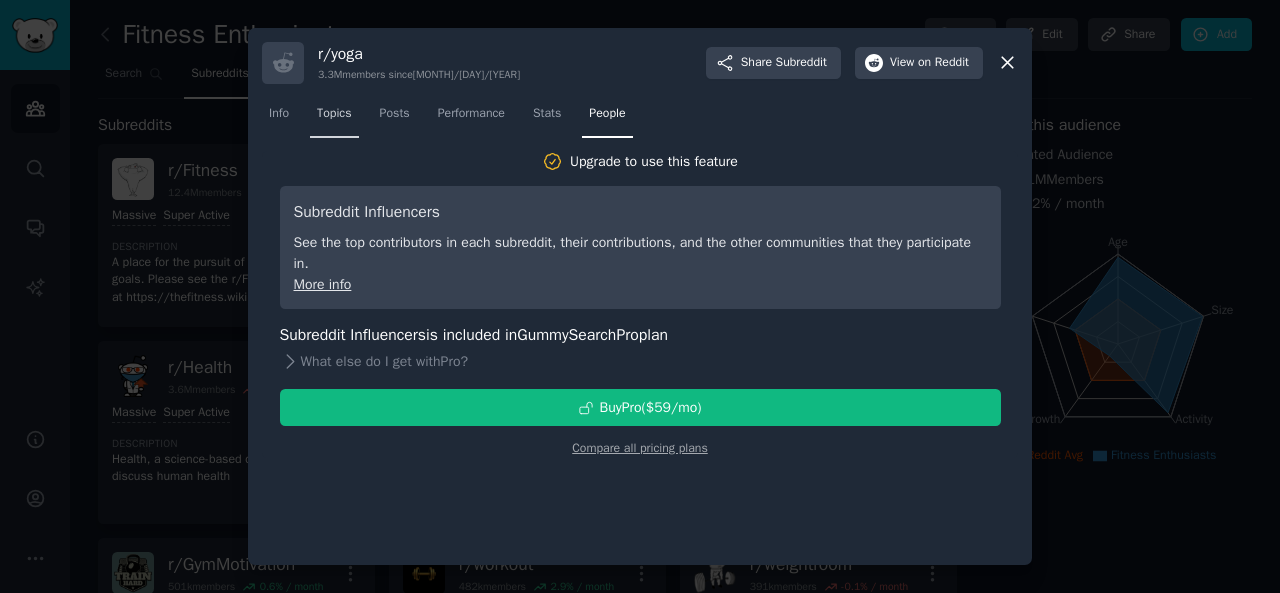 click on "Topics" at bounding box center (334, 114) 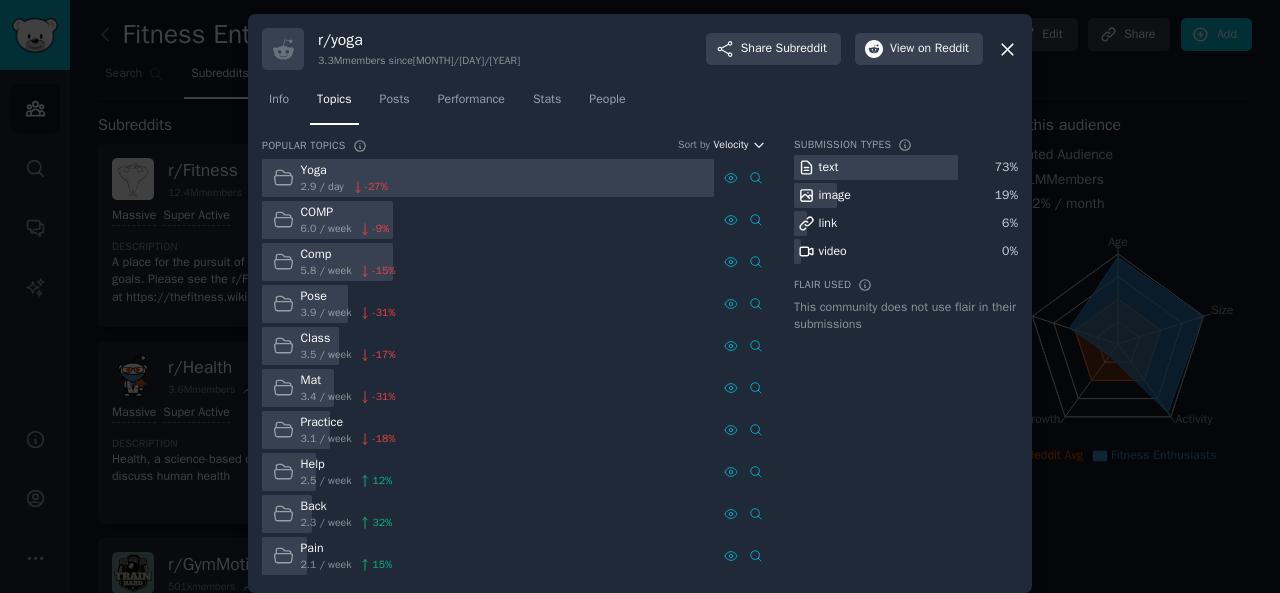 click 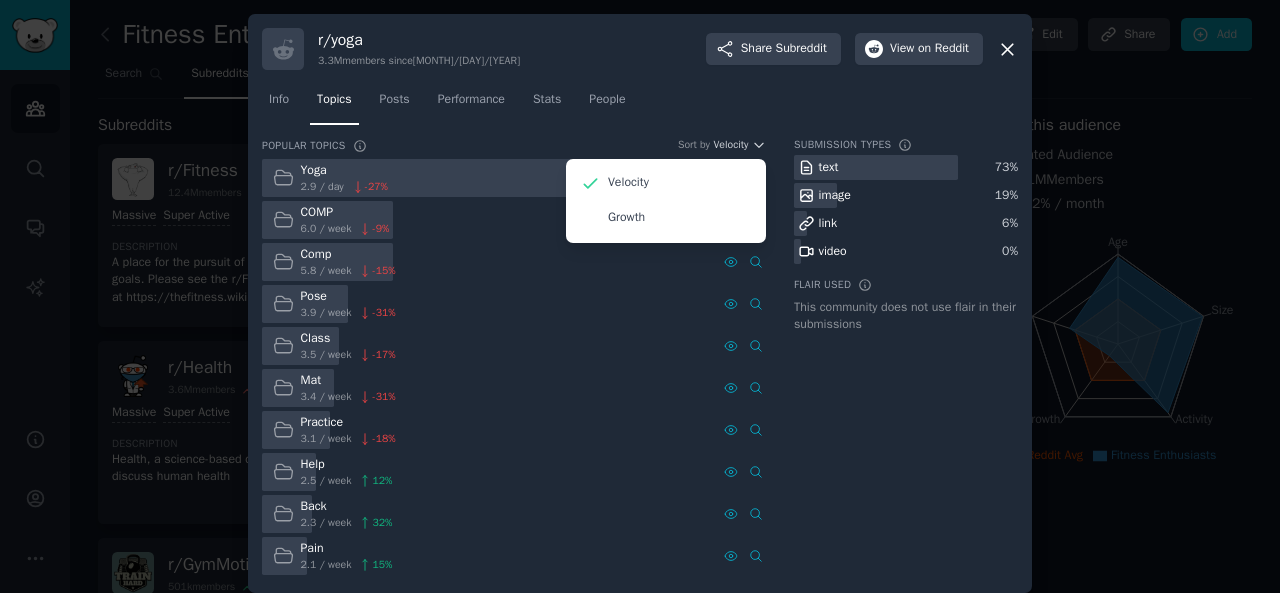 click on "Info Topics Posts Performance Stats People" at bounding box center [640, 104] 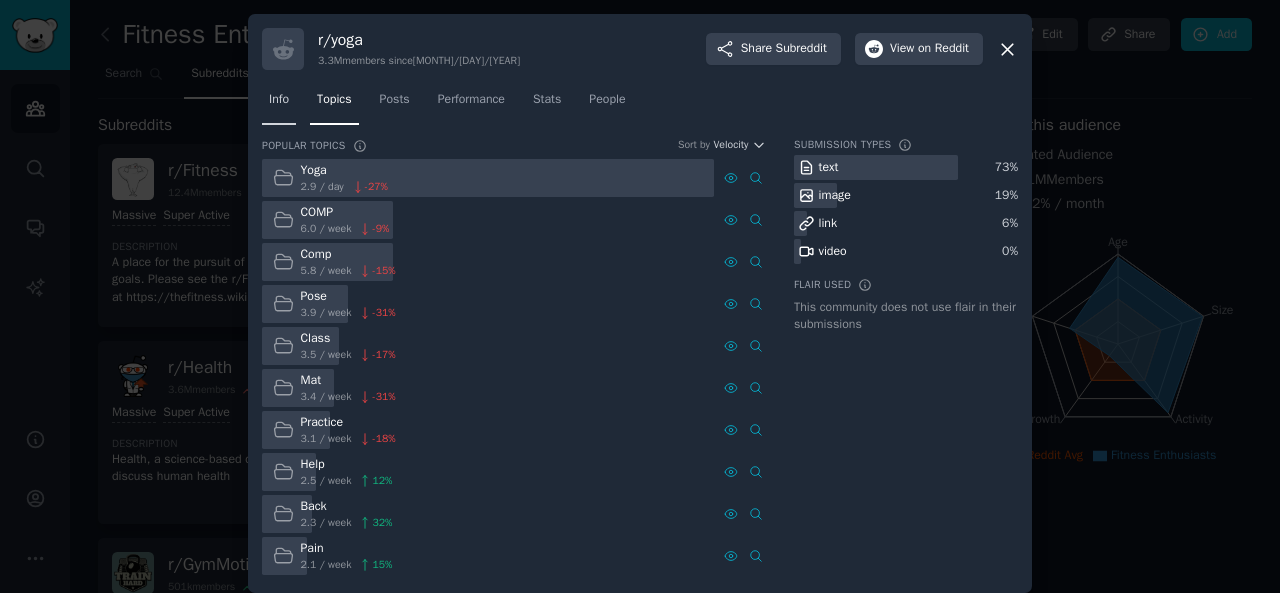 click on "Info" at bounding box center (279, 100) 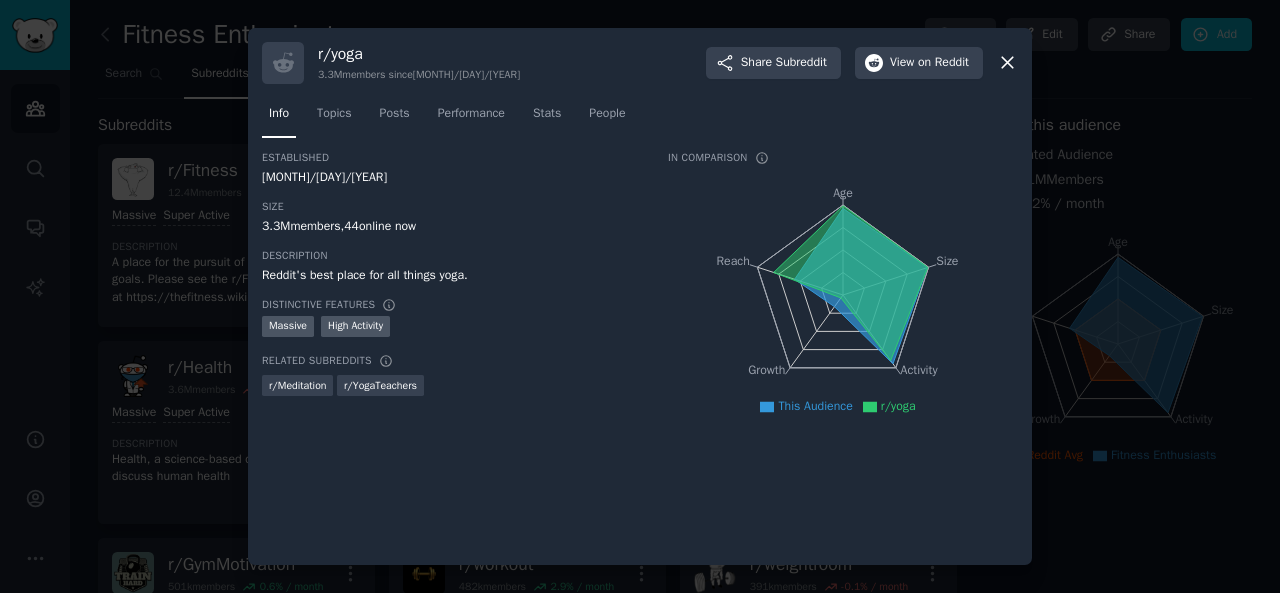 click 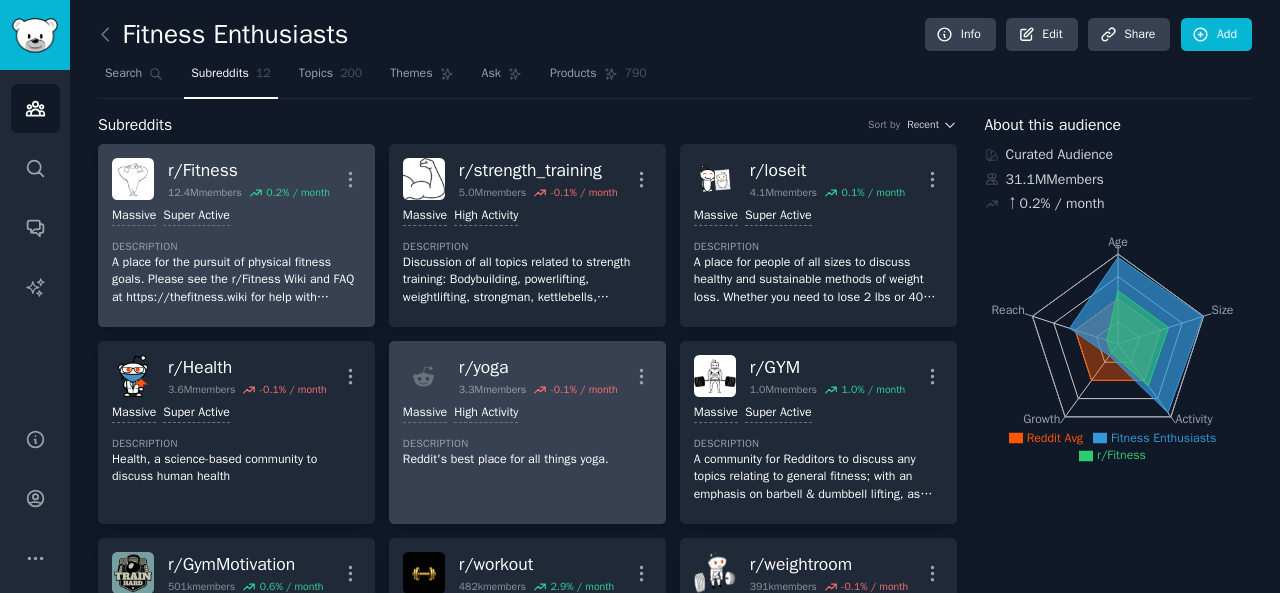 click on "A place for the pursuit of physical fitness goals.
Please see the r/Fitness Wiki and FAQ at https://thefitness.wiki for help with common questions." at bounding box center [236, 280] 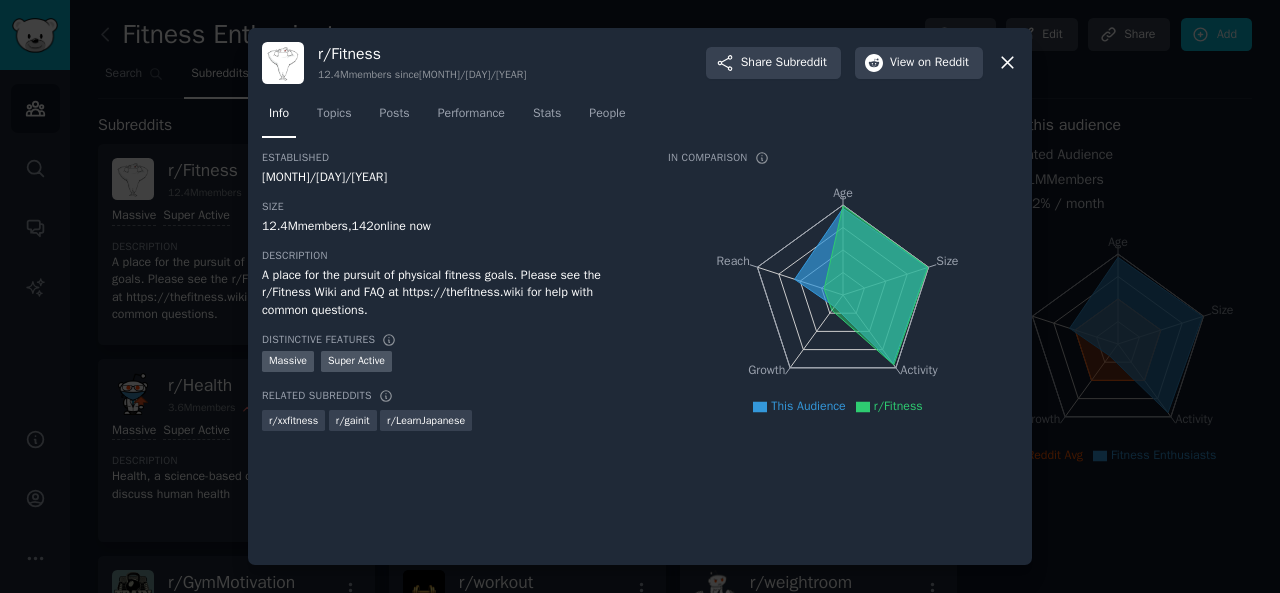 click 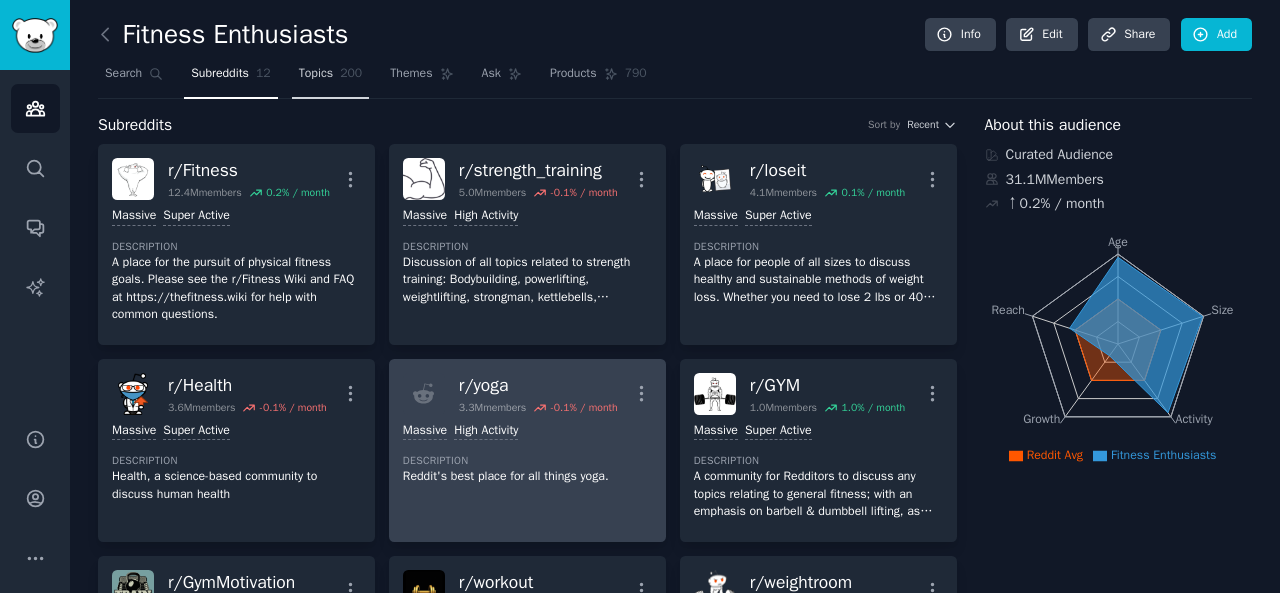 click on "200" 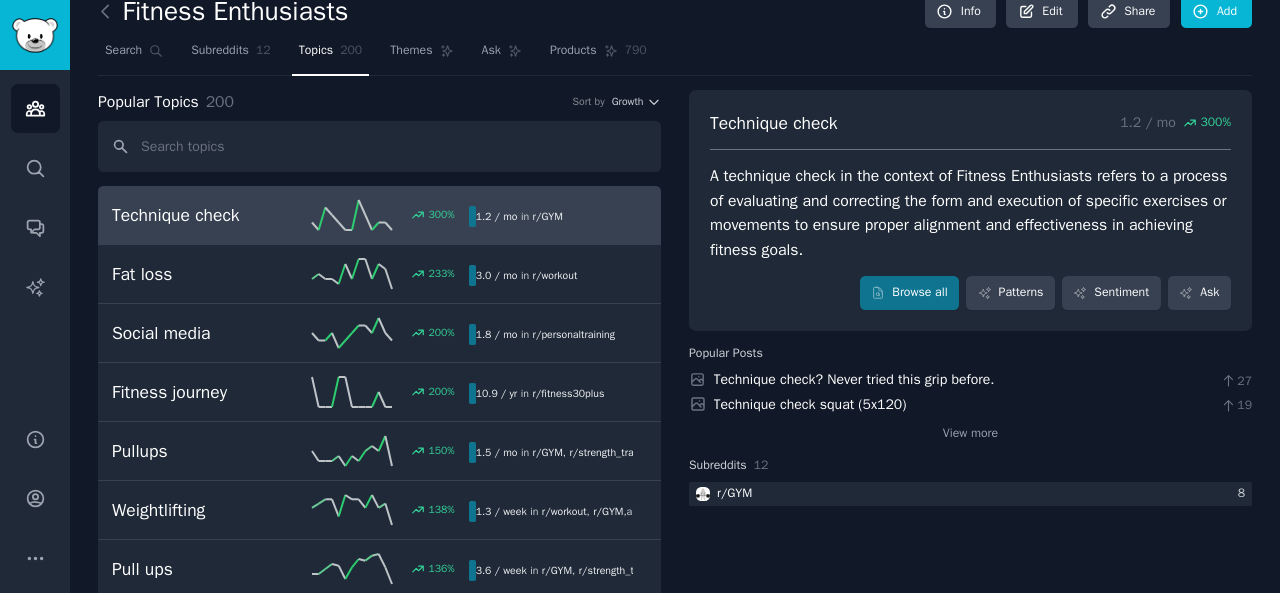 scroll, scrollTop: 24, scrollLeft: 0, axis: vertical 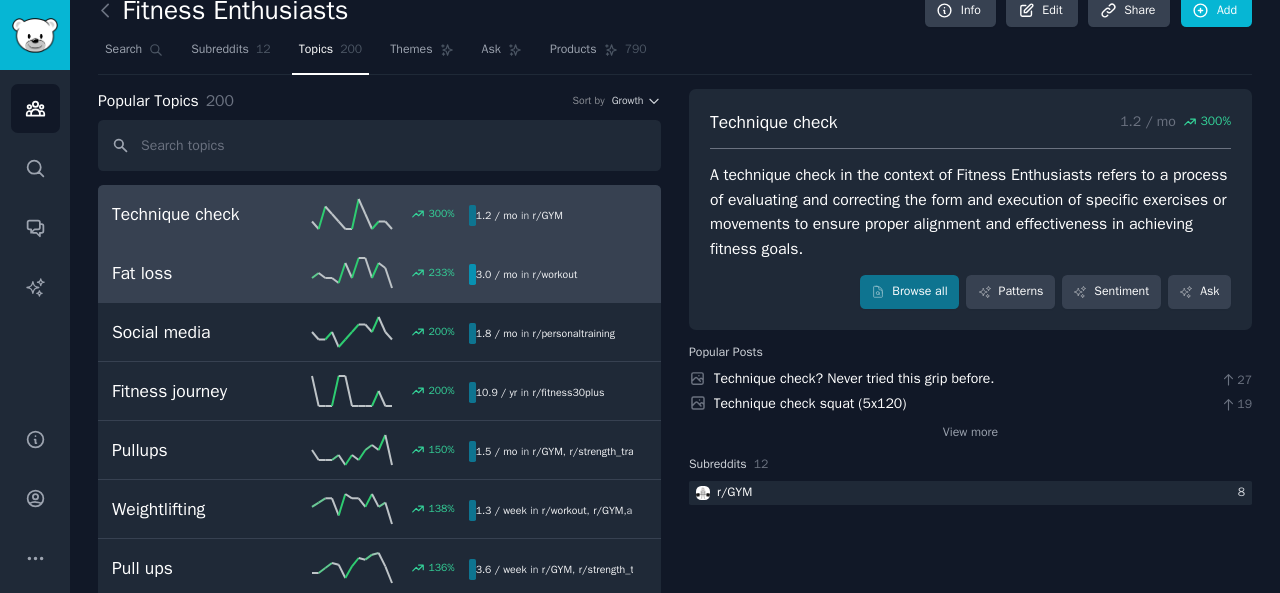 click on "233 %" at bounding box center (379, 273) 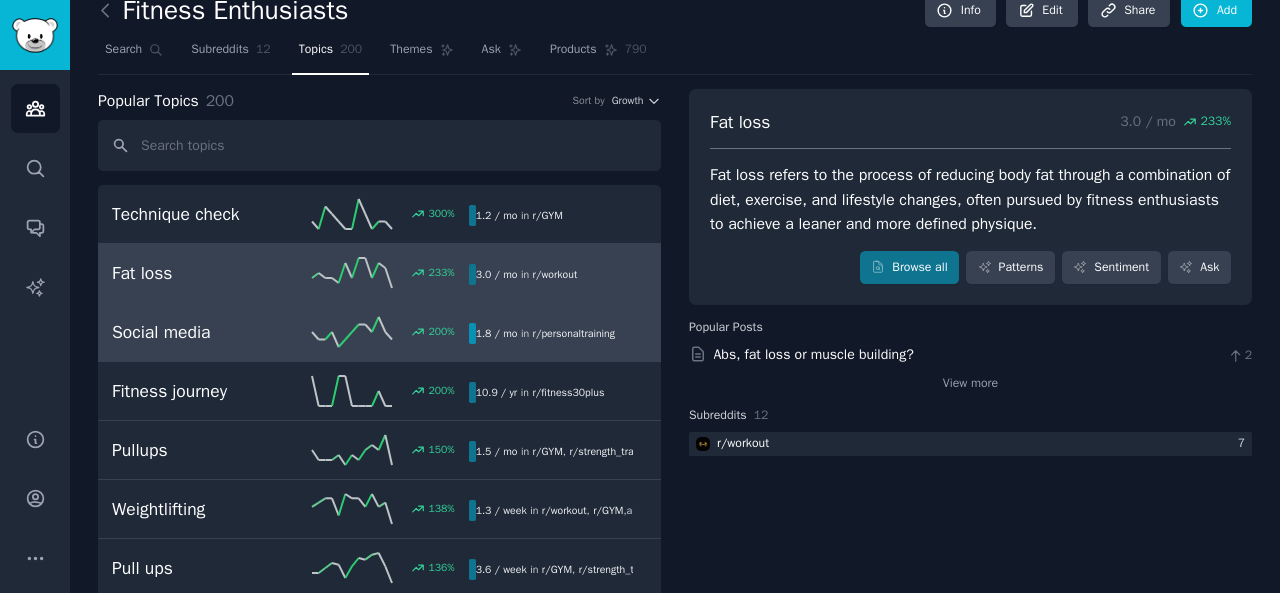 click on "Social media 200 % 1.8 / mo  in    r/ personaltraining" at bounding box center (379, 332) 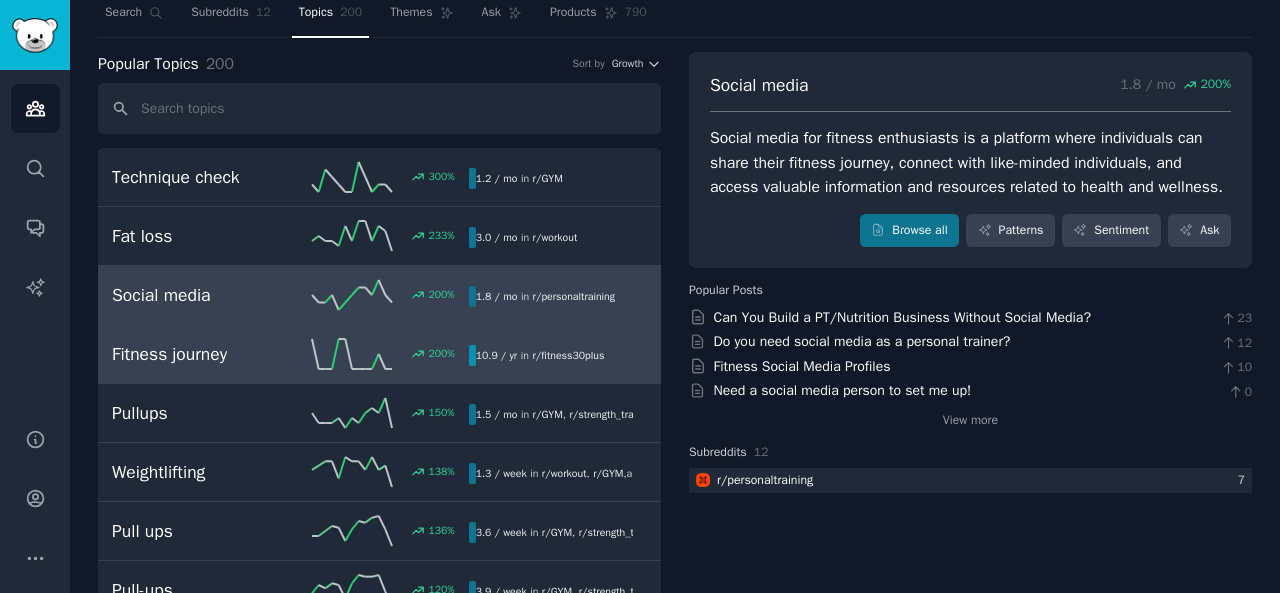 scroll, scrollTop: 62, scrollLeft: 0, axis: vertical 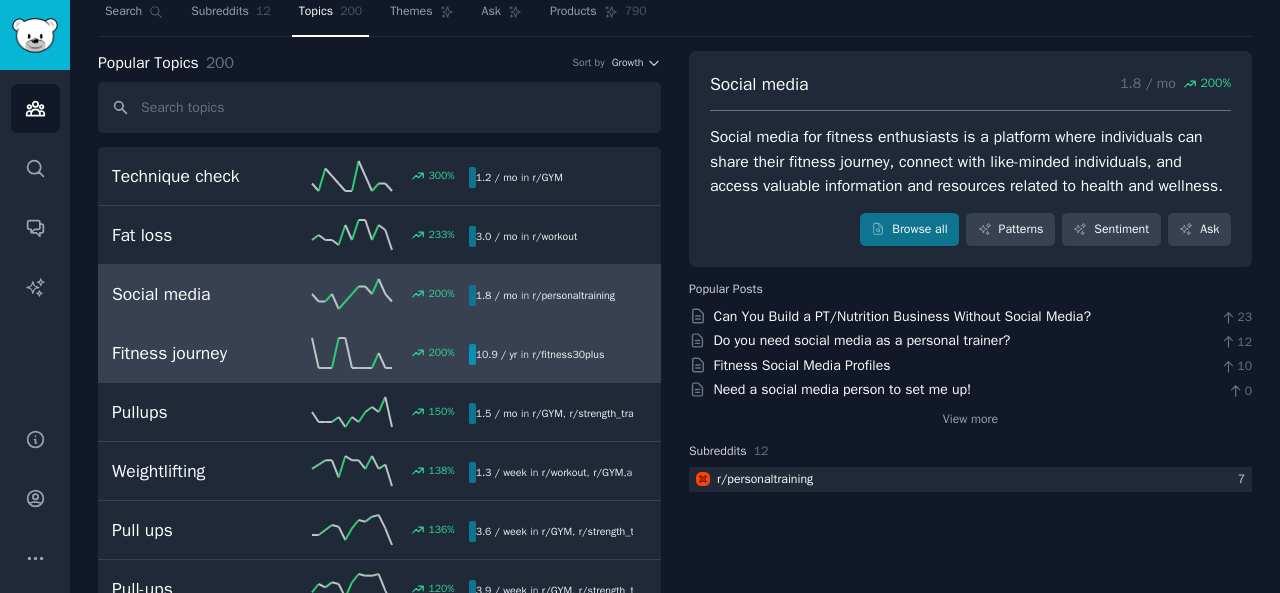 click on "Fitness journey" at bounding box center [201, 353] 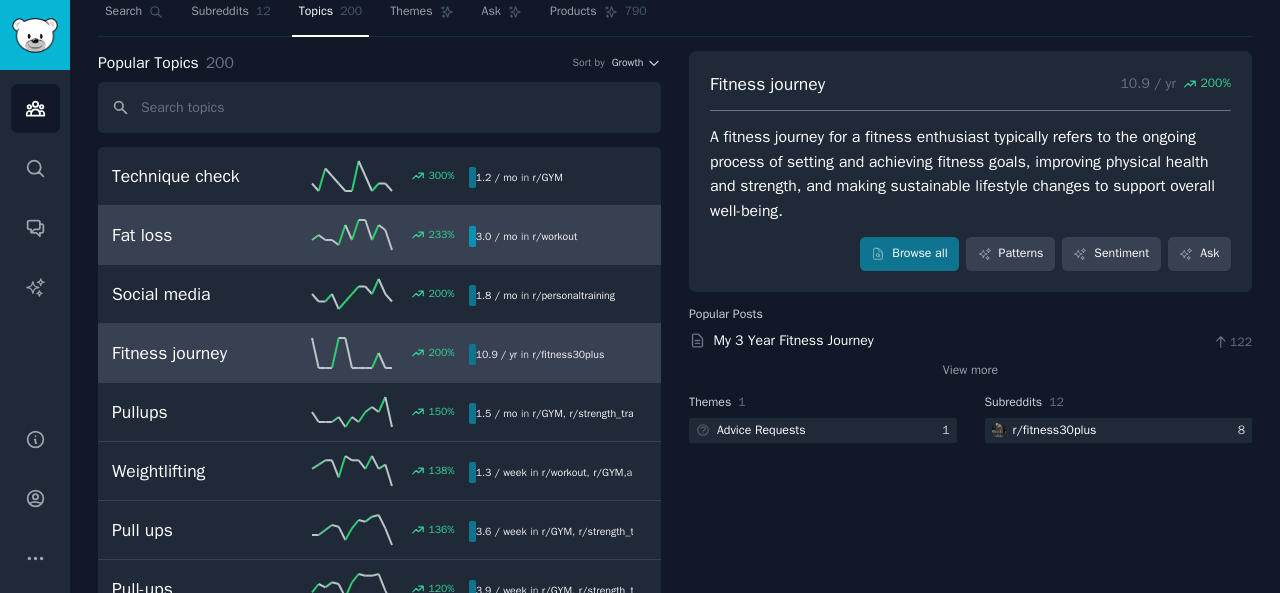click on "Fat loss 233 % 3.0 / mo  in    r/ workout" at bounding box center [379, 235] 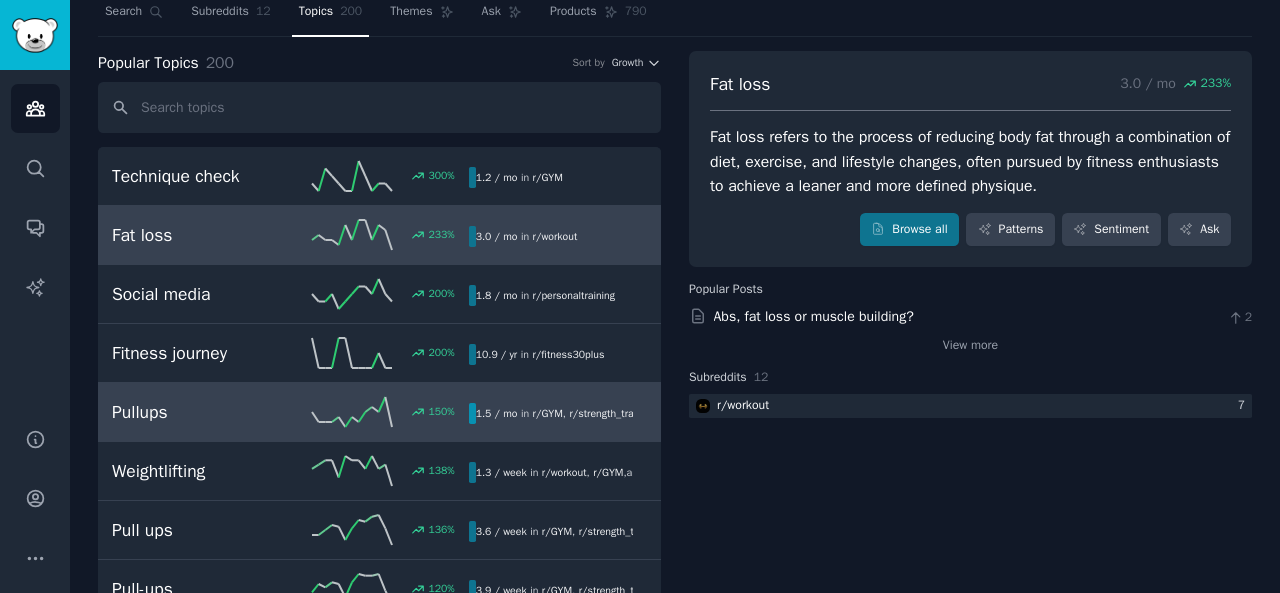 click on "Pullups" at bounding box center (201, 412) 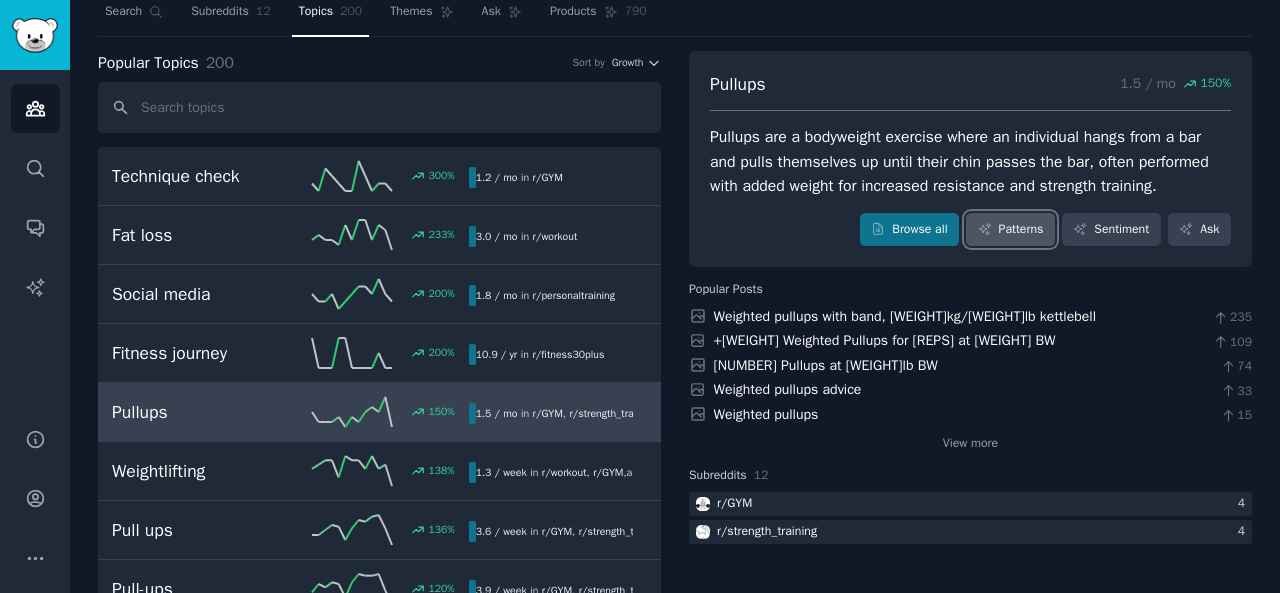 click on "Patterns" at bounding box center [1010, 230] 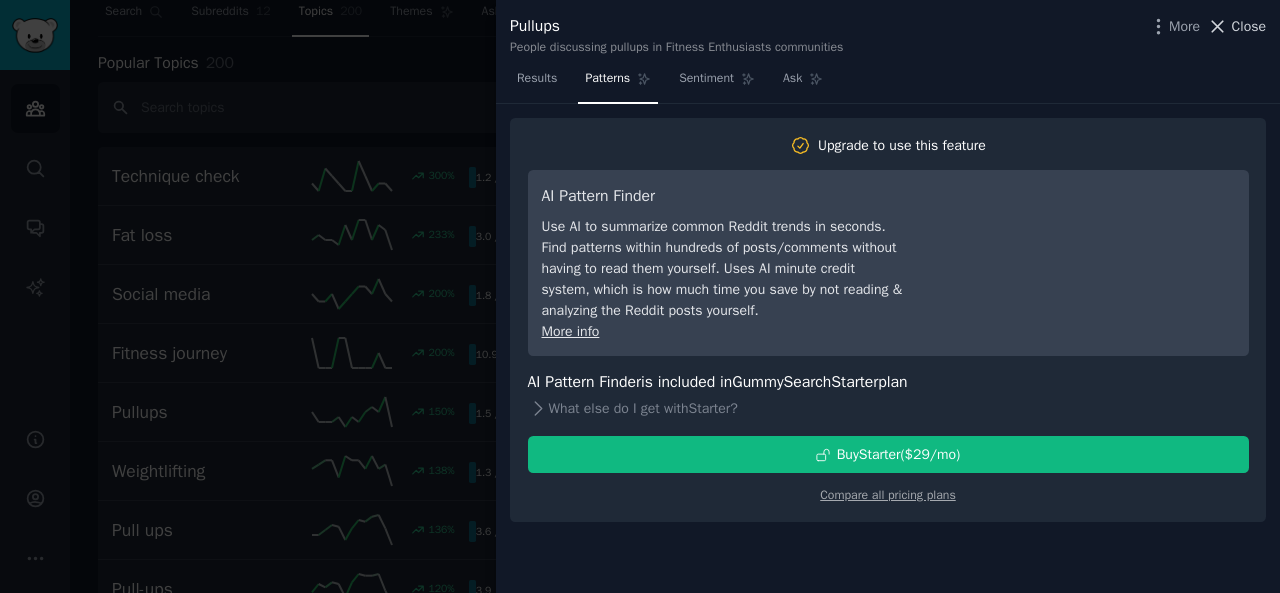 click on "Close" at bounding box center (1249, 26) 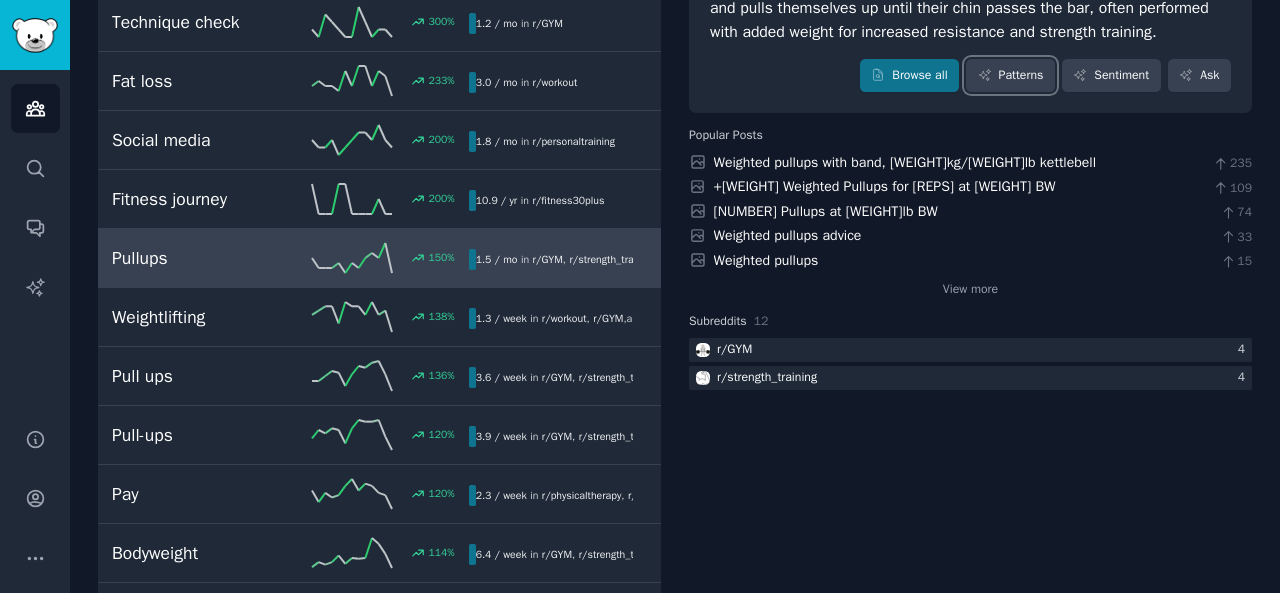 scroll, scrollTop: 239, scrollLeft: 0, axis: vertical 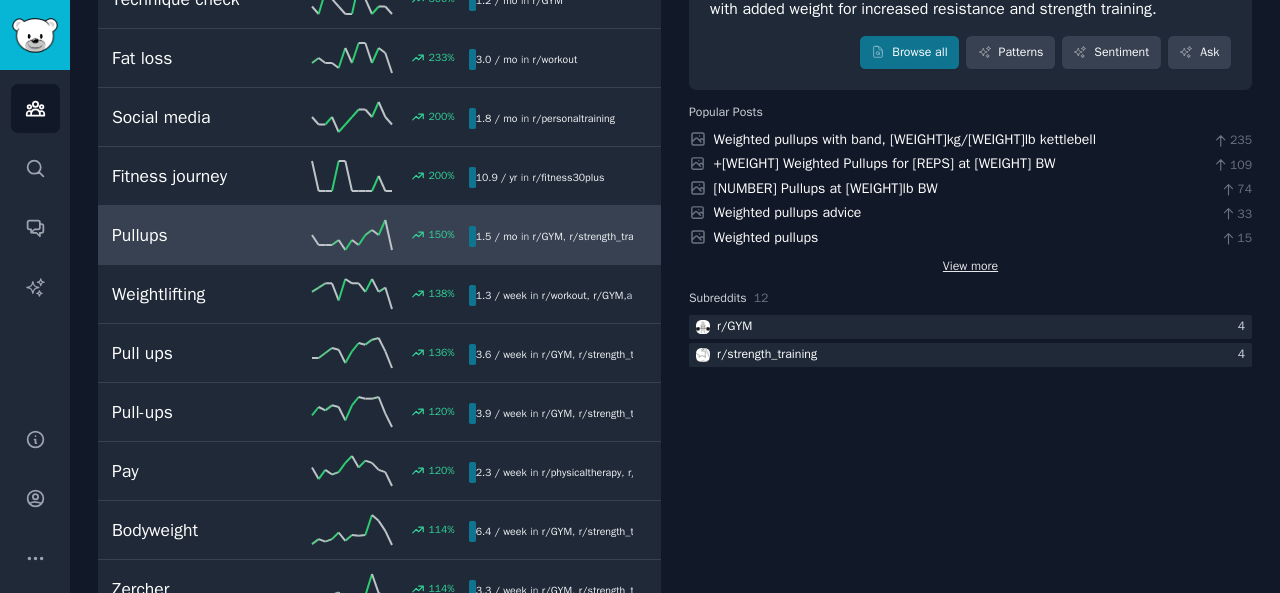 click on "View more" at bounding box center [970, 267] 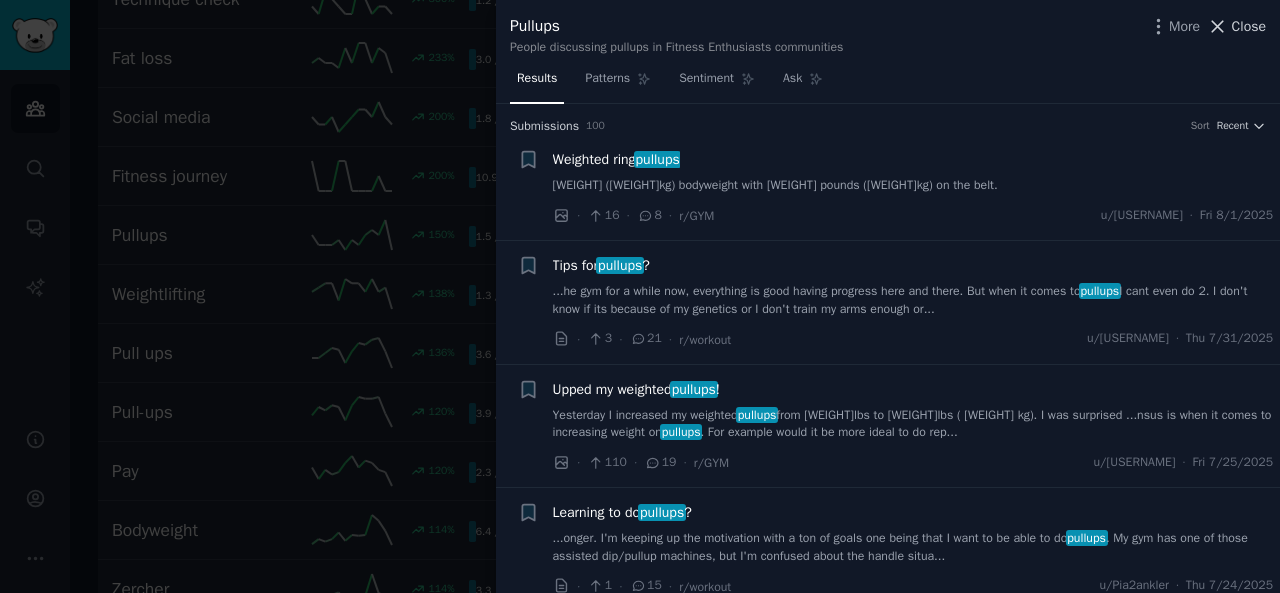 click on "Close" at bounding box center (1236, 26) 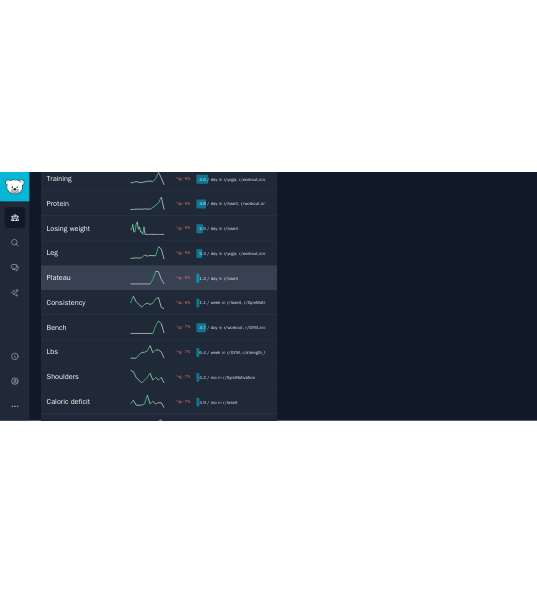 scroll, scrollTop: 8147, scrollLeft: 0, axis: vertical 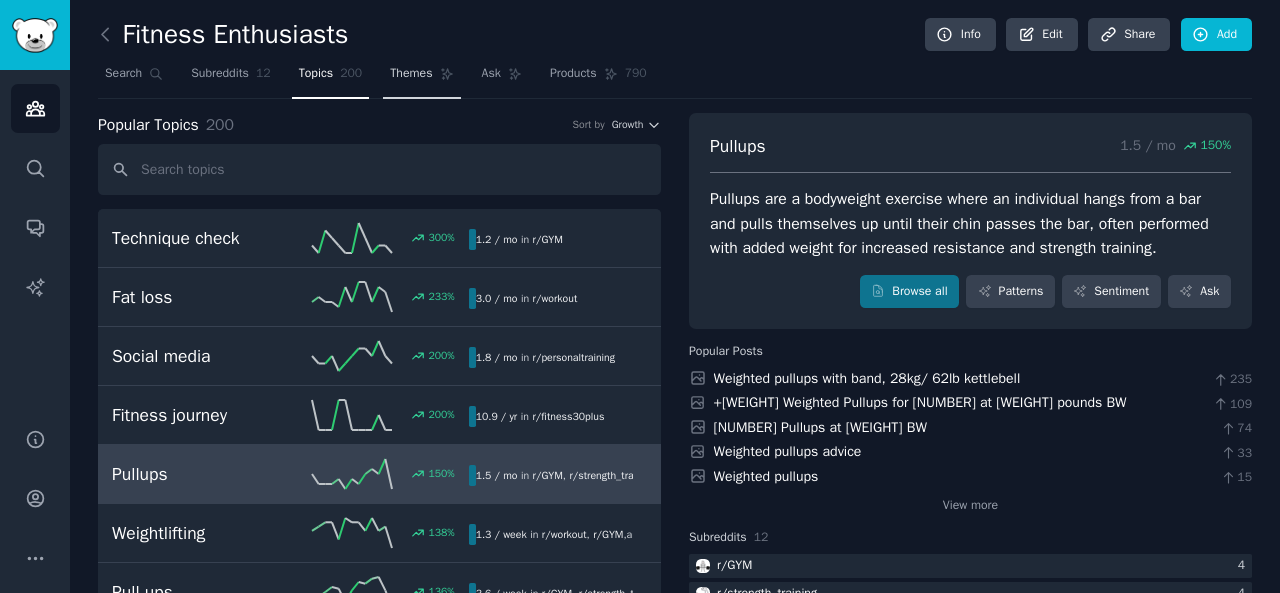 click on "Themes" at bounding box center (411, 74) 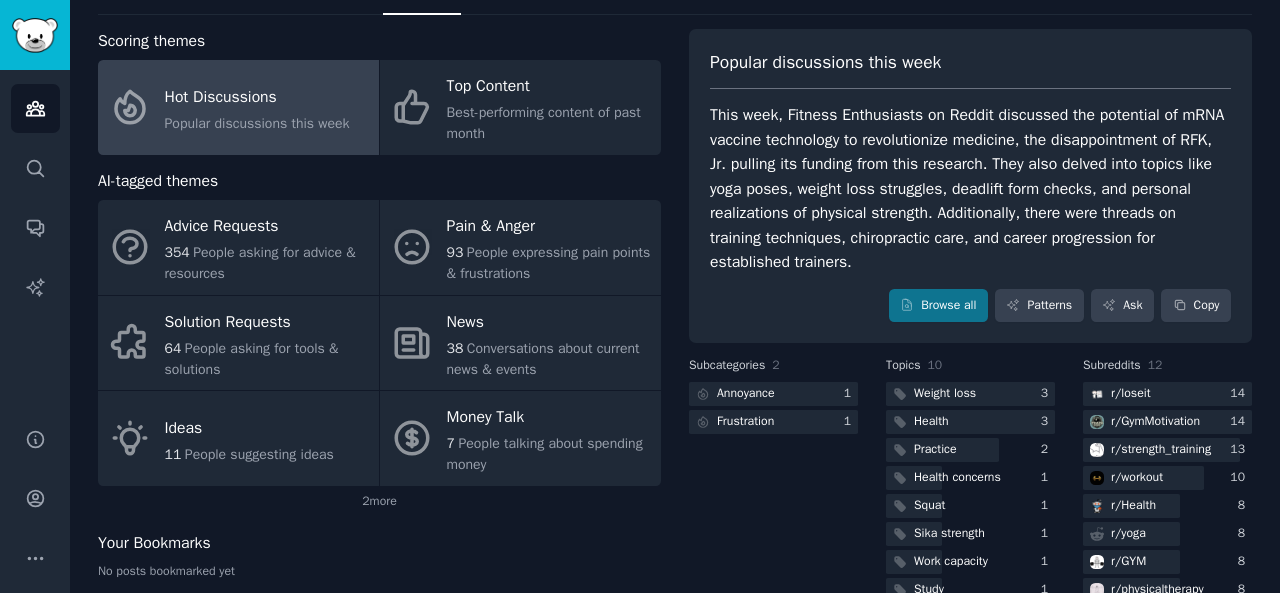 scroll, scrollTop: 83, scrollLeft: 0, axis: vertical 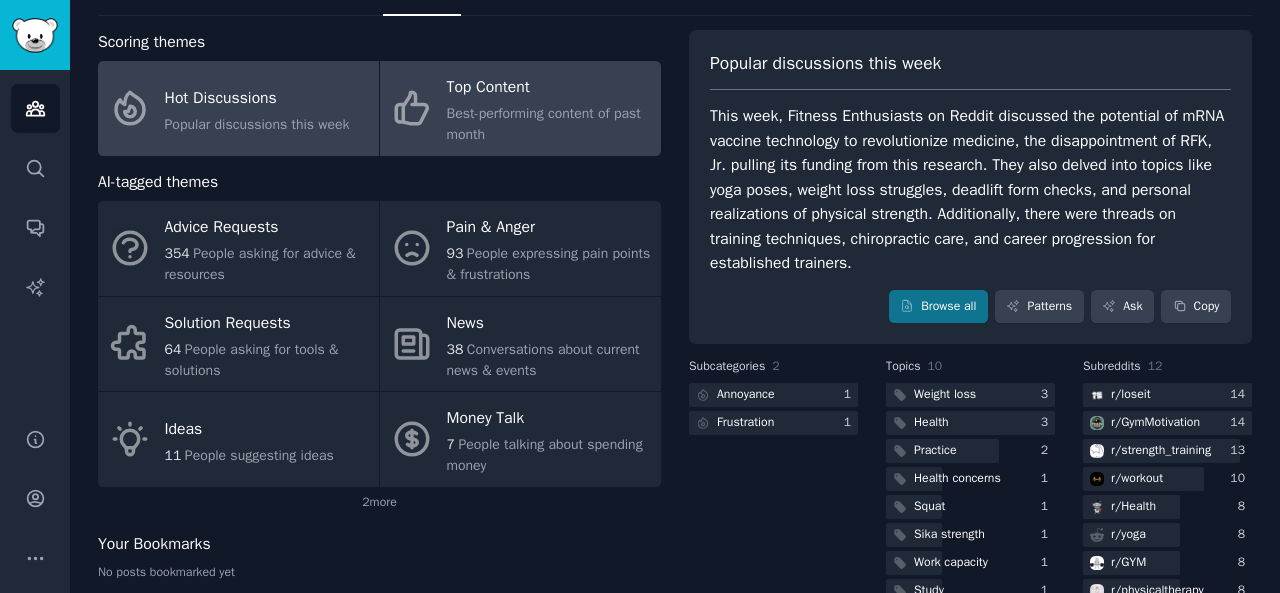 click on "Best-performing content of past month" 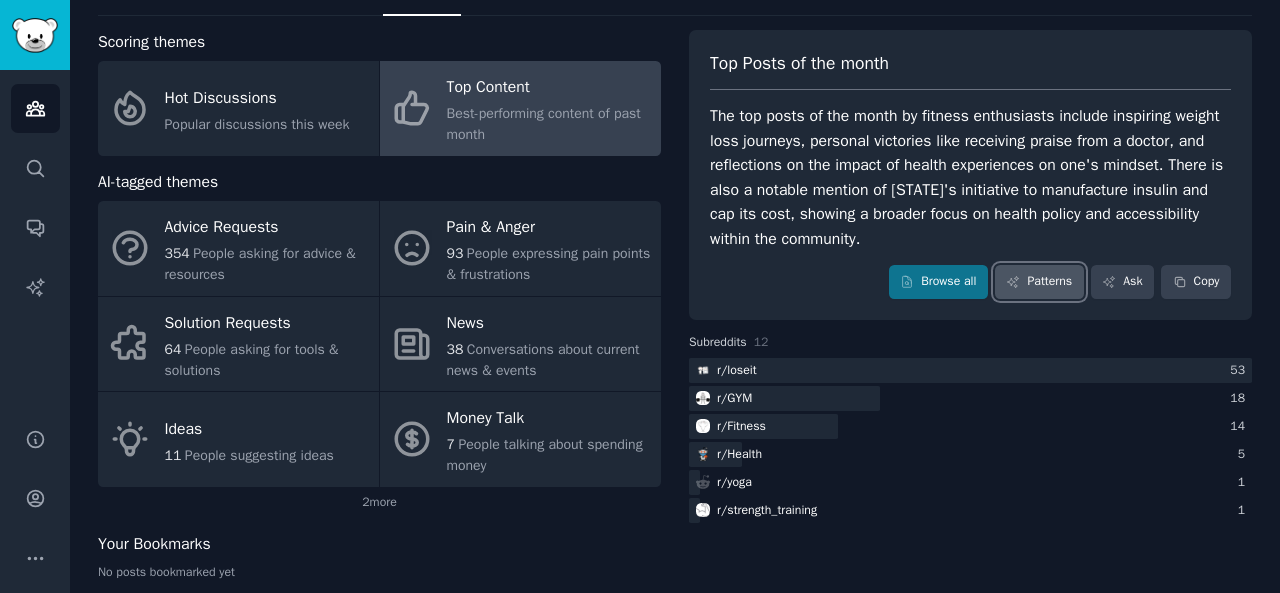 click on "Patterns" at bounding box center [1039, 282] 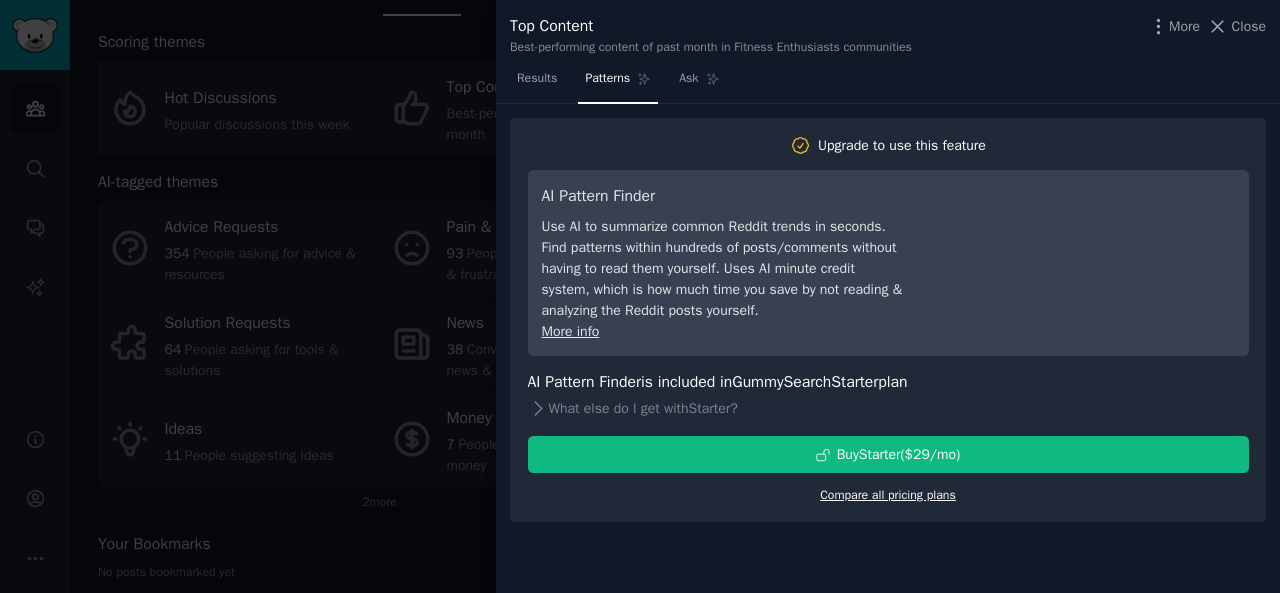 click on "Compare all pricing plans" at bounding box center [888, 495] 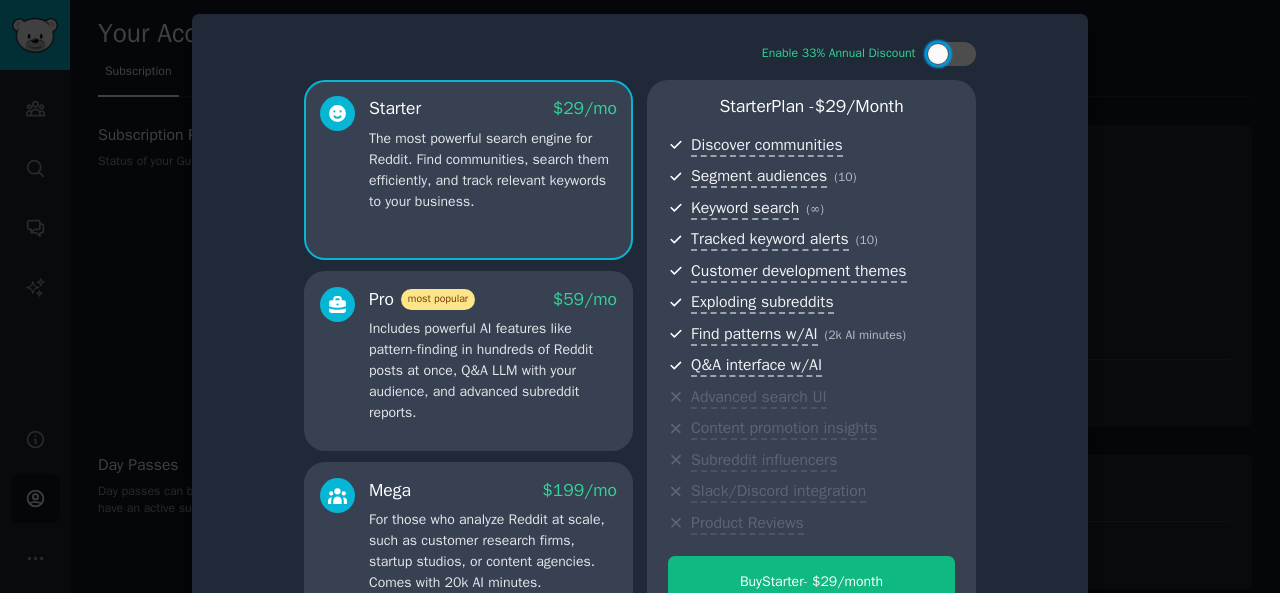 click at bounding box center (640, 296) 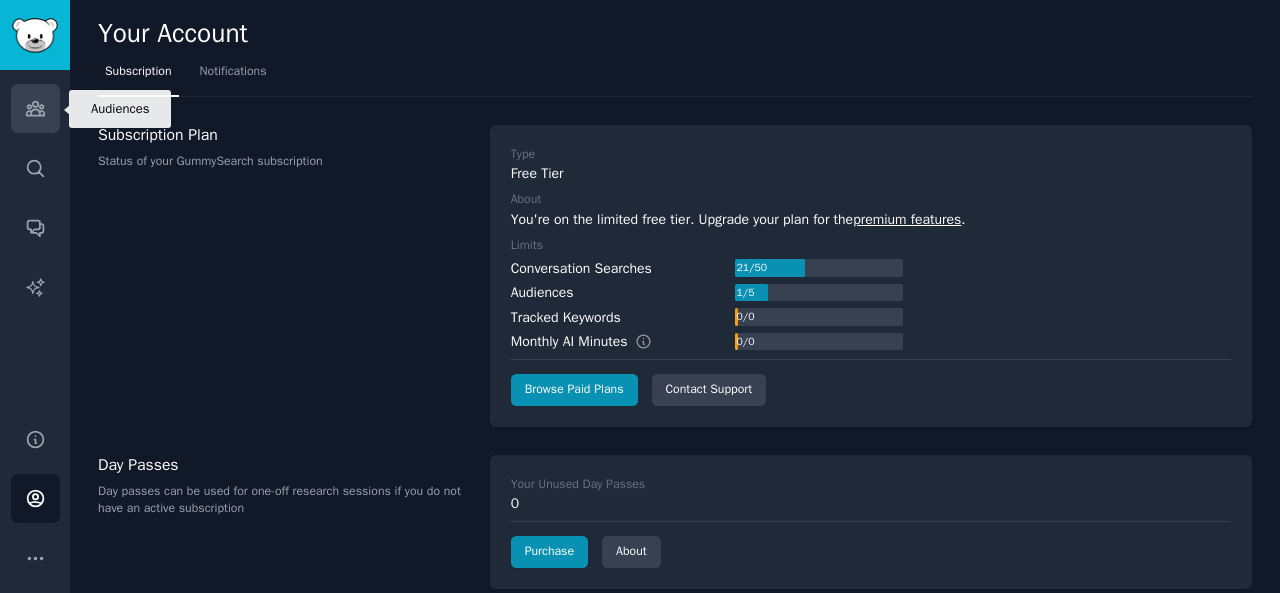 click 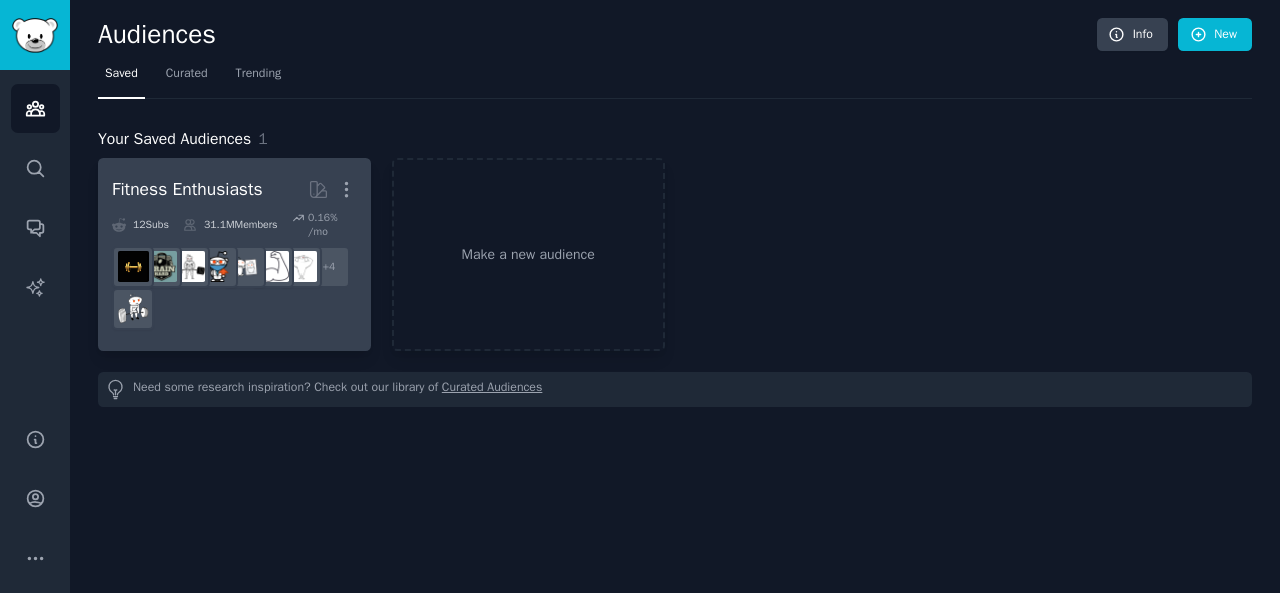 click on "+ 4" at bounding box center [234, 288] 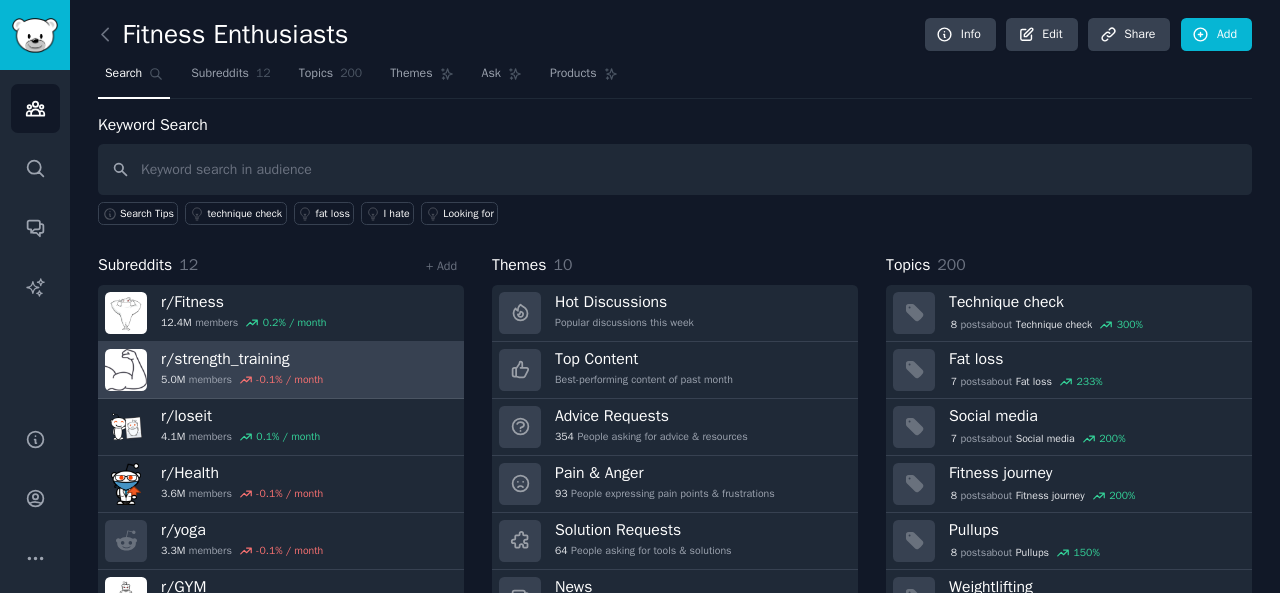 scroll, scrollTop: 92, scrollLeft: 0, axis: vertical 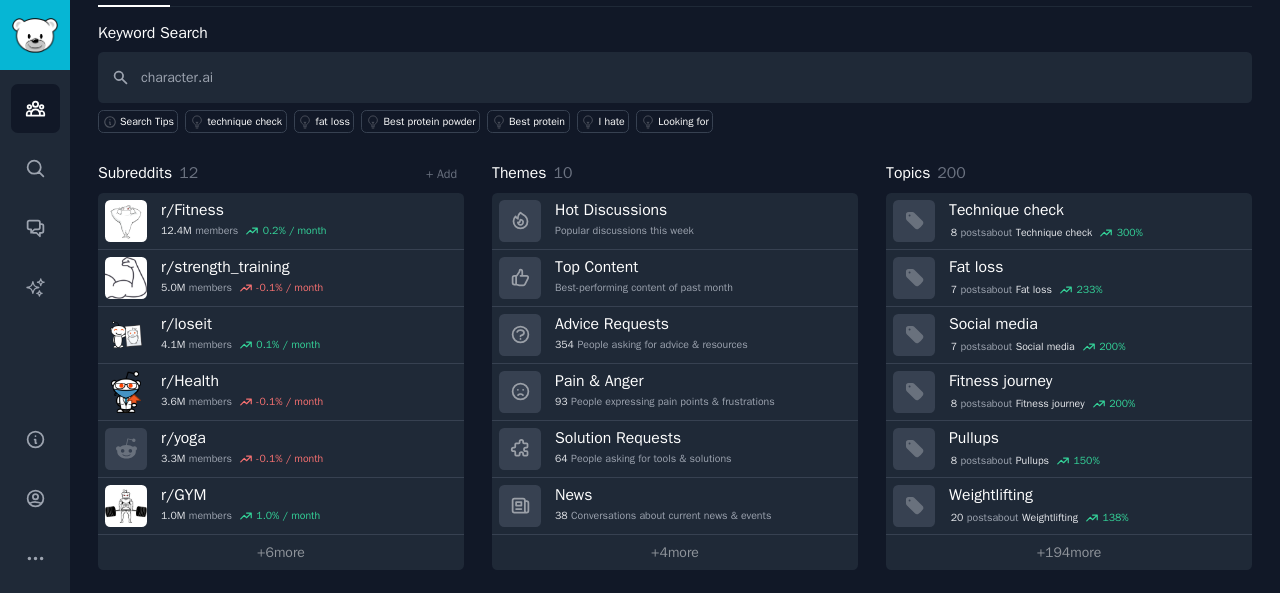 type on "character.ai" 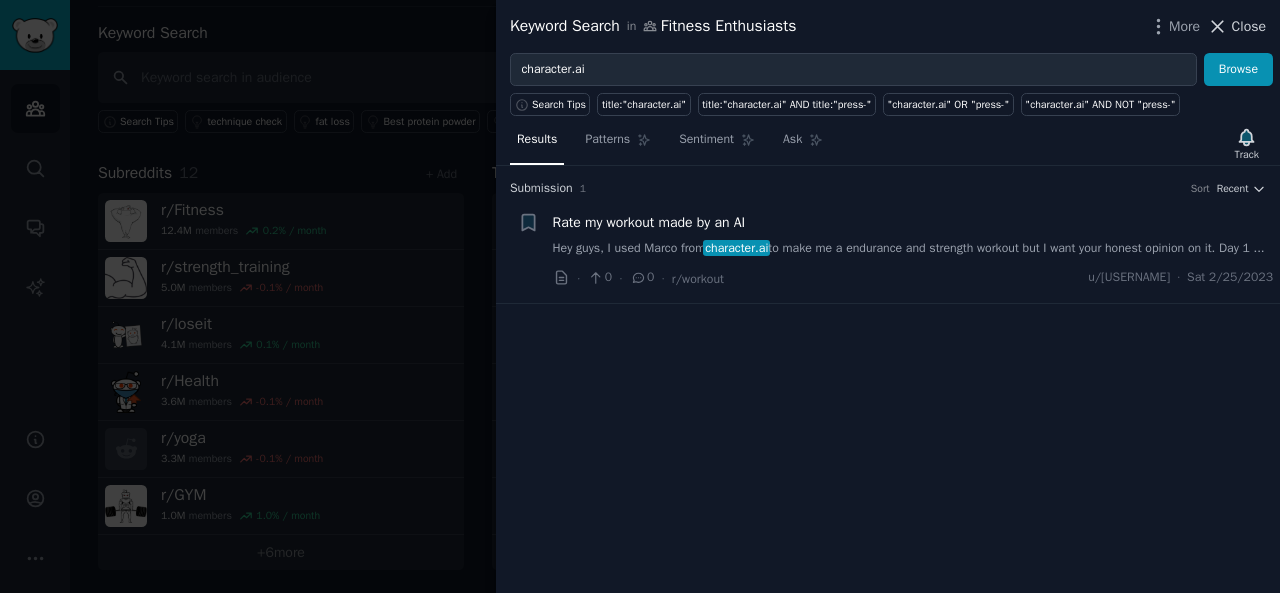 click on "Close" at bounding box center [1249, 26] 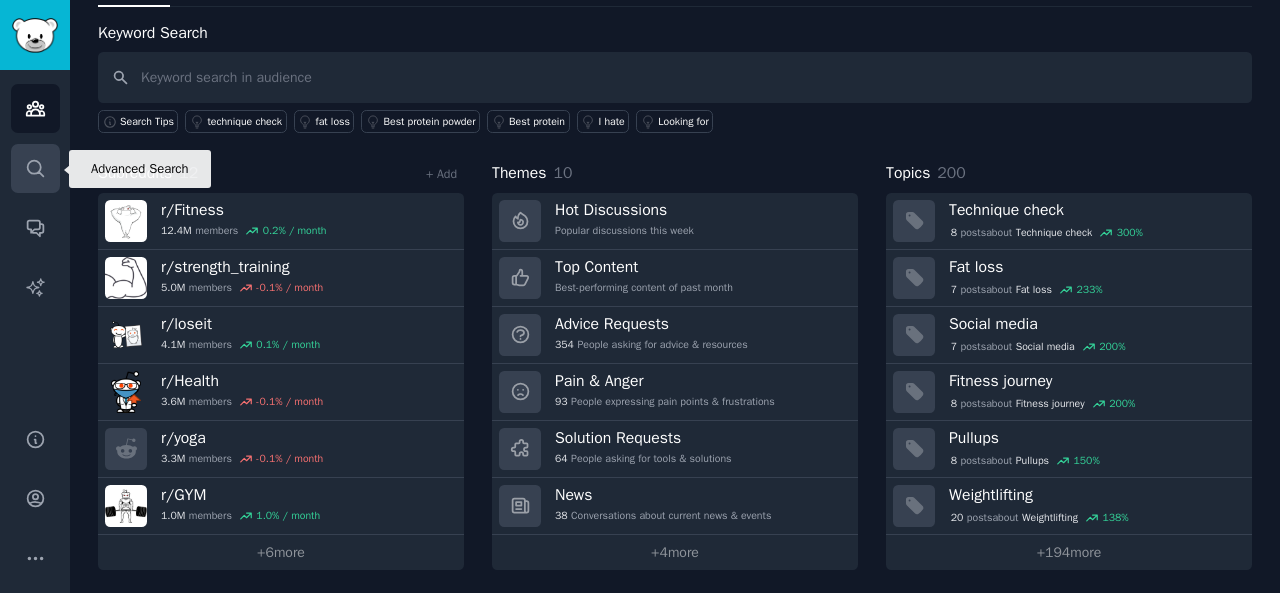 click 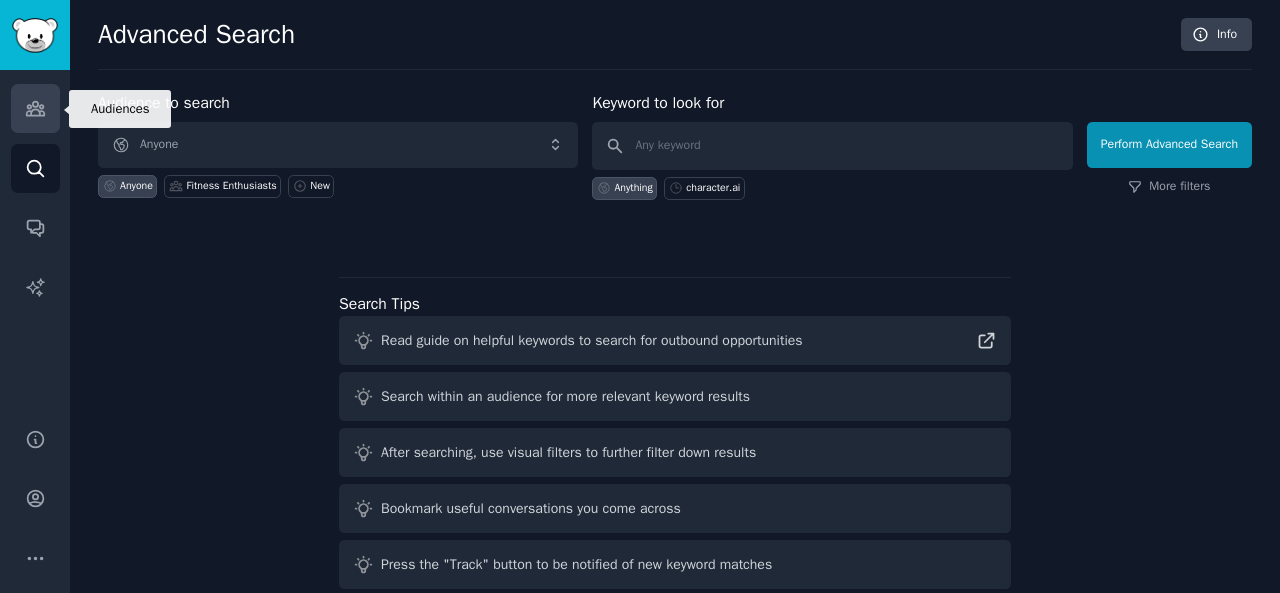 click on "Audiences" at bounding box center (35, 108) 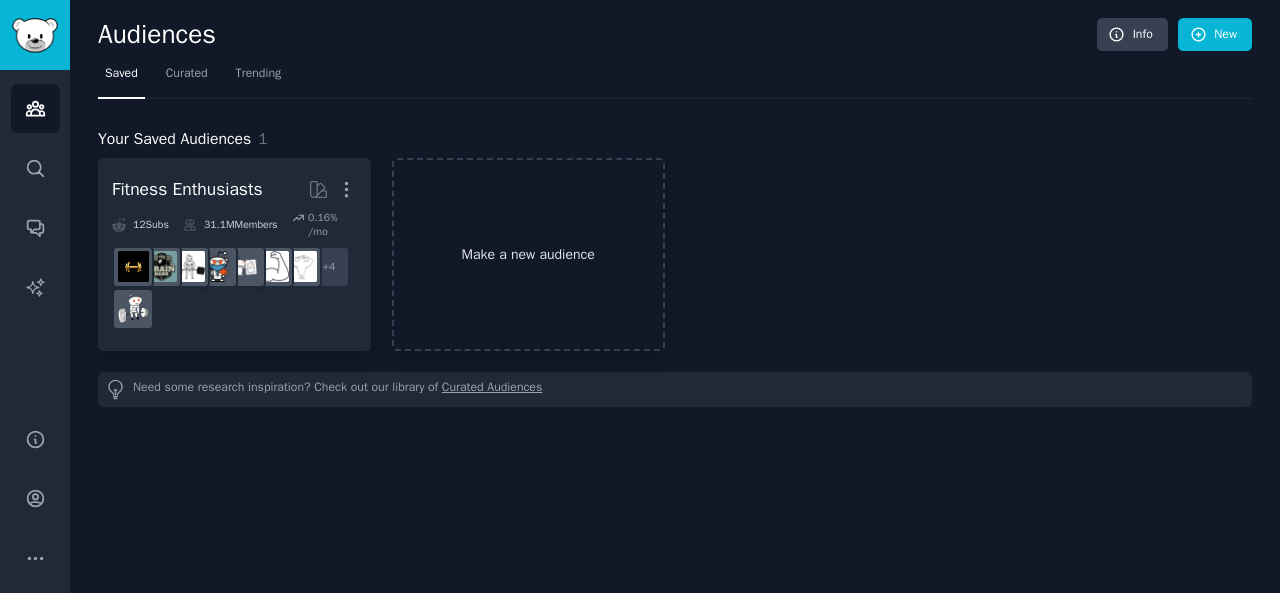 click on "Make a new audience" at bounding box center [528, 254] 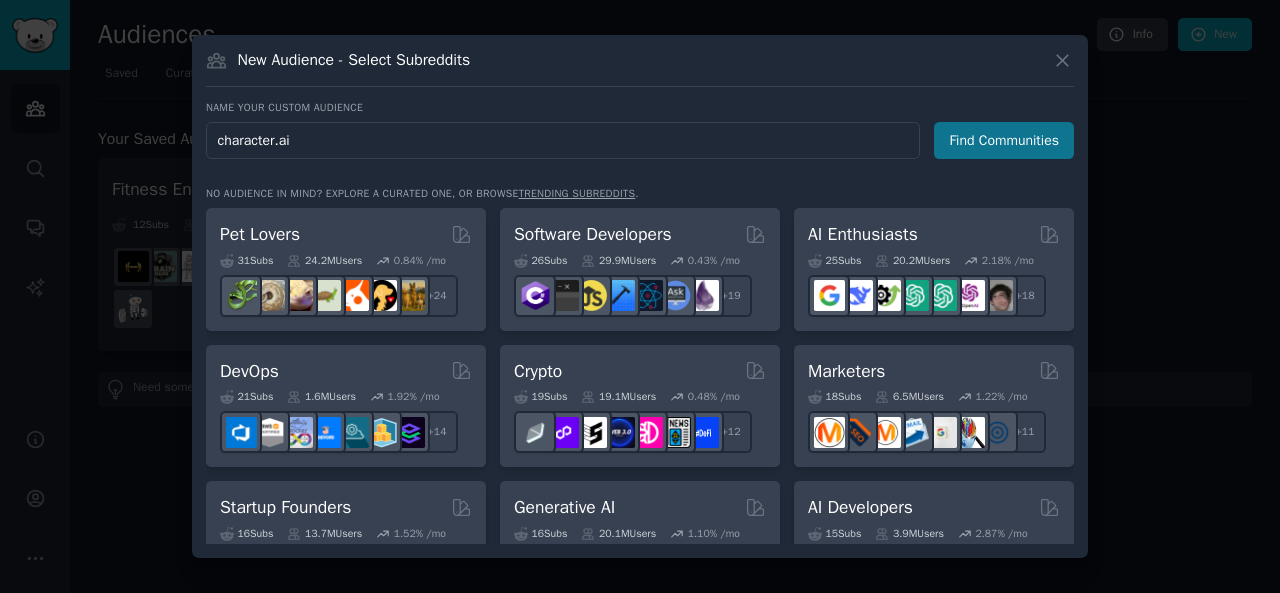 type on "character.ai" 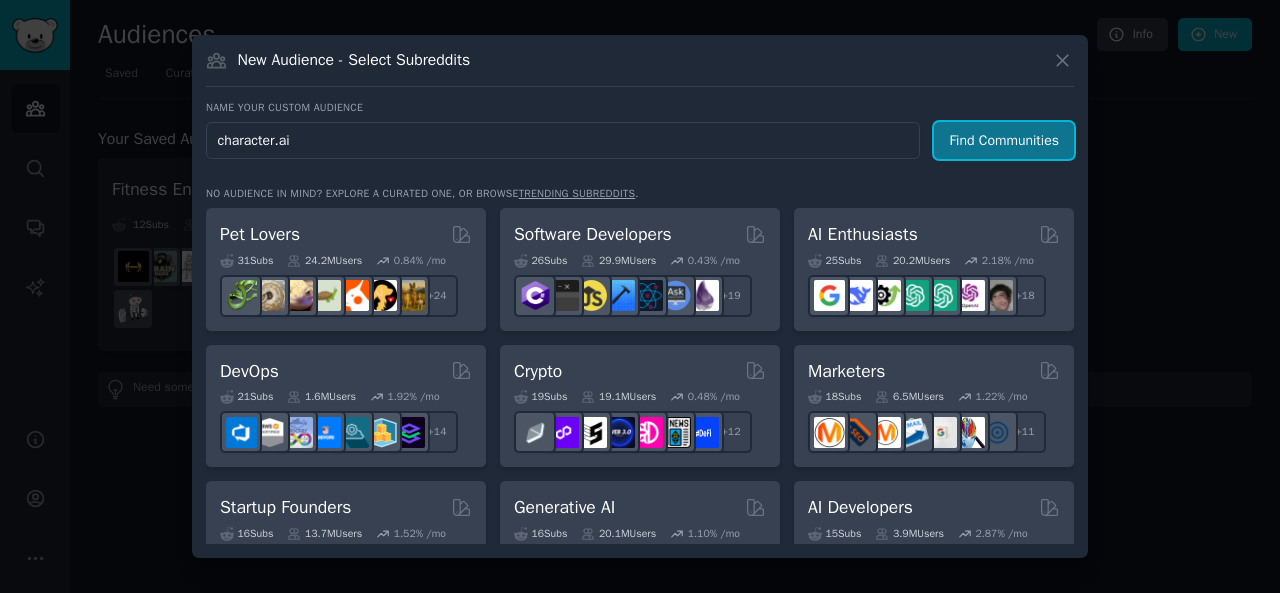 click on "Find Communities" at bounding box center (1004, 140) 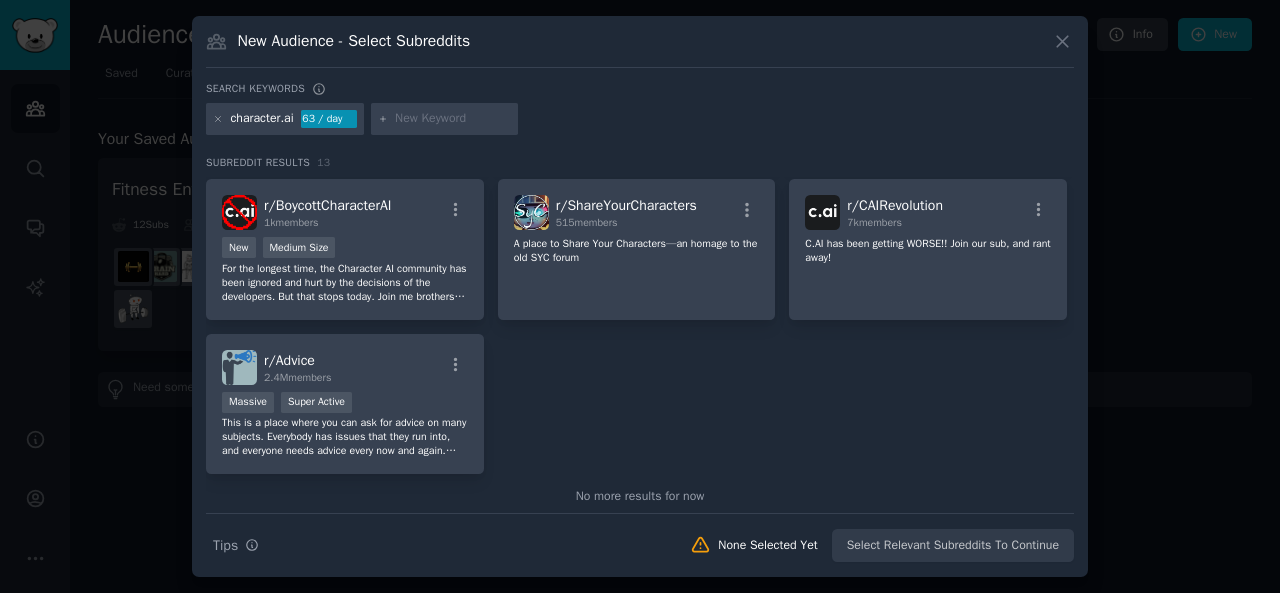 scroll, scrollTop: 0, scrollLeft: 0, axis: both 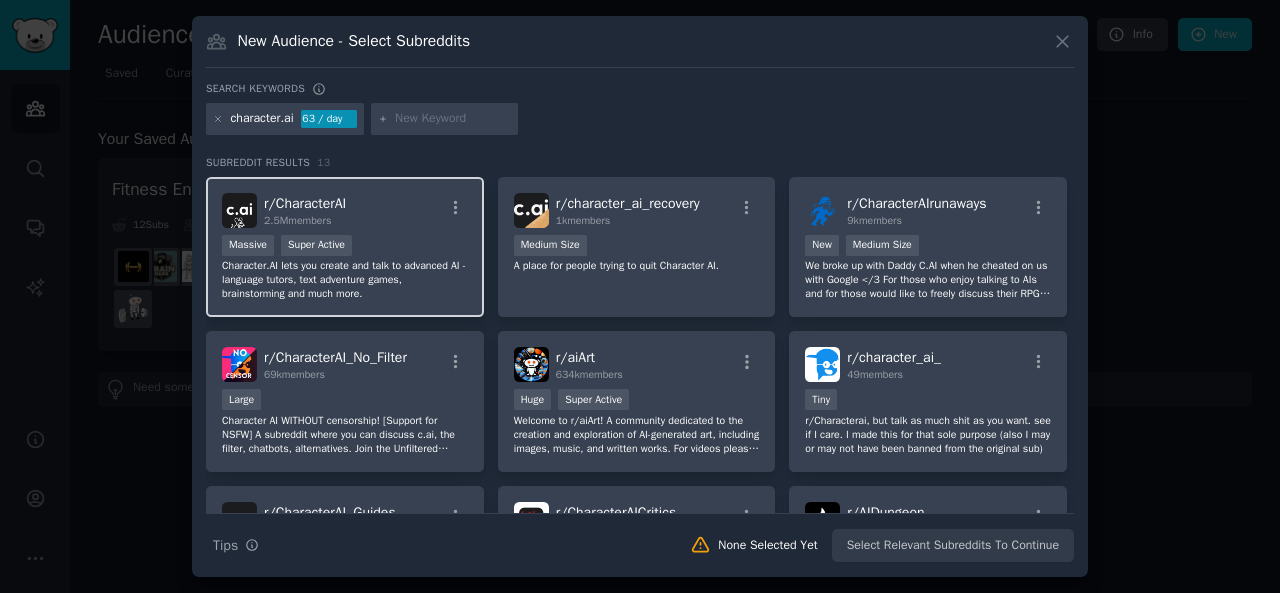 click on "Character.AI lets you create and talk to advanced AI - language tutors, text adventure games, brainstorming and much more." at bounding box center (345, 280) 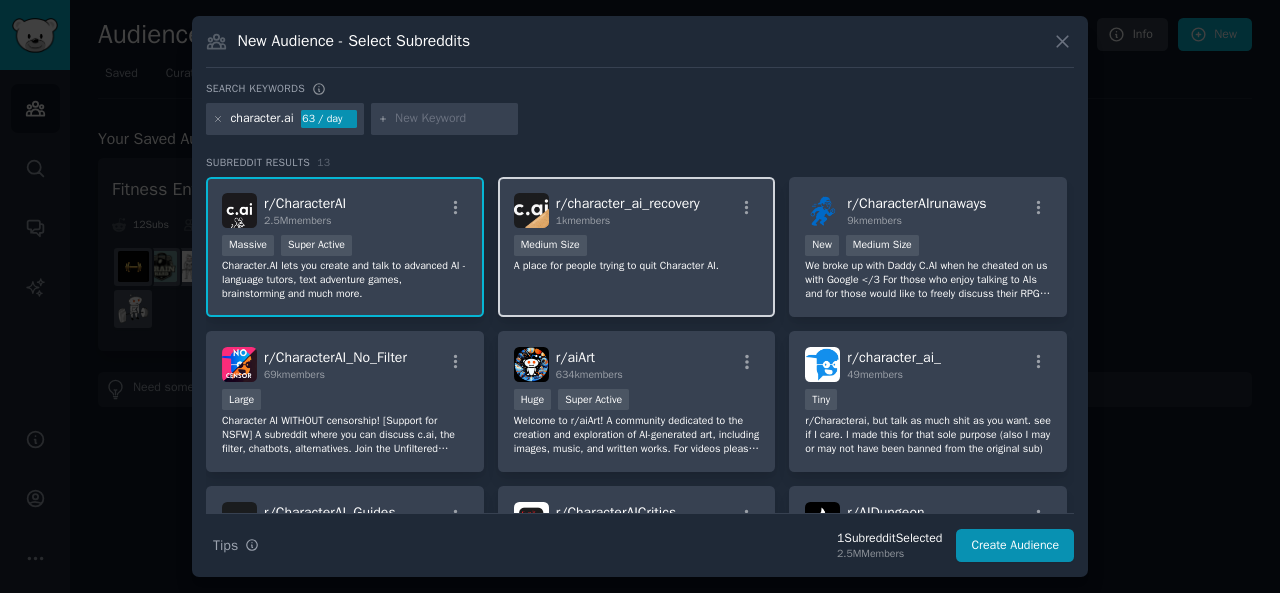 click on "r/ character_ai_recovery [NUMBER]  members Medium Size A place for people trying to quit Character AI." at bounding box center (637, 247) 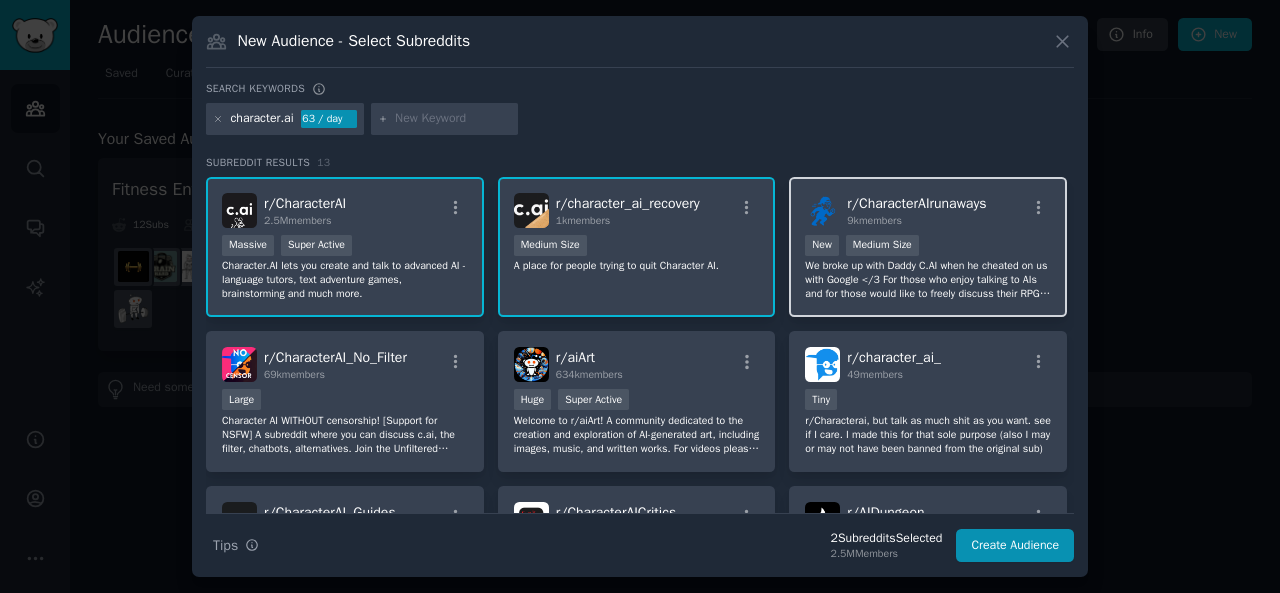 click on "We broke up with Daddy C.AI when he cheated on us with Google </3
For those who enjoy talking to AIs and for those would like to freely discuss their RPG experiences, share non-C.AI chatbots, and freely vent their feelings and express their opinions.
♡ Venting safe space
♡ Debating safe space
♡ Chatting~
♡ Sharing RPG stories, chatbots, etc.
♡ LGBTQ+/POC/religious safe space
To anyone reading this from C.AI: Get out. The divorce is over 💀💀" at bounding box center (928, 280) 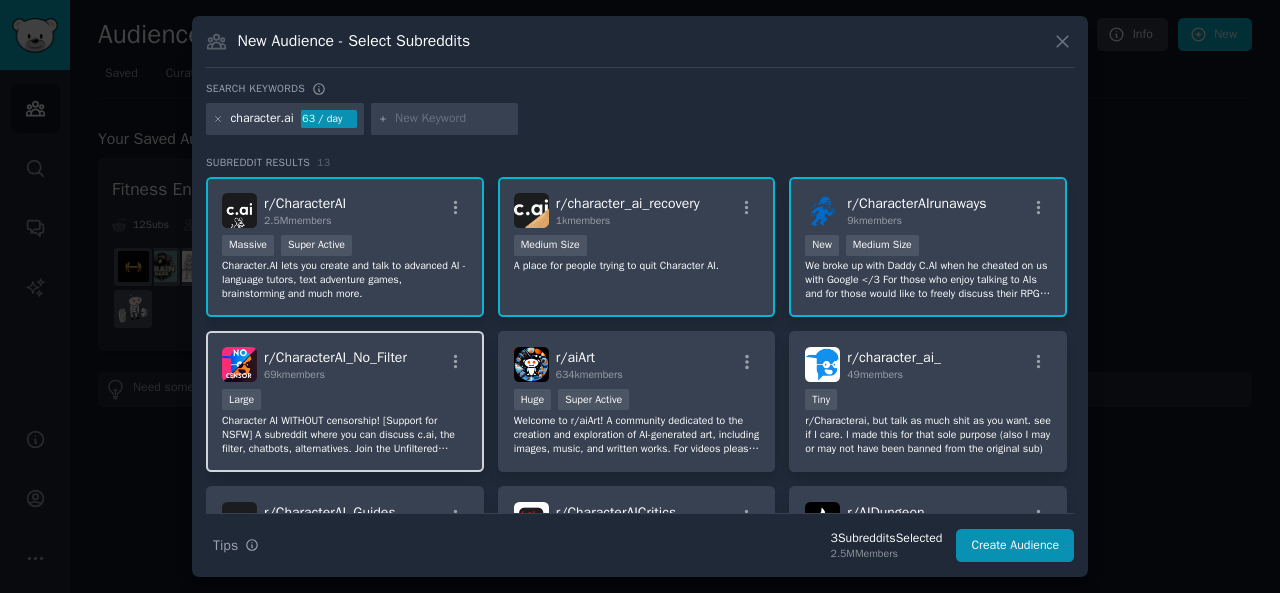 click on "Character AI WITHOUT censorship! [Support for NSFW] A subreddit where you can discuss c.ai, the filter, chatbots, alternatives.
Join the Unfiltered Discord server: discord.gg/km7k8vNvJ8" at bounding box center [345, 435] 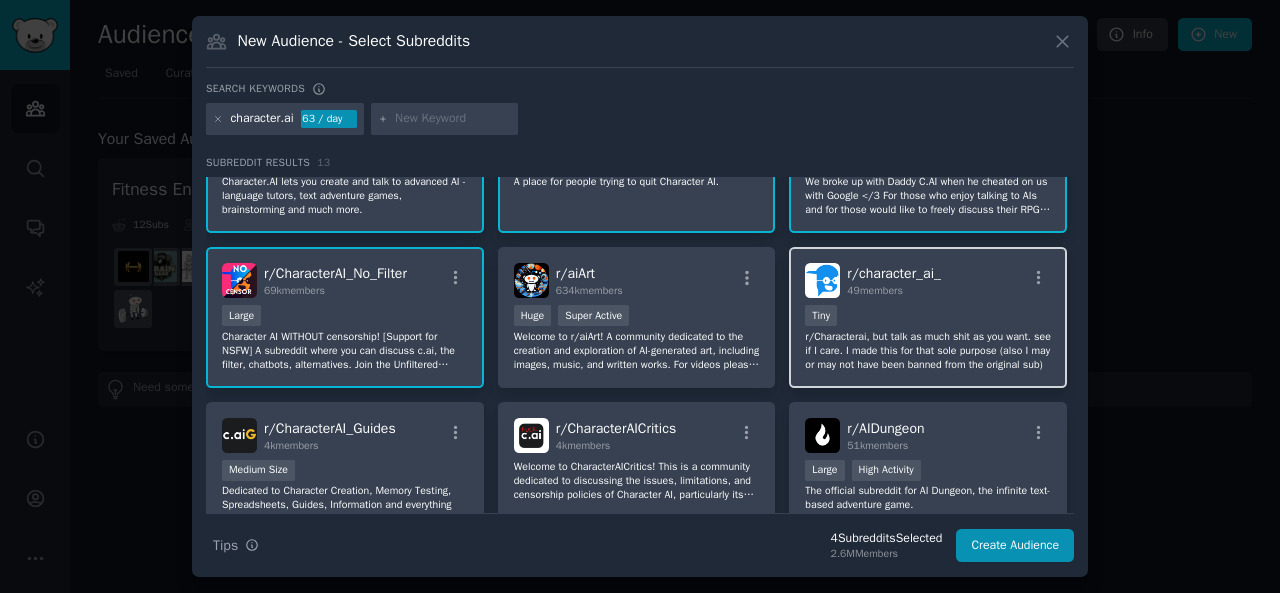 scroll, scrollTop: 88, scrollLeft: 0, axis: vertical 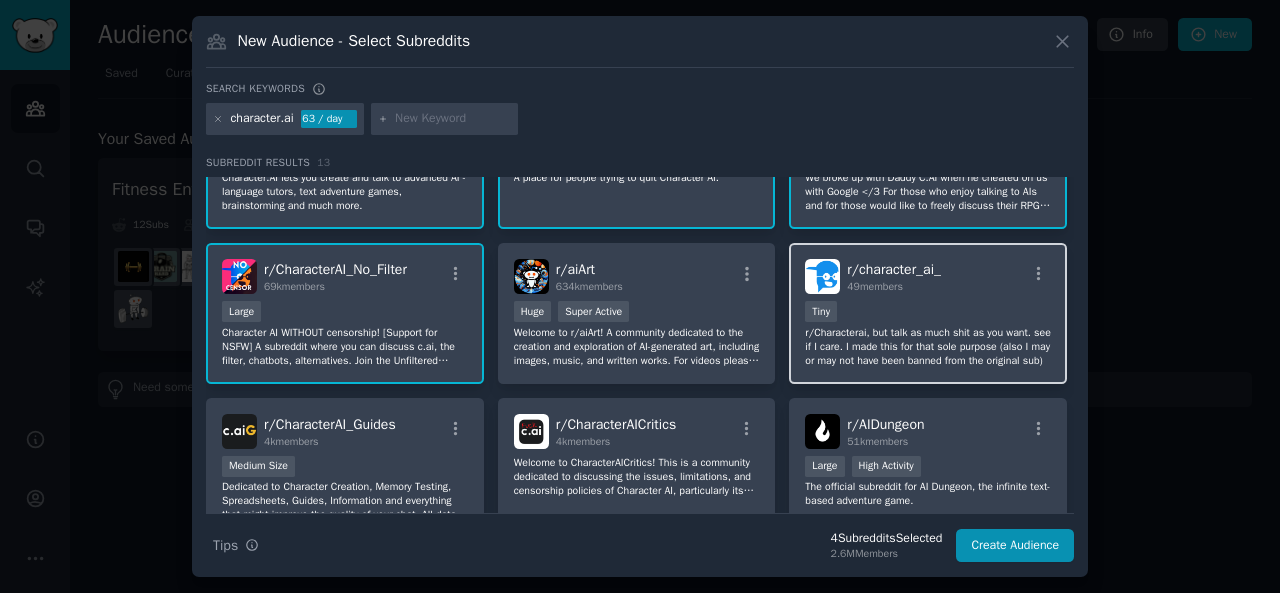 click on "Tiny" at bounding box center (928, 313) 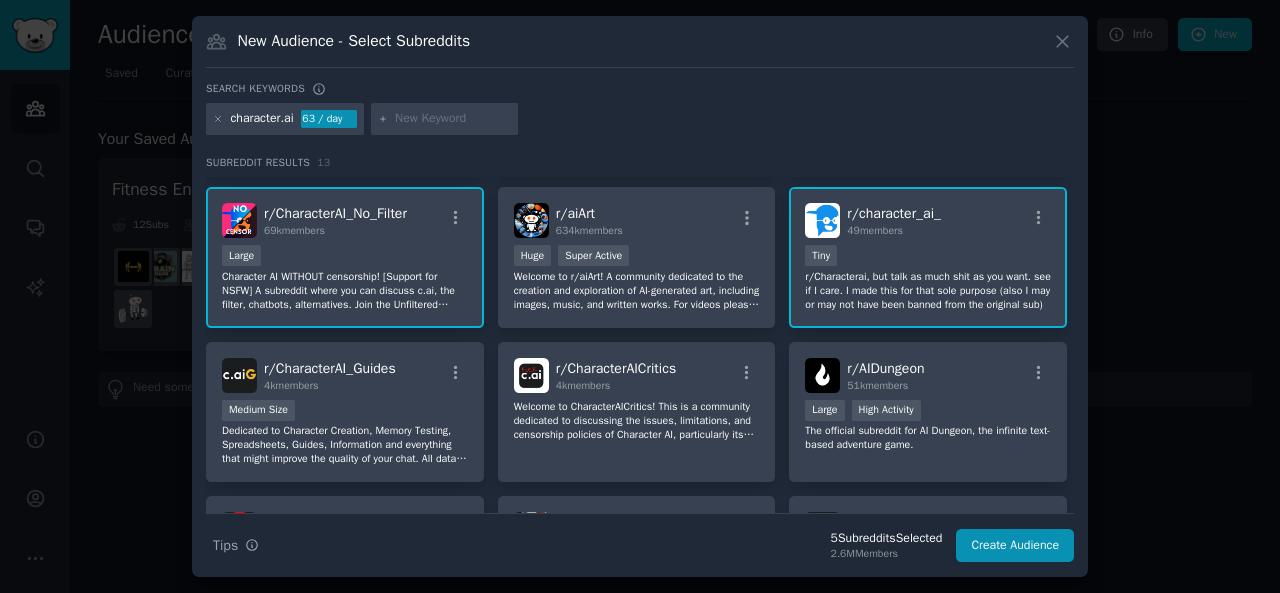scroll, scrollTop: 146, scrollLeft: 0, axis: vertical 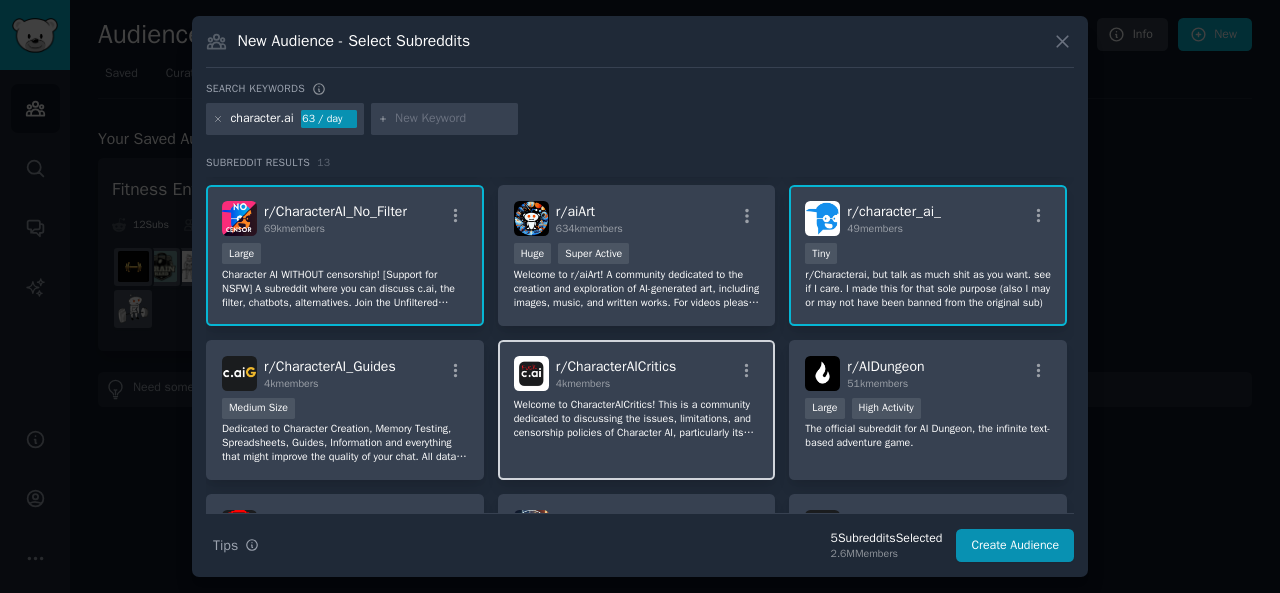 click on "r/ CharacterAICritics [NUMBER]  members Welcome to CharacterAICritics! This is a community dedicated to discussing the issues, limitations, and censorship policies of Character AI, particularly its lack of support for NSFW users due to high content restrictions.
Say what you want to say because you won't get banned here for speaking truth." at bounding box center (637, 410) 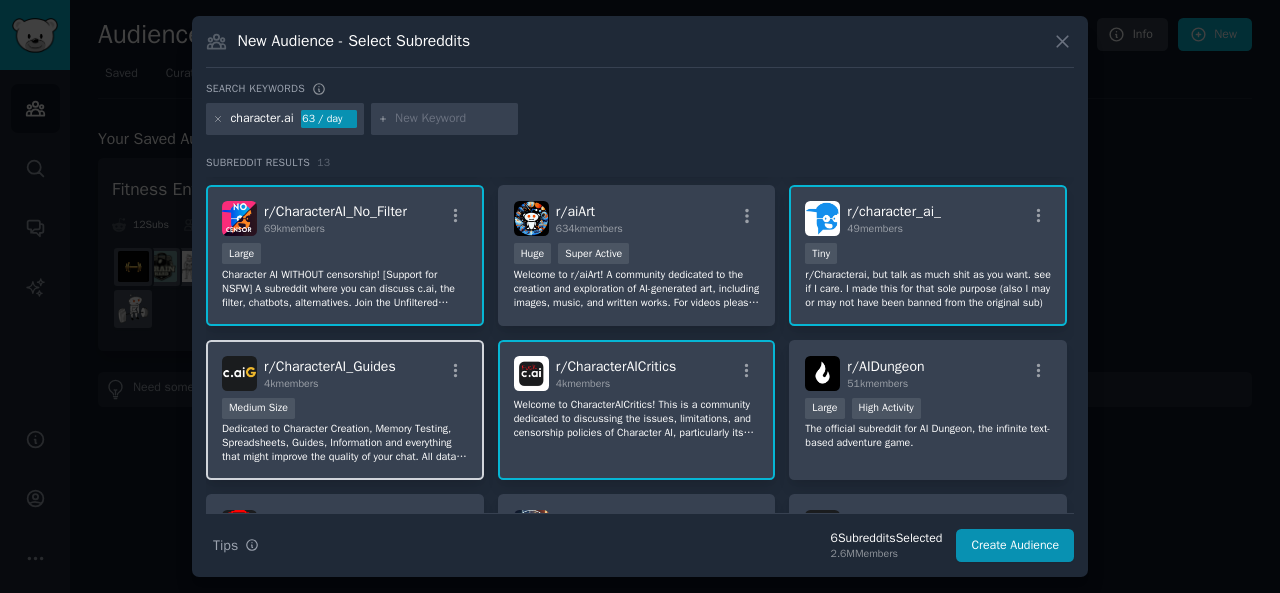 click on "Dedicated to Character Creation, Memory Testing, Spreadsheets, Guides, Information and everything that might improve the quality of your chat.
All data is collected through brute force testing." at bounding box center [345, 443] 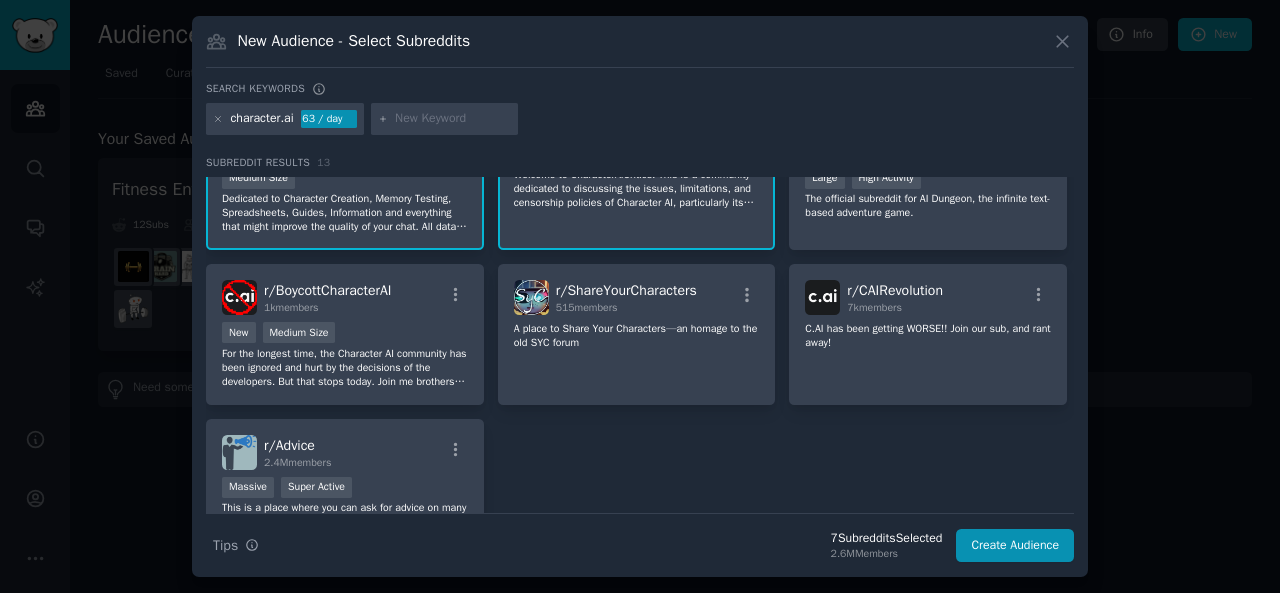 scroll, scrollTop: 378, scrollLeft: 0, axis: vertical 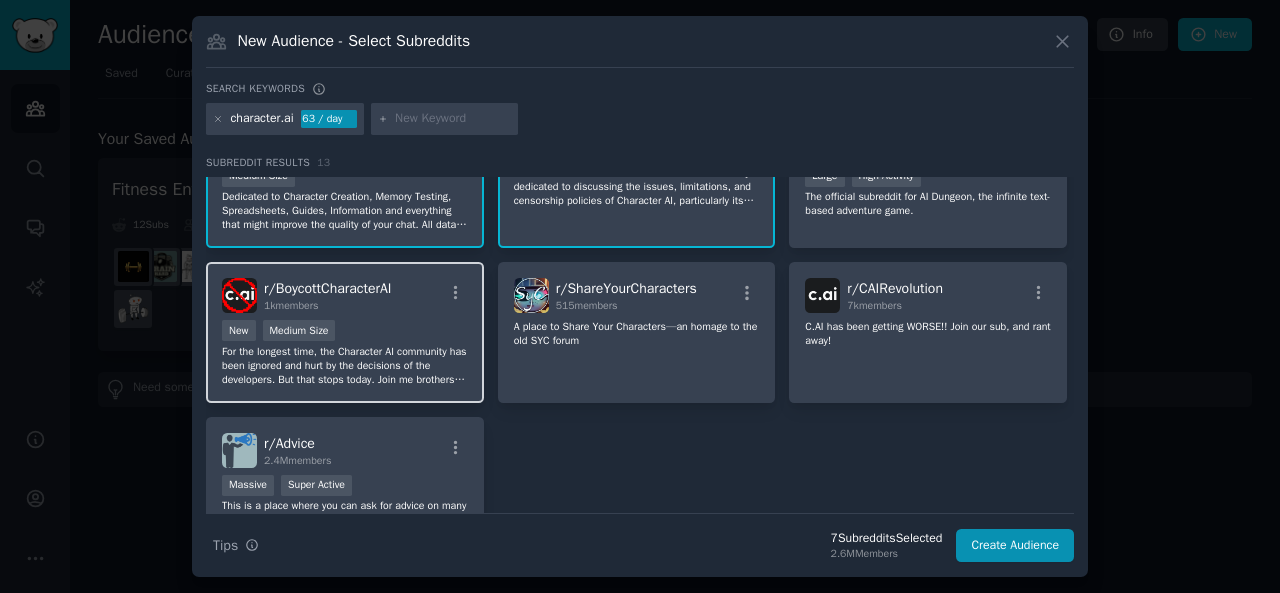 click on "New Medium Size" at bounding box center (345, 332) 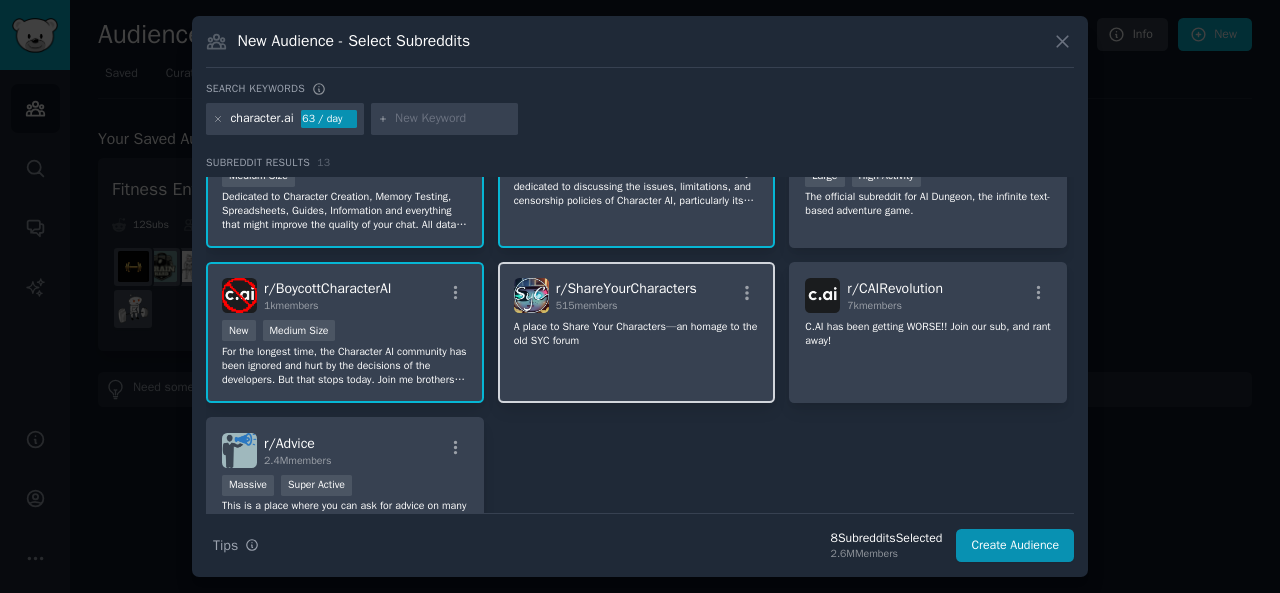 click on "A place to Share Your Characters—an homage to the old SYC forum" 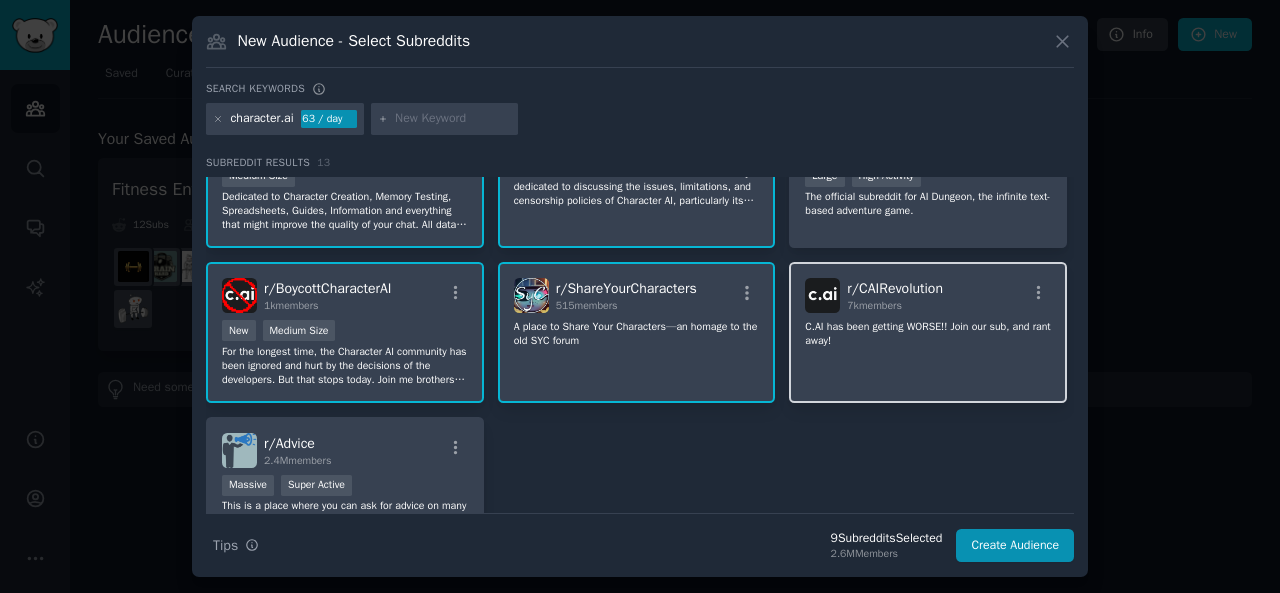 click on "C.AI has been getting WORSE!! Join our sub, and rant away!" 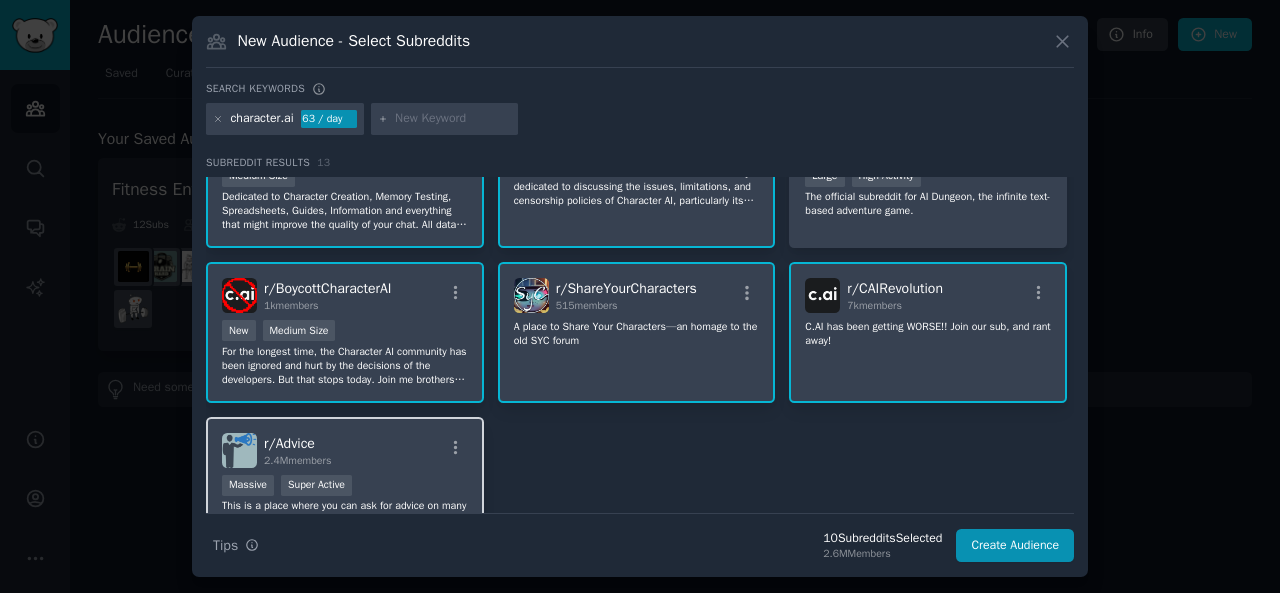 click on "r/ Advice 2.4M  members" at bounding box center [345, 450] 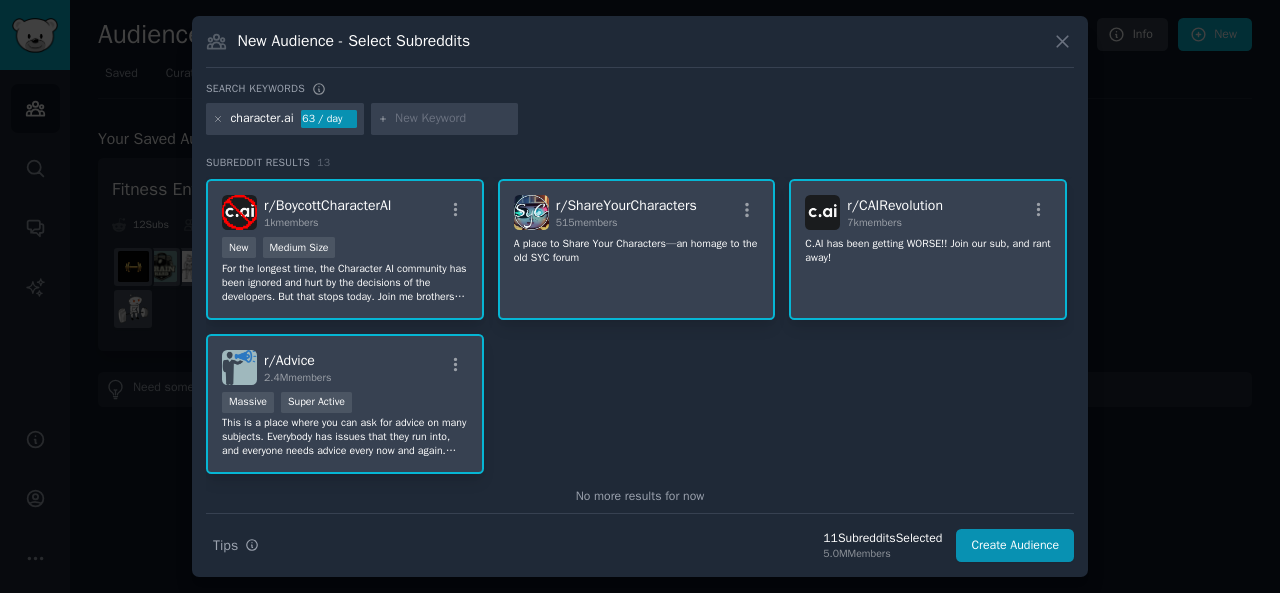 scroll, scrollTop: 462, scrollLeft: 0, axis: vertical 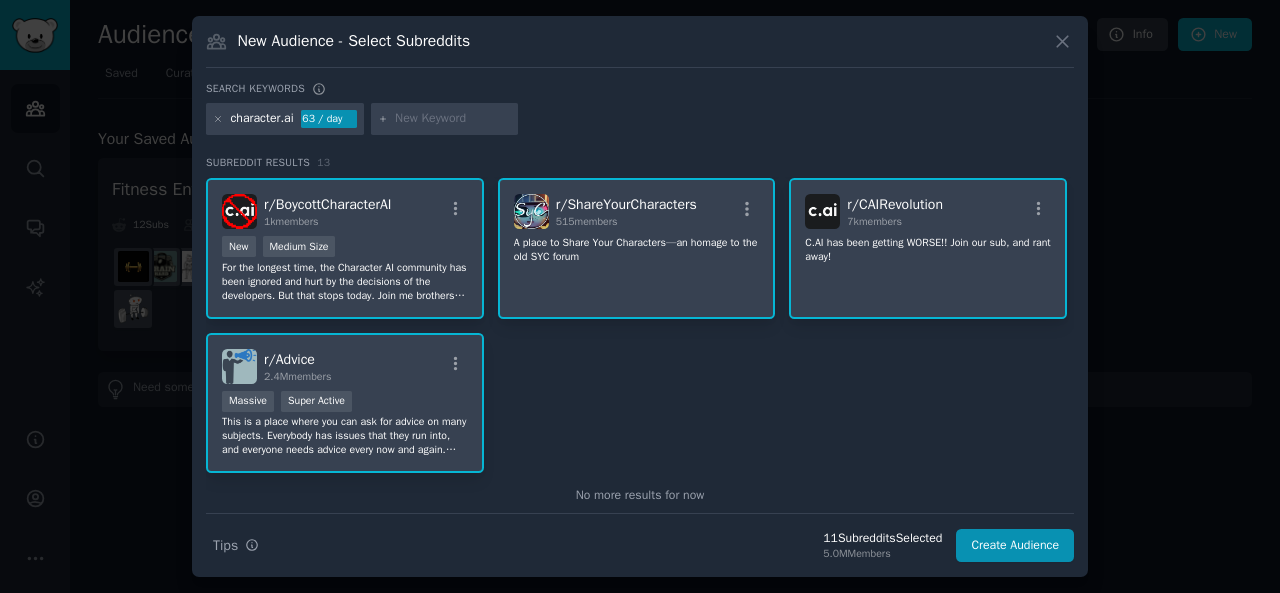 click on "This is a place where you can ask for advice on many subjects. Everybody has issues that they run into, and everyone needs advice every now and again. This is Reddit's very own solution-hub." at bounding box center [345, 436] 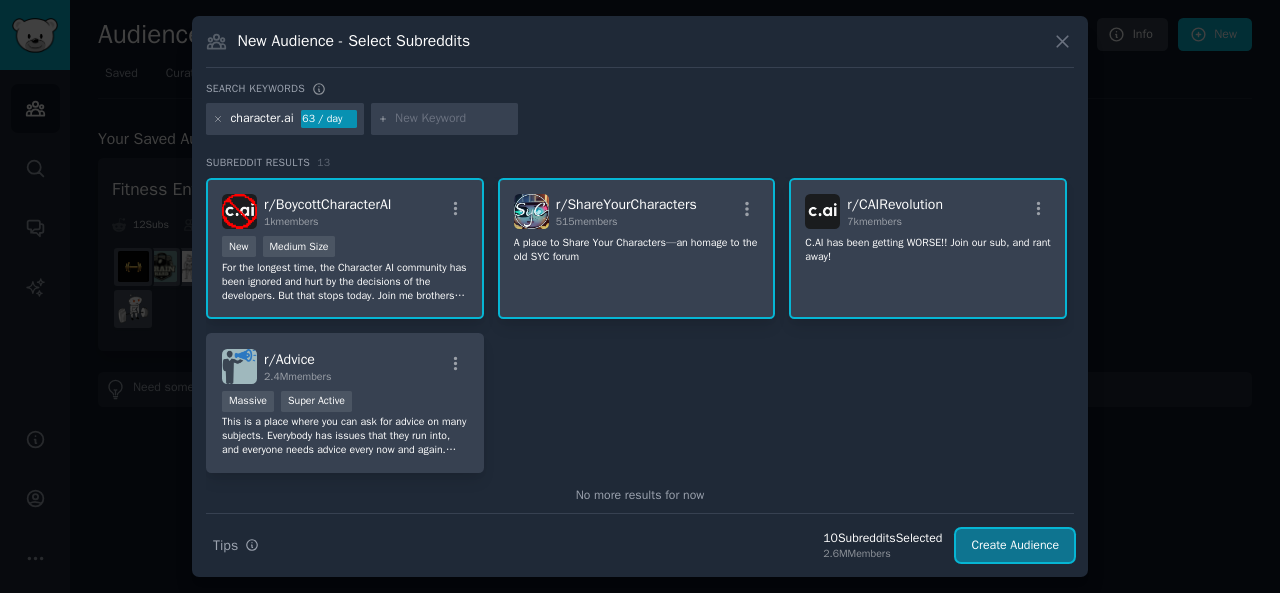 click on "Create Audience" at bounding box center (1015, 546) 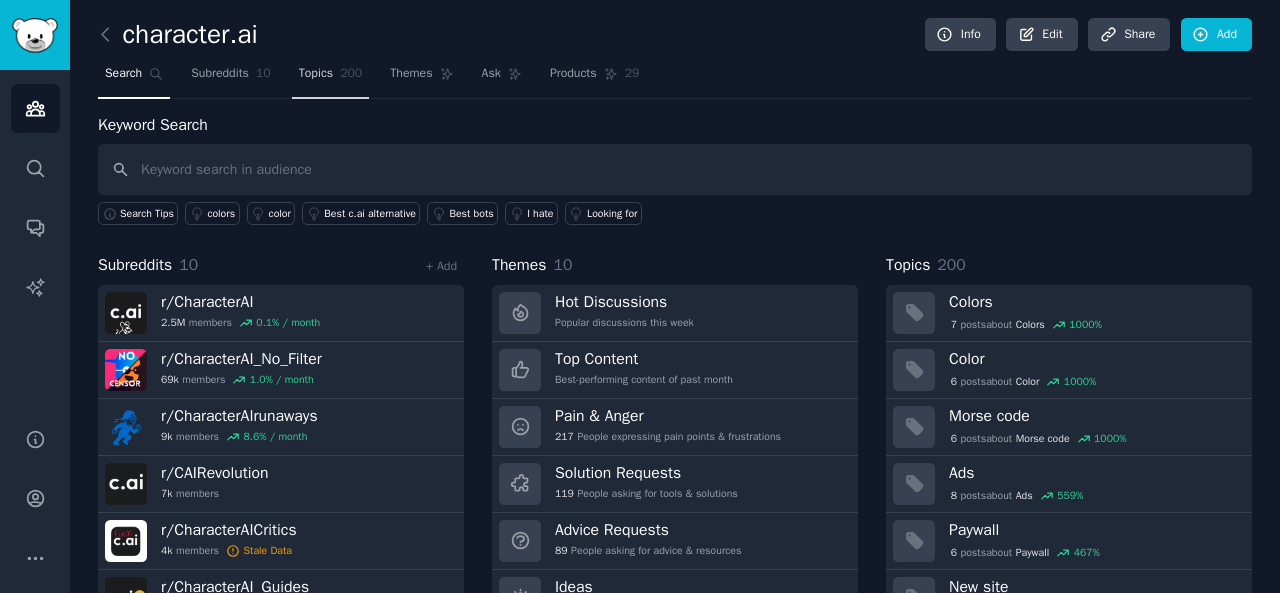 click on "Topics" at bounding box center (316, 74) 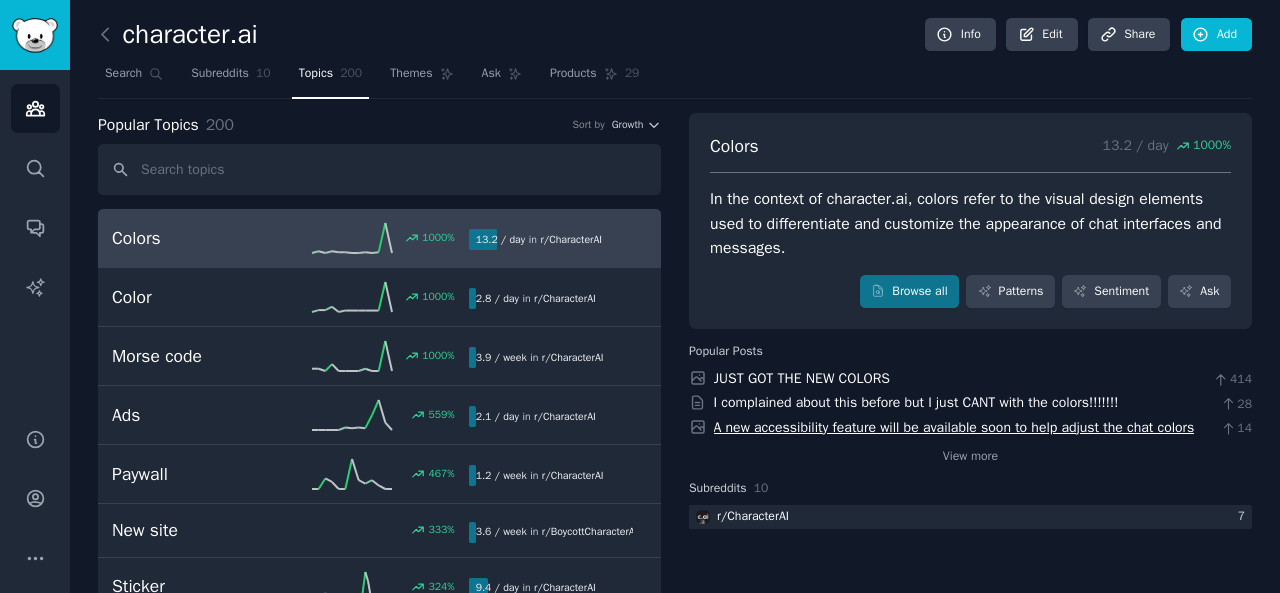 click on "A new accessibility feature will be available soon to help adjust the chat colors" at bounding box center [954, 427] 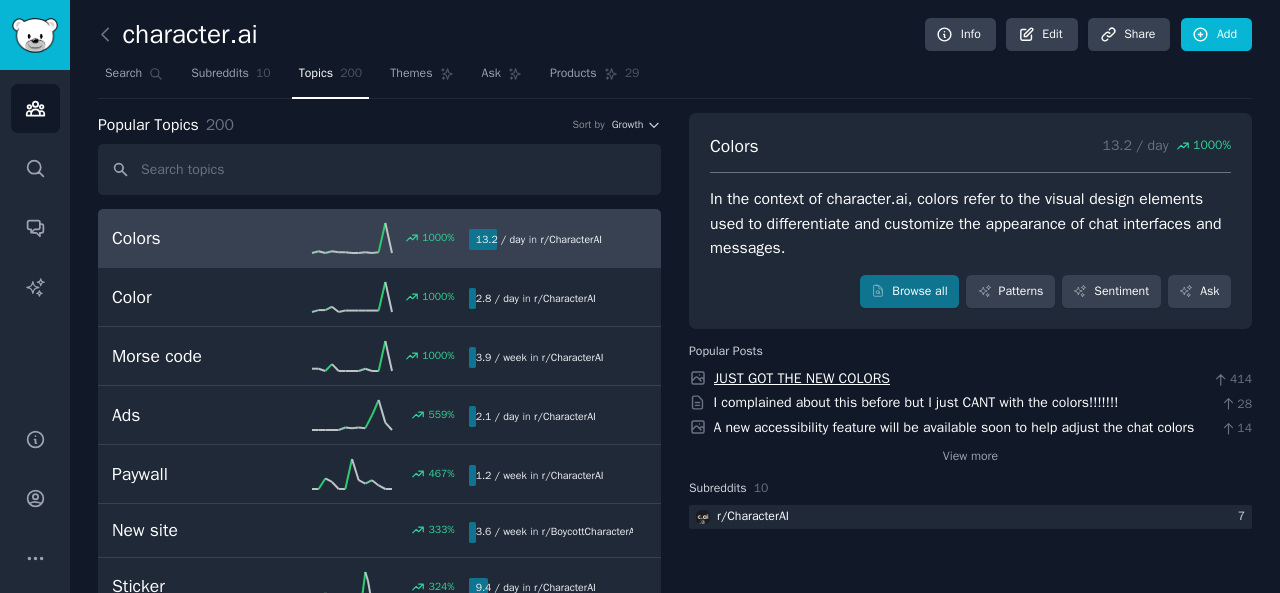 click on "JUST GOT THE NEW COLORS" at bounding box center [802, 378] 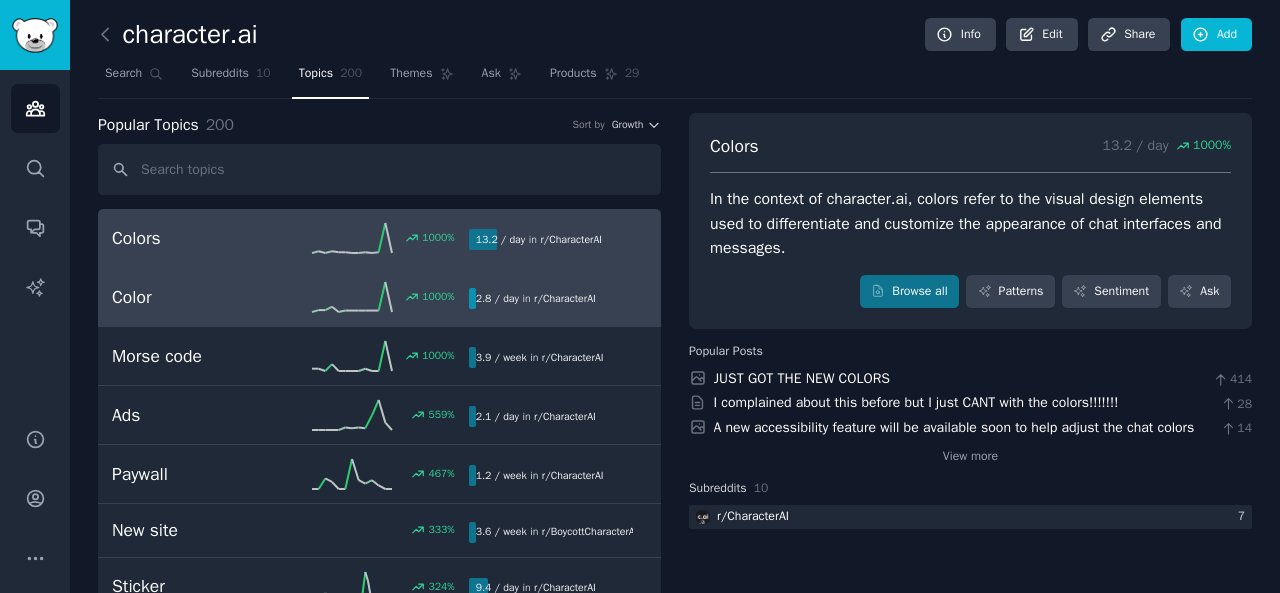 click on "Color" at bounding box center (201, 297) 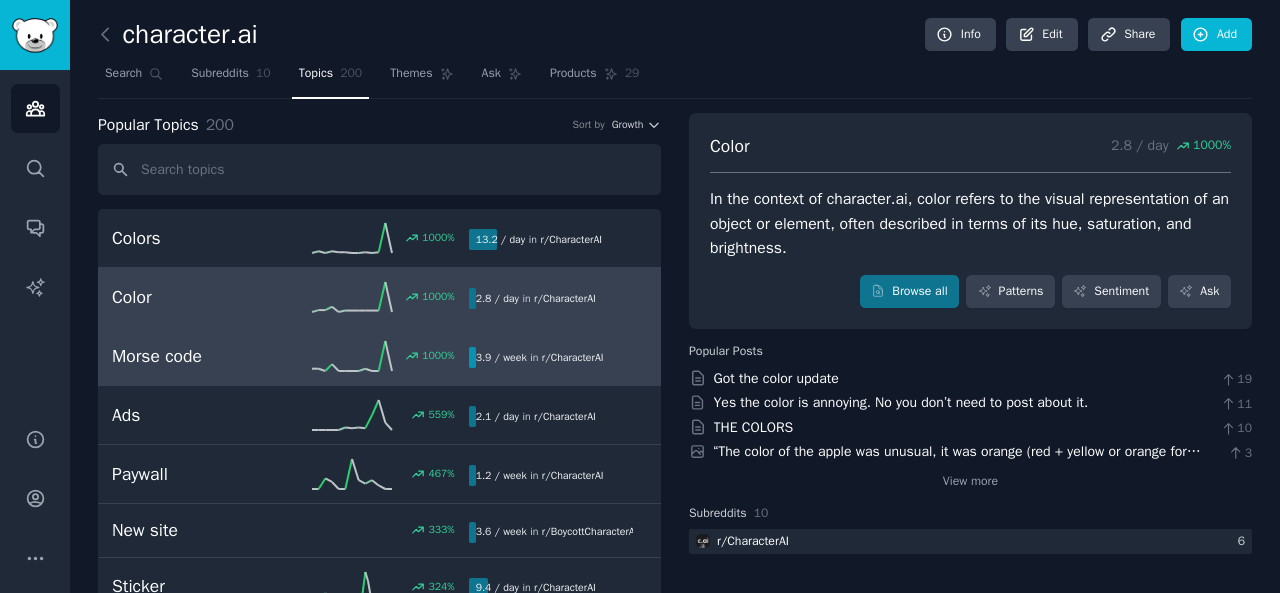 click on "Morse code" at bounding box center (201, 356) 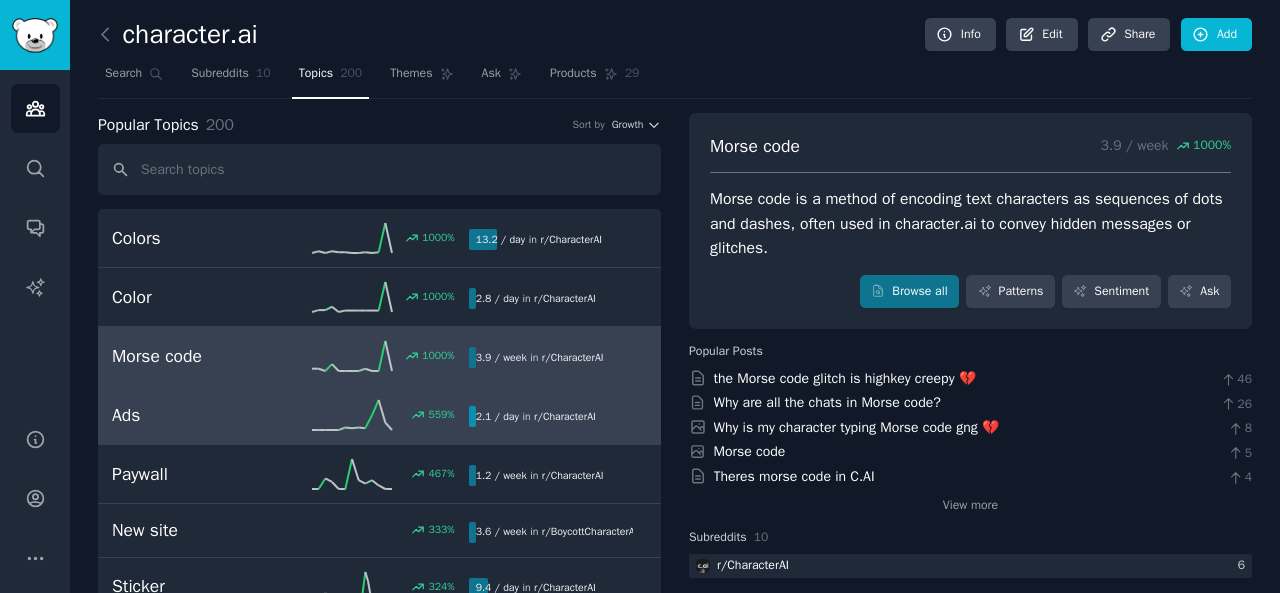 click on "Ads" at bounding box center (201, 415) 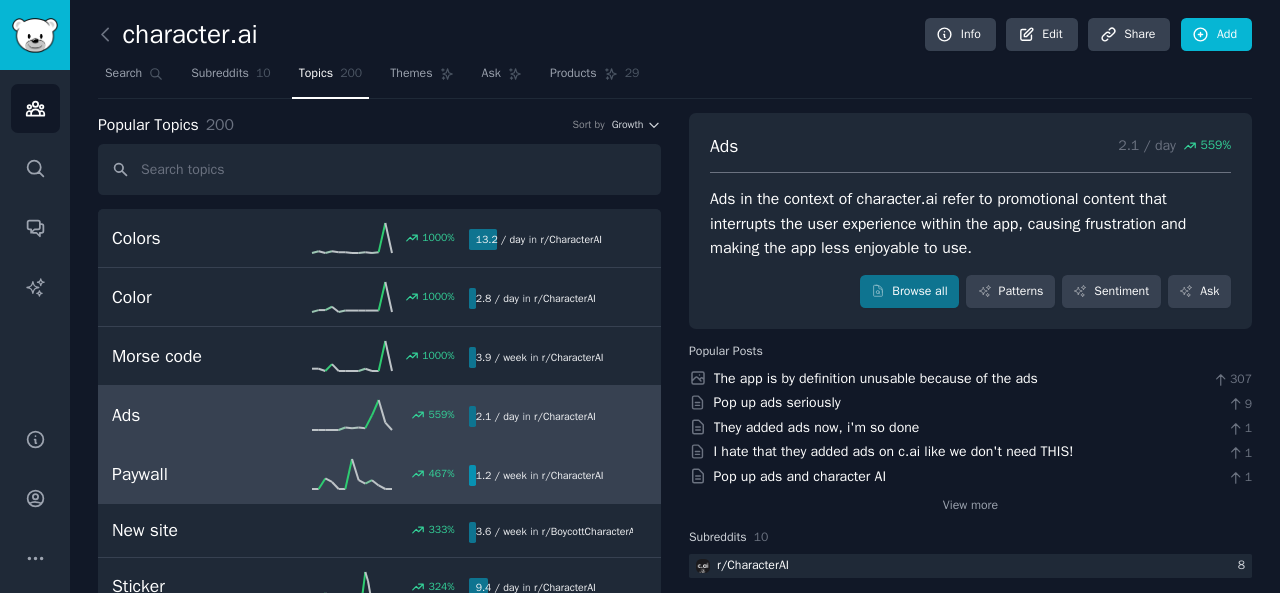 click on "Paywall" at bounding box center [201, 474] 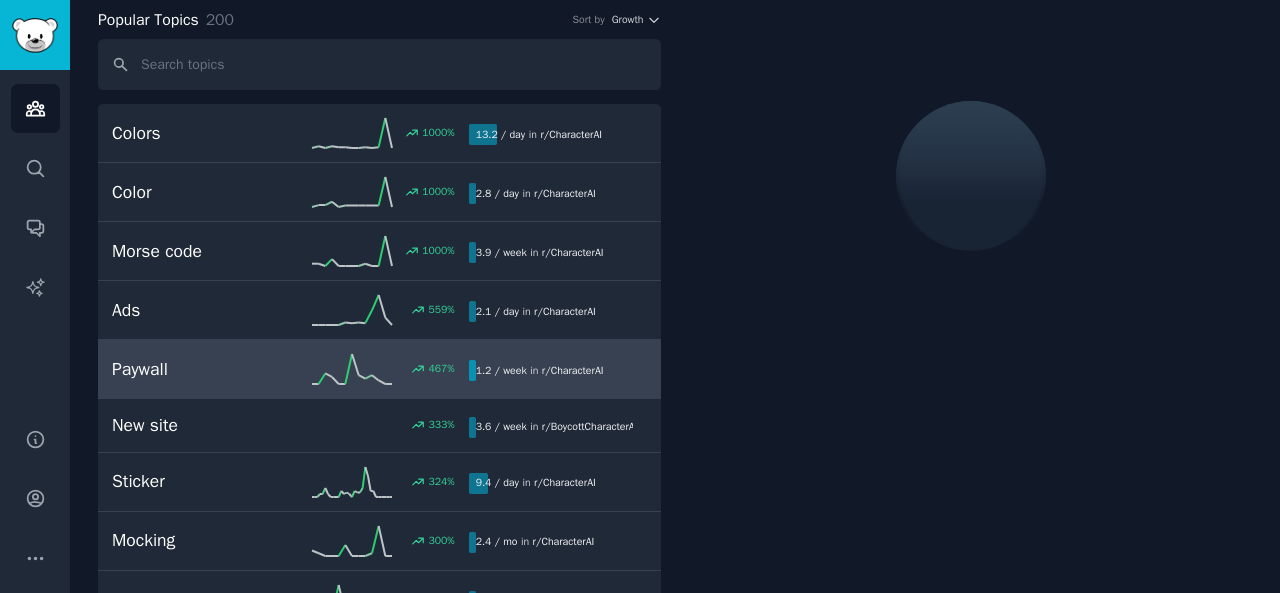 scroll, scrollTop: 111, scrollLeft: 0, axis: vertical 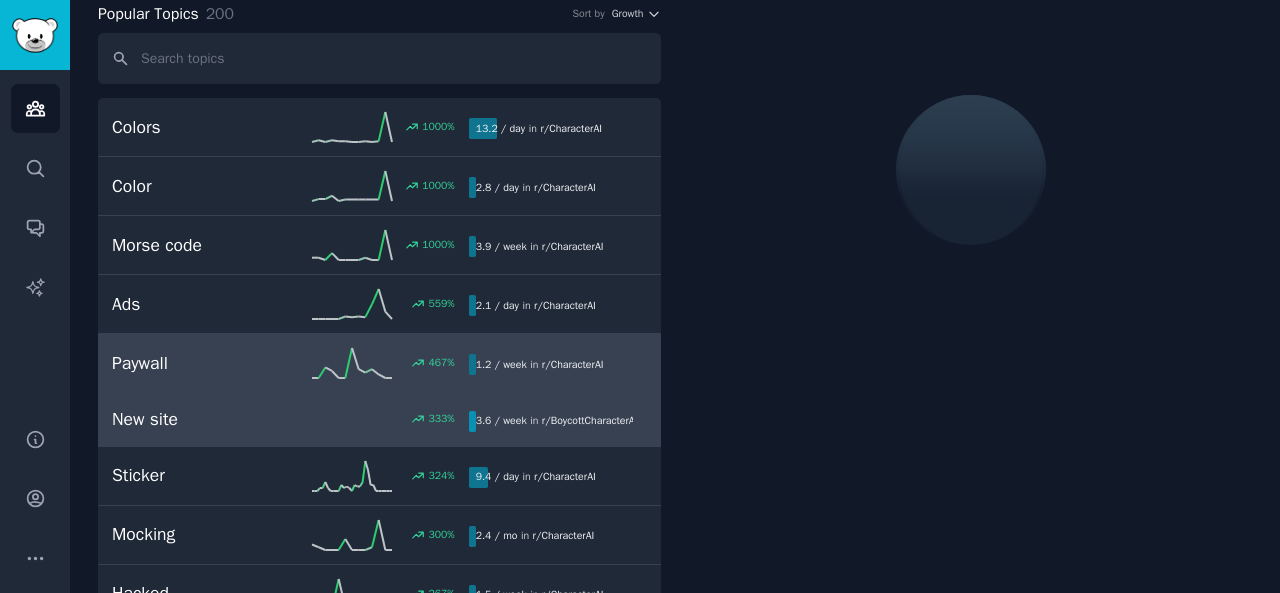 click on "New site" at bounding box center (201, 419) 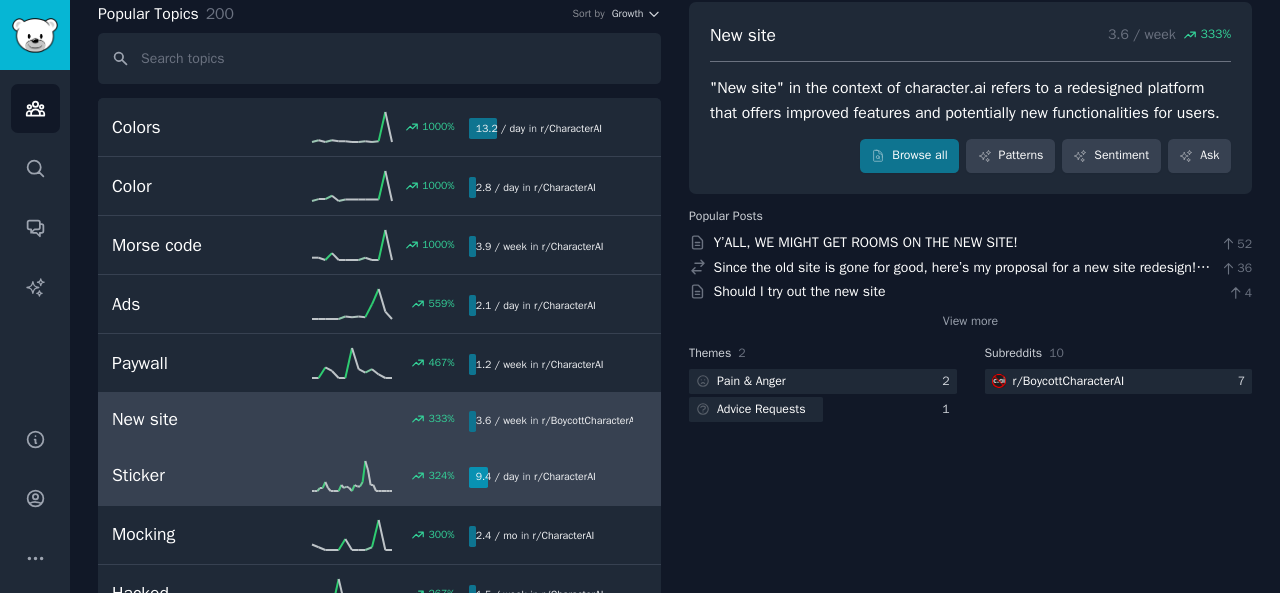 click on "Sticker" at bounding box center [201, 475] 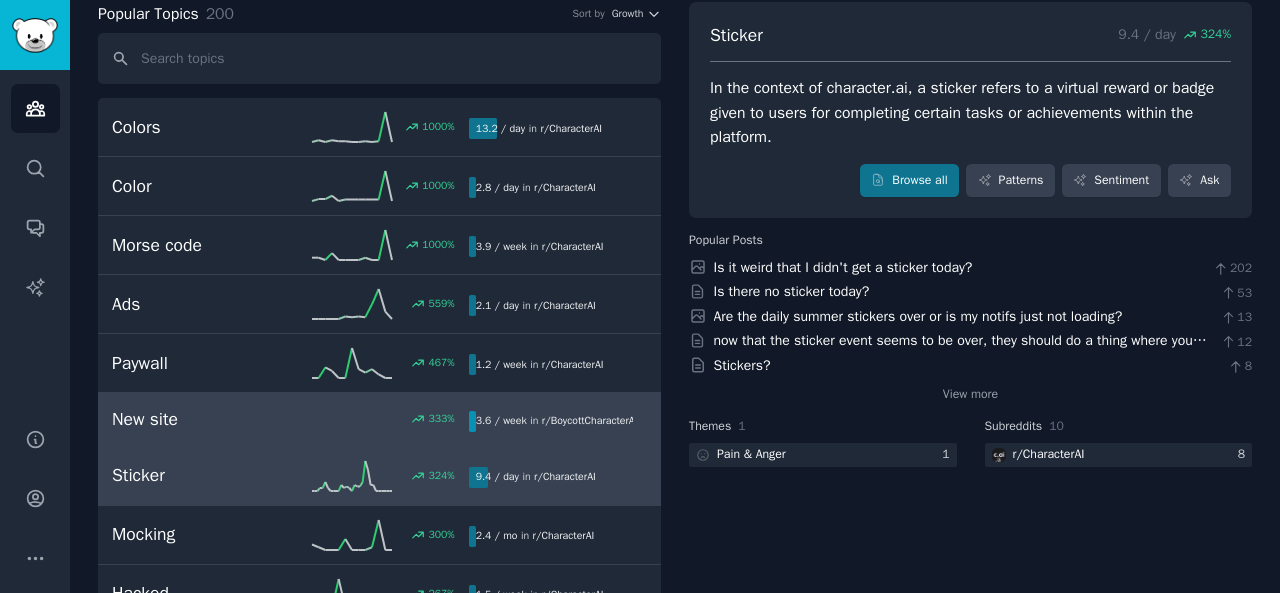 scroll, scrollTop: 0, scrollLeft: 0, axis: both 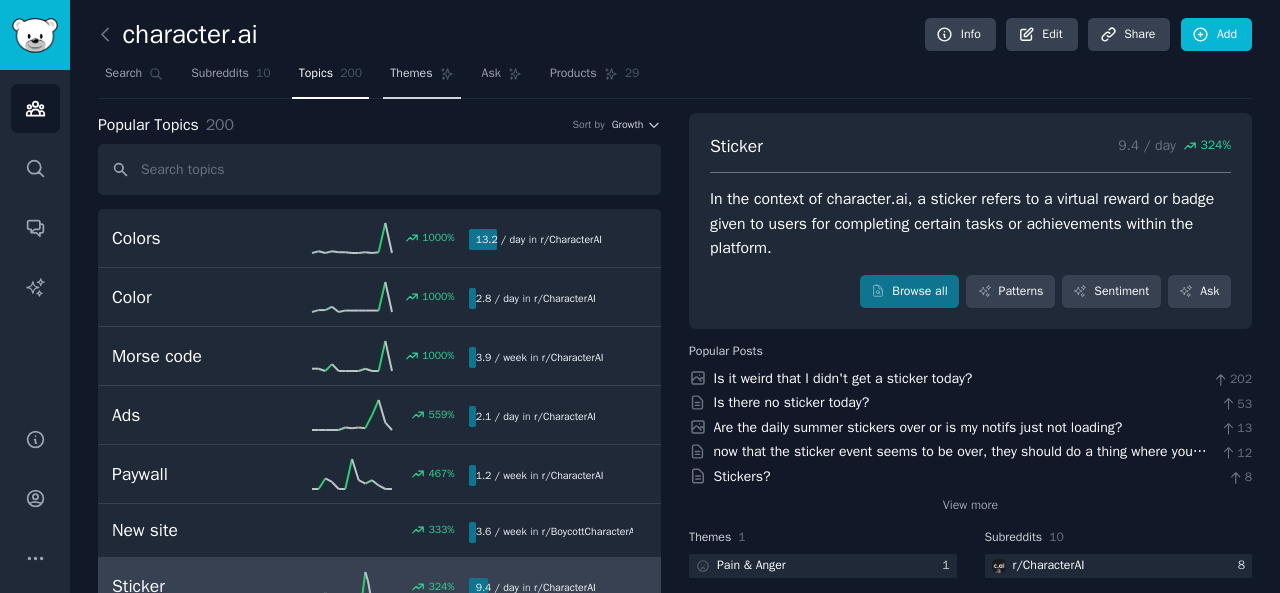 click on "Themes" at bounding box center [411, 74] 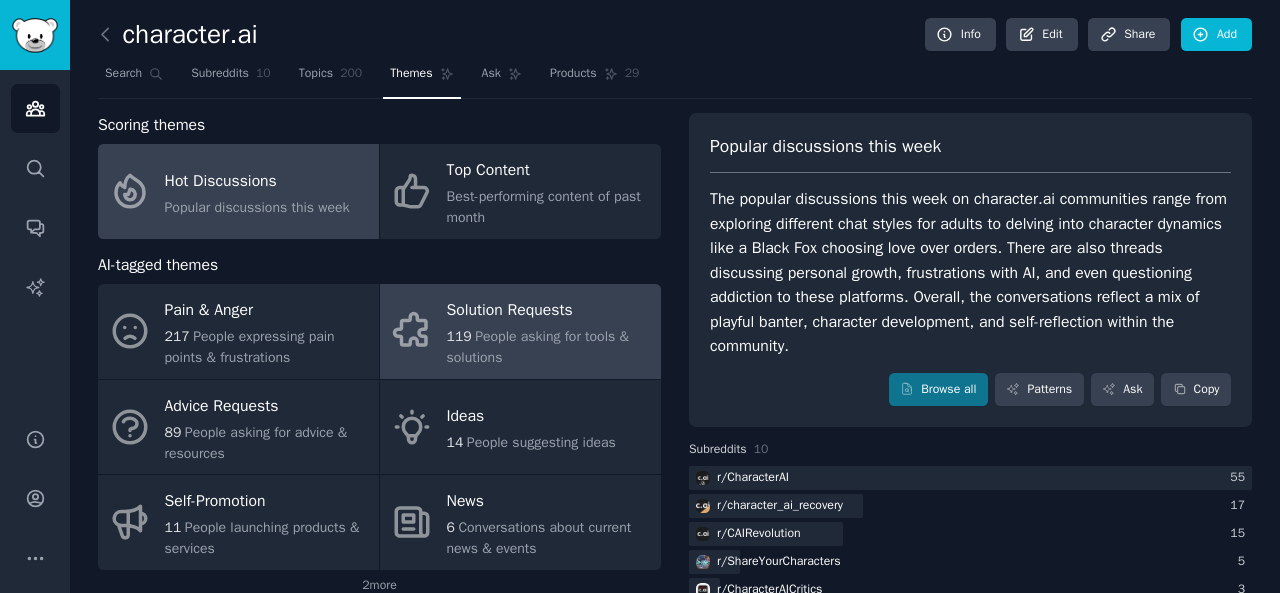 click on "Solution Requests" at bounding box center (549, 311) 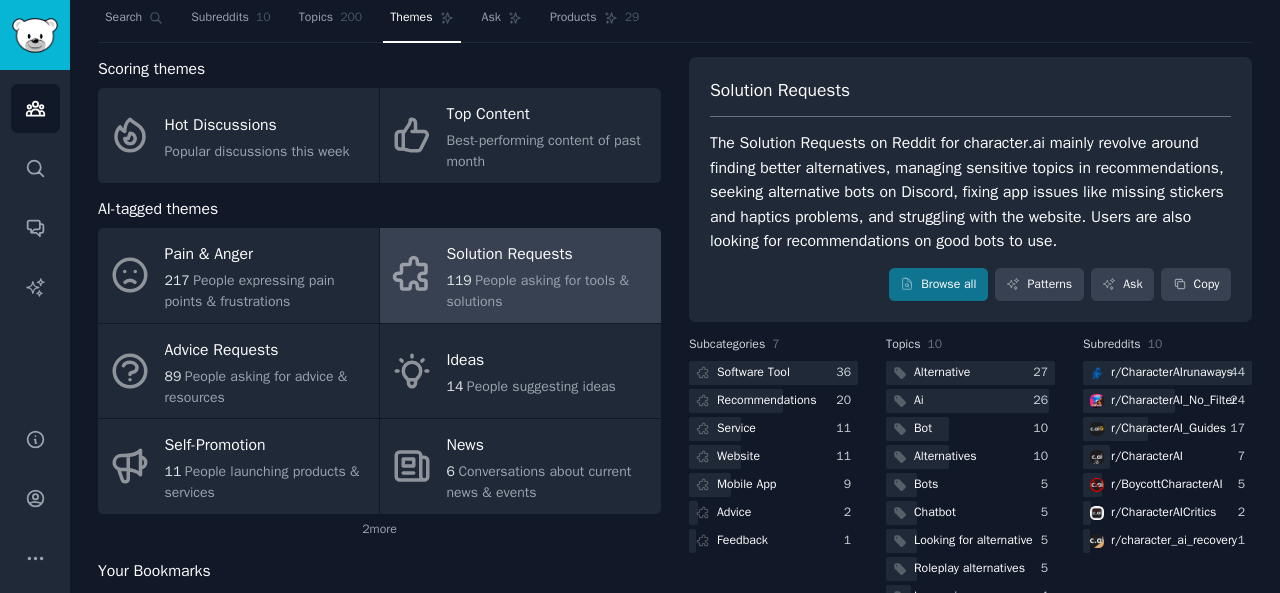scroll, scrollTop: 129, scrollLeft: 0, axis: vertical 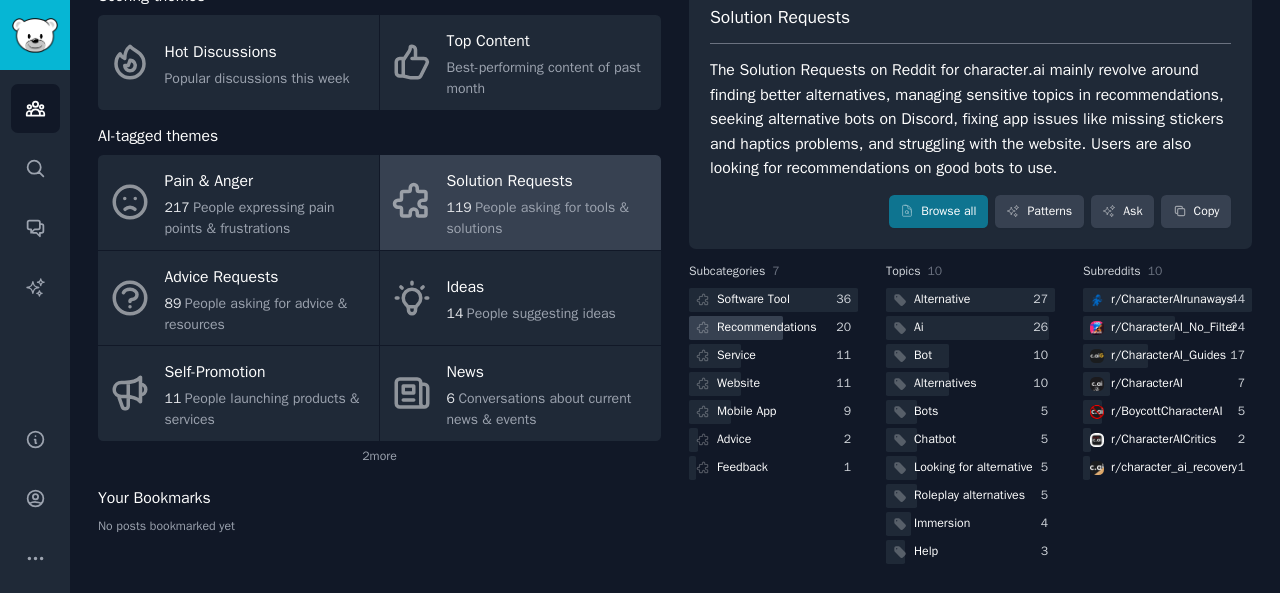 click on "Recommendations" at bounding box center [767, 328] 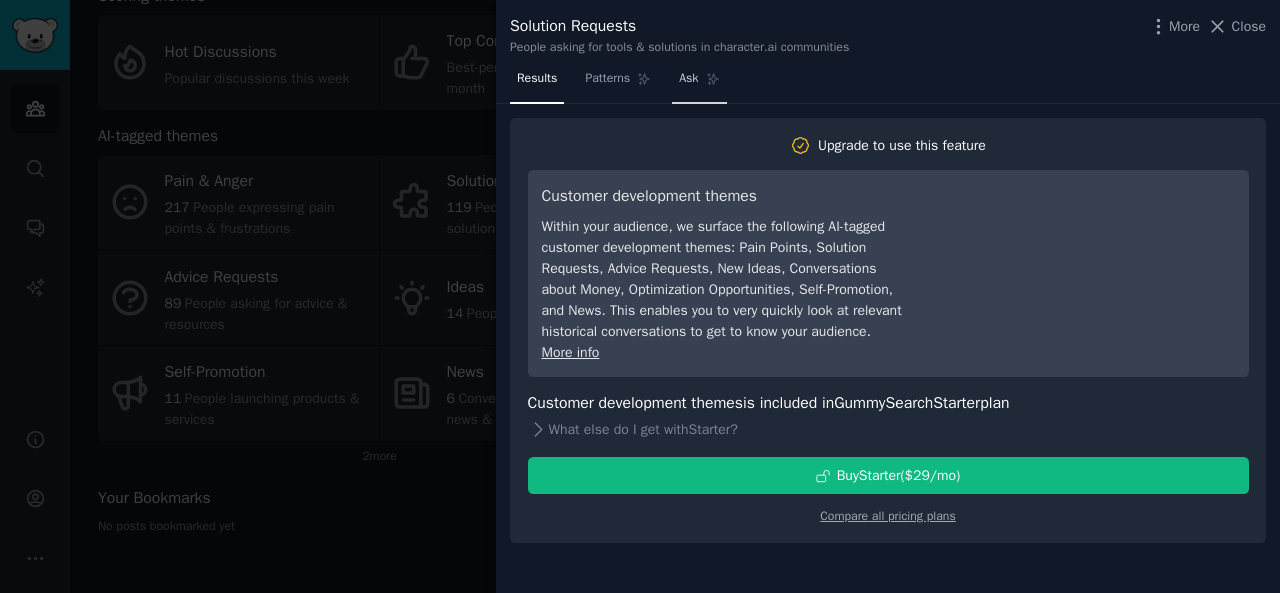 click on "Ask" at bounding box center [688, 79] 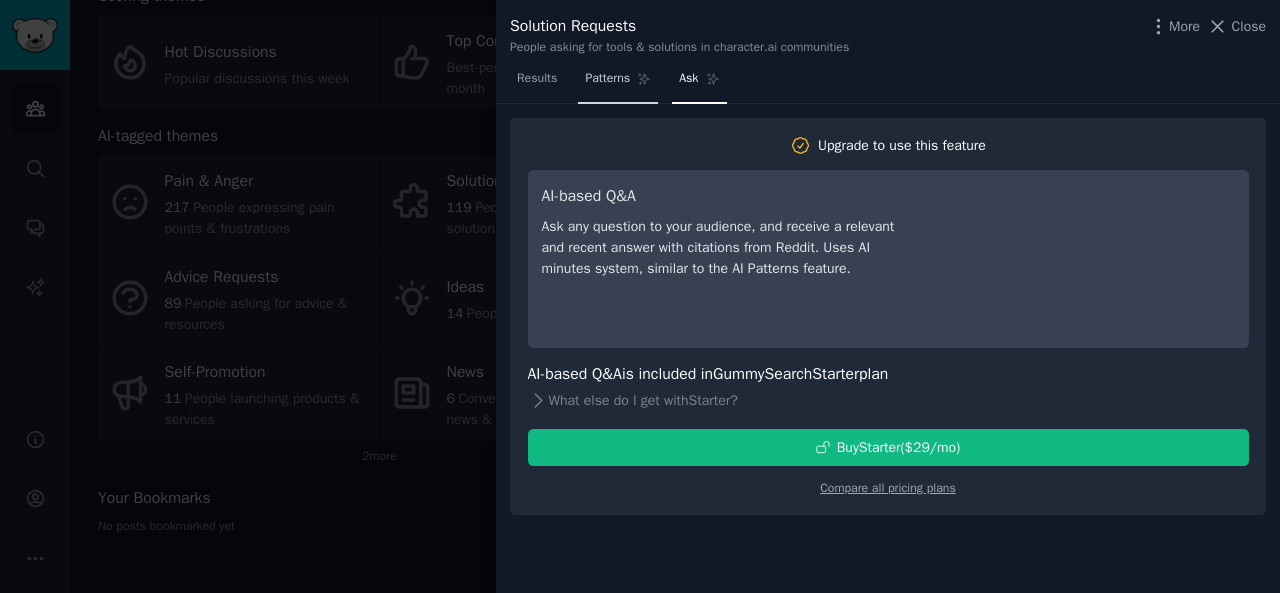 click 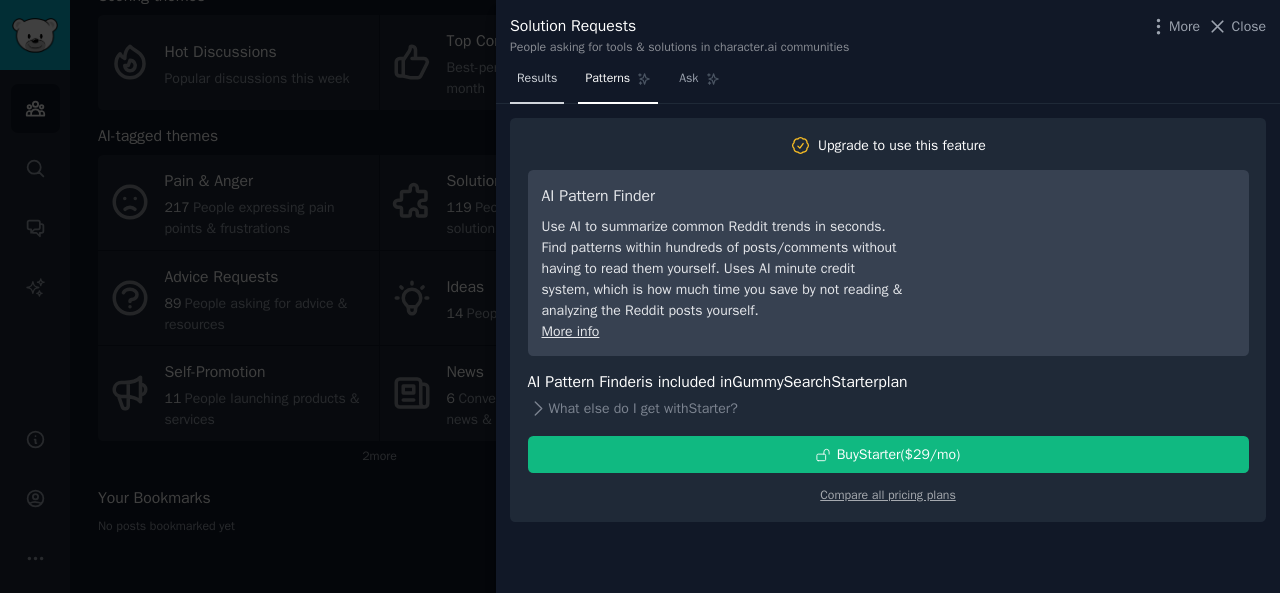 click on "Results" at bounding box center [537, 83] 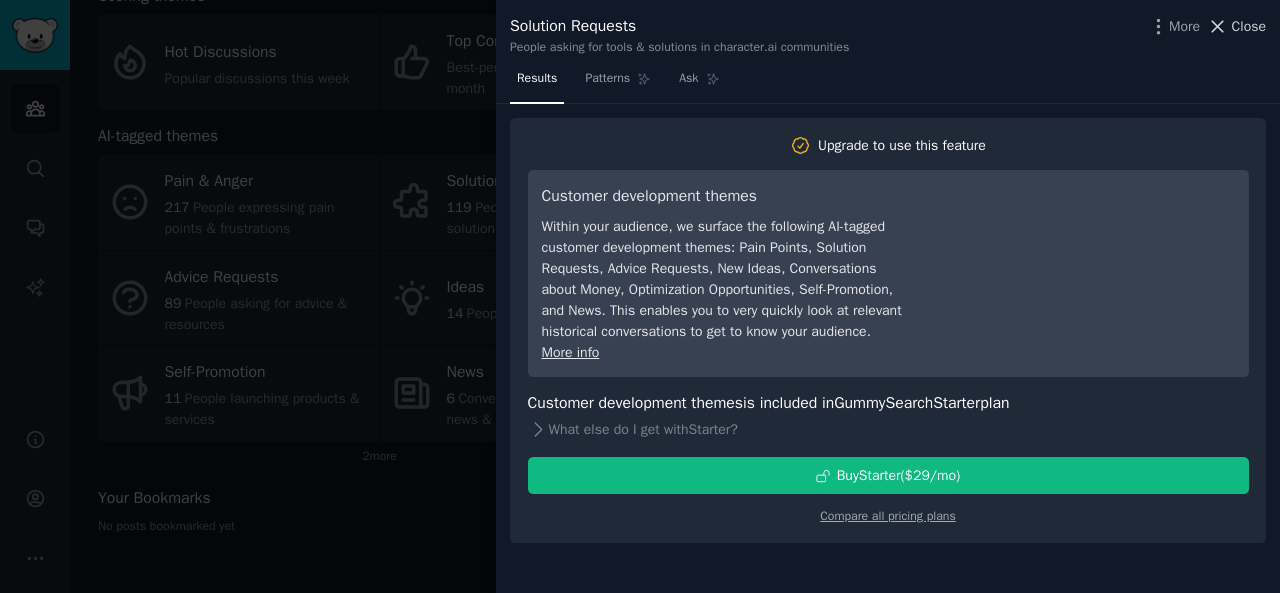 click on "Close" at bounding box center [1249, 26] 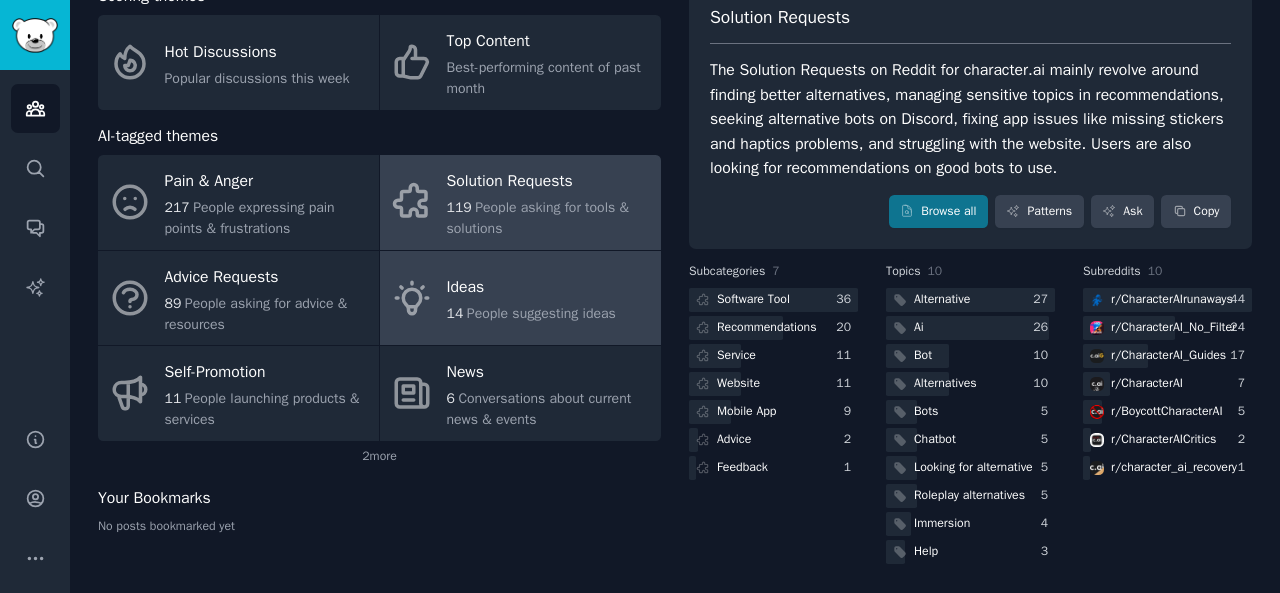 click on "People suggesting ideas" at bounding box center [541, 313] 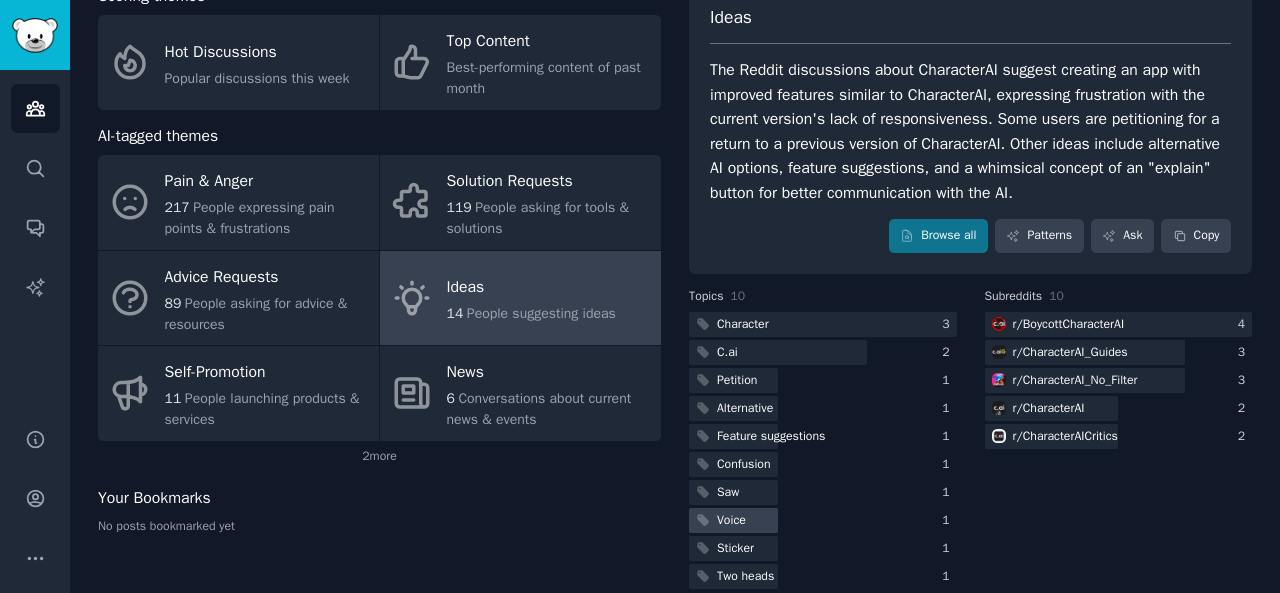 scroll, scrollTop: 154, scrollLeft: 0, axis: vertical 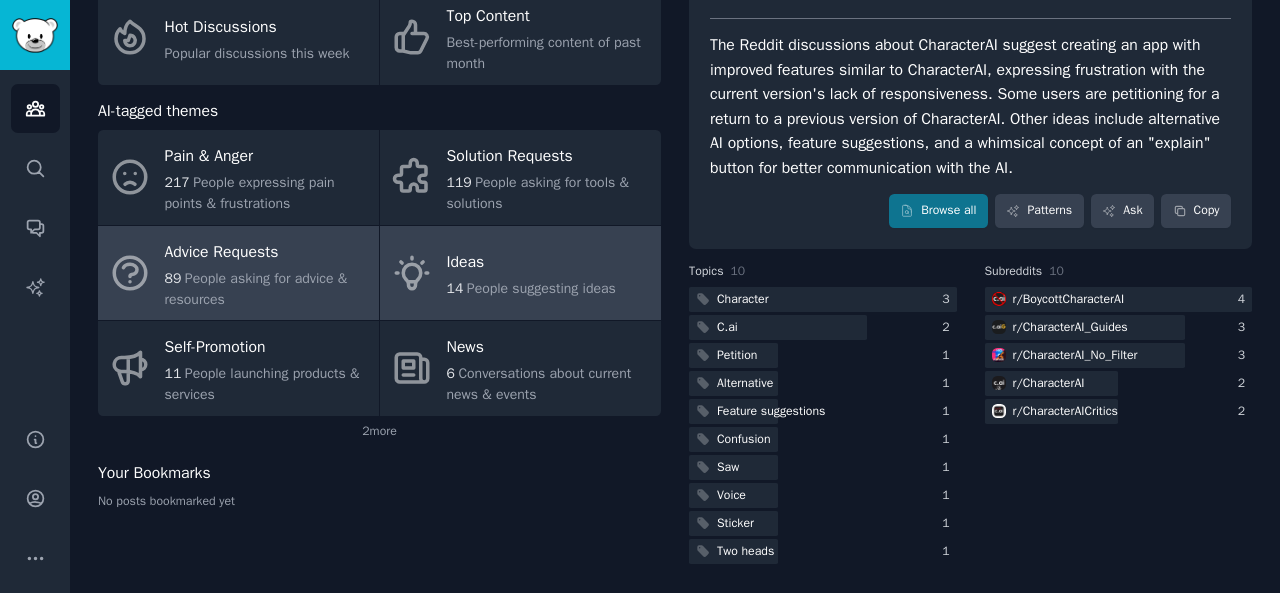 click on "Advice Requests" at bounding box center [267, 252] 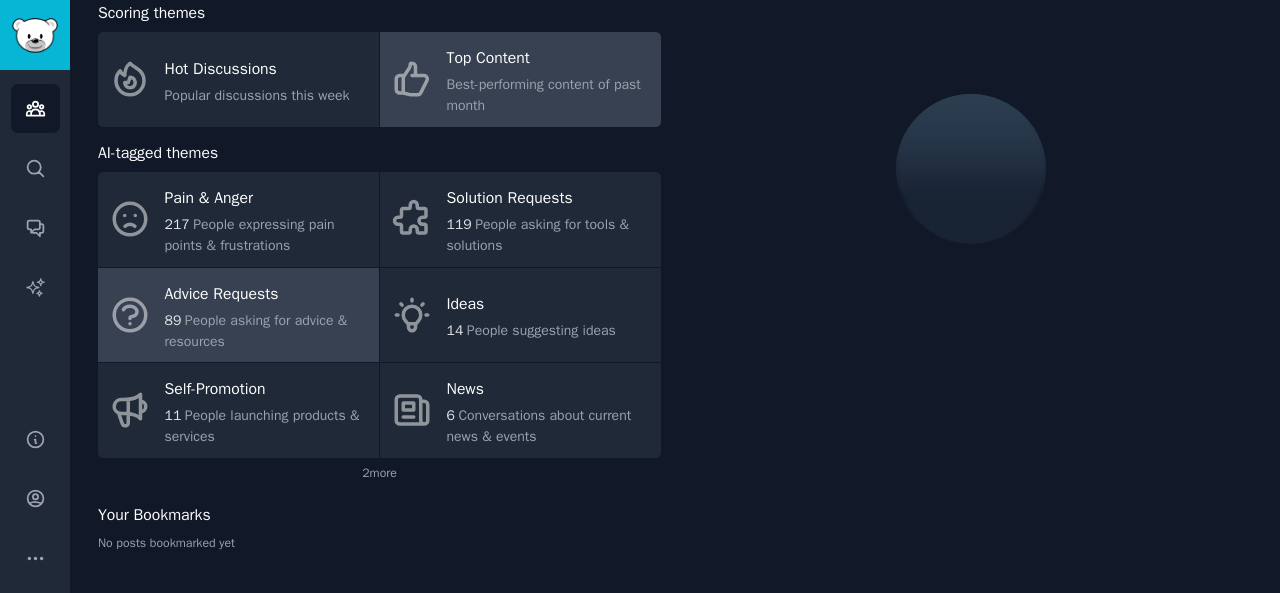 scroll, scrollTop: 154, scrollLeft: 0, axis: vertical 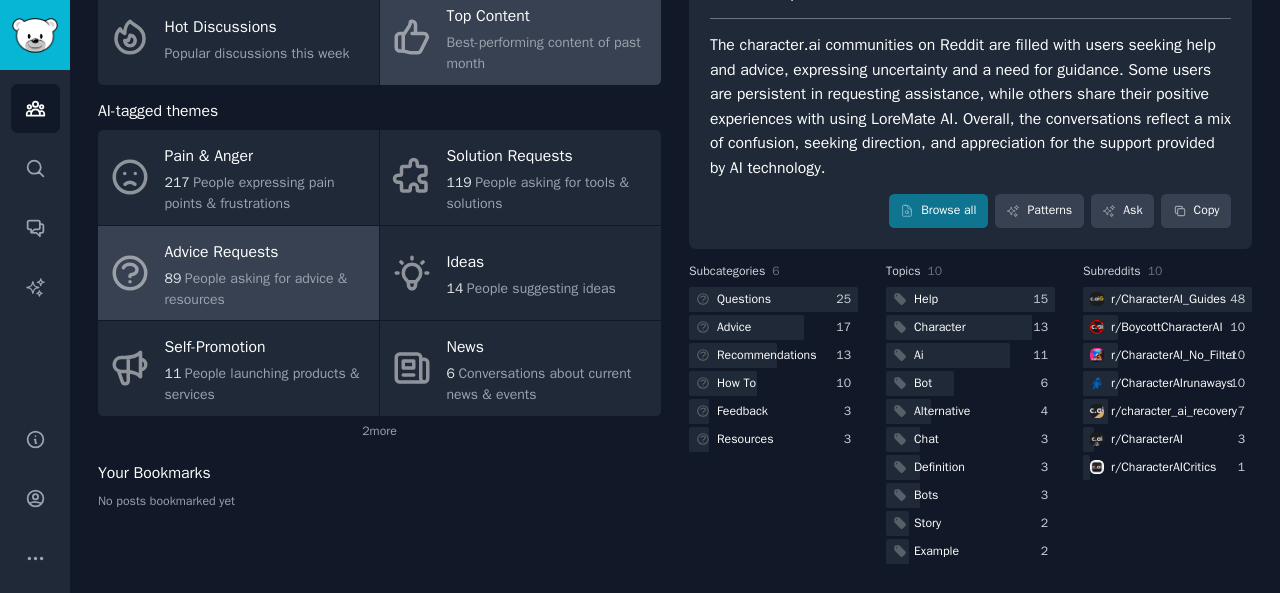 click on "Top Content Best-performing content of past month" at bounding box center [520, 37] 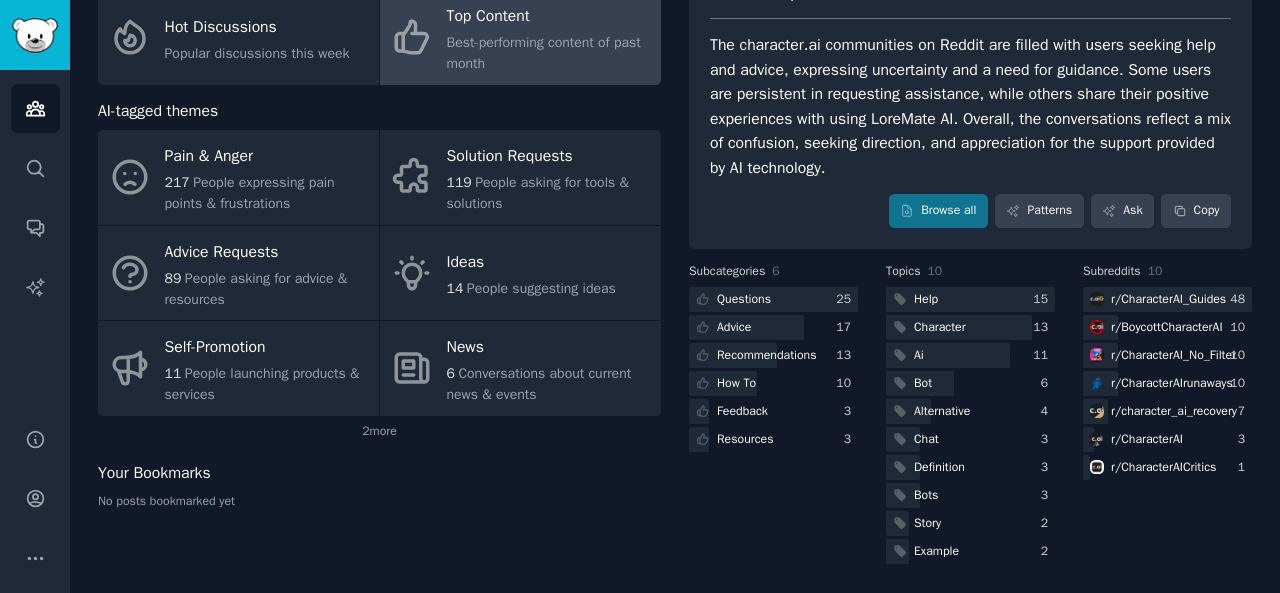 scroll, scrollTop: 112, scrollLeft: 0, axis: vertical 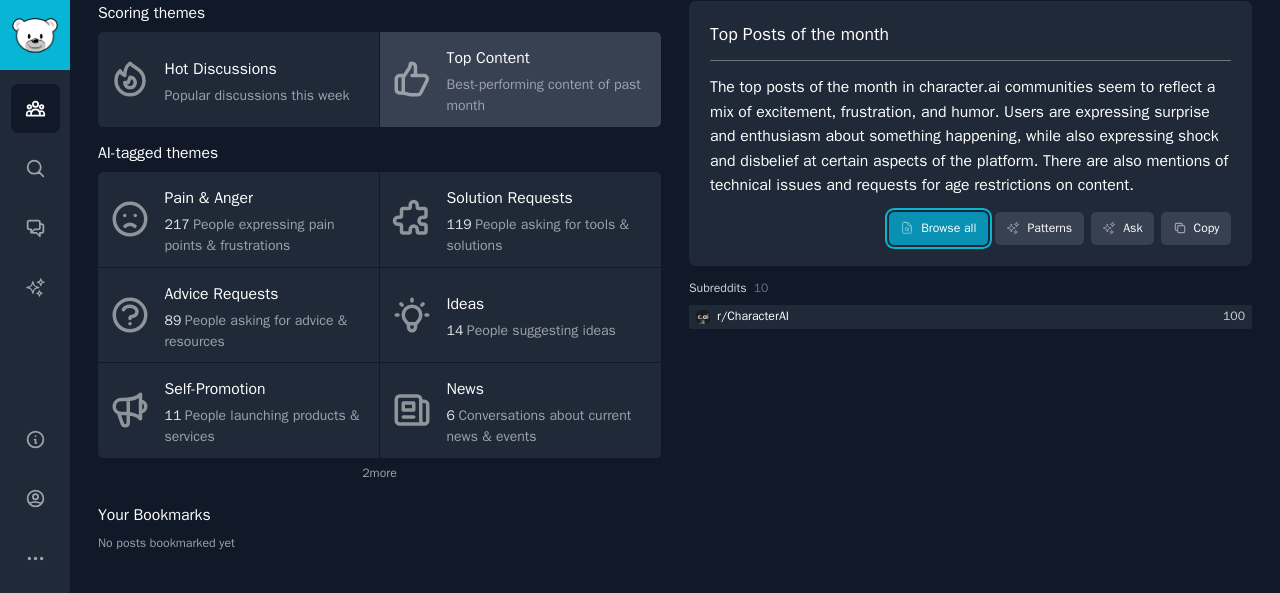 click on "Browse all" at bounding box center [938, 229] 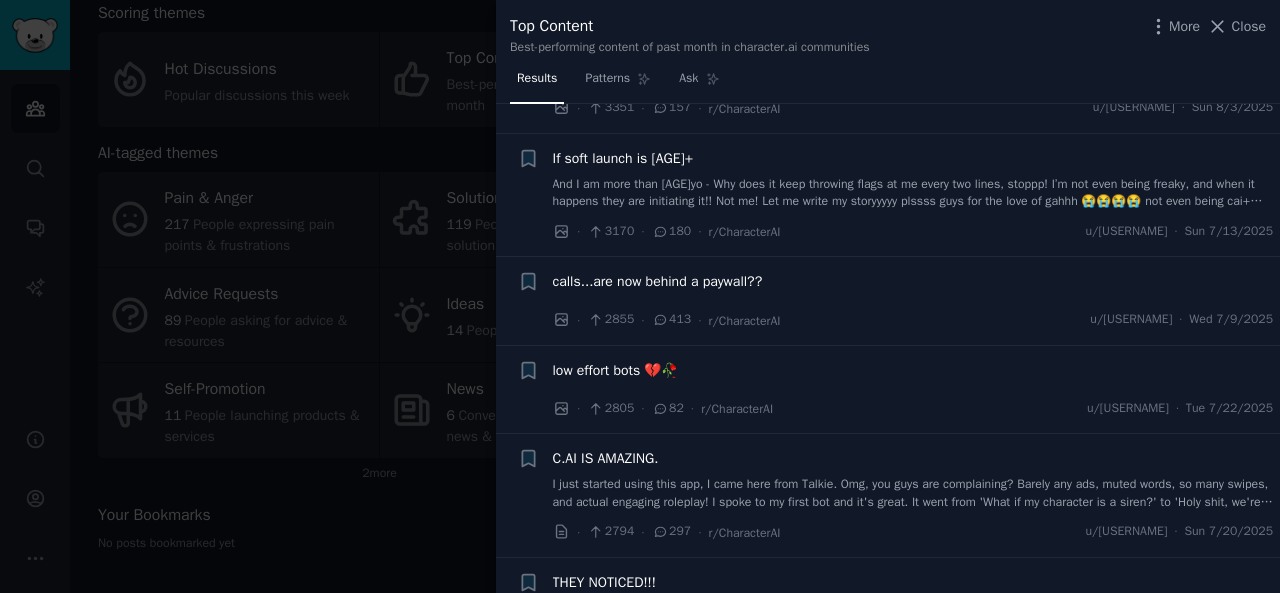 scroll, scrollTop: 2409, scrollLeft: 0, axis: vertical 